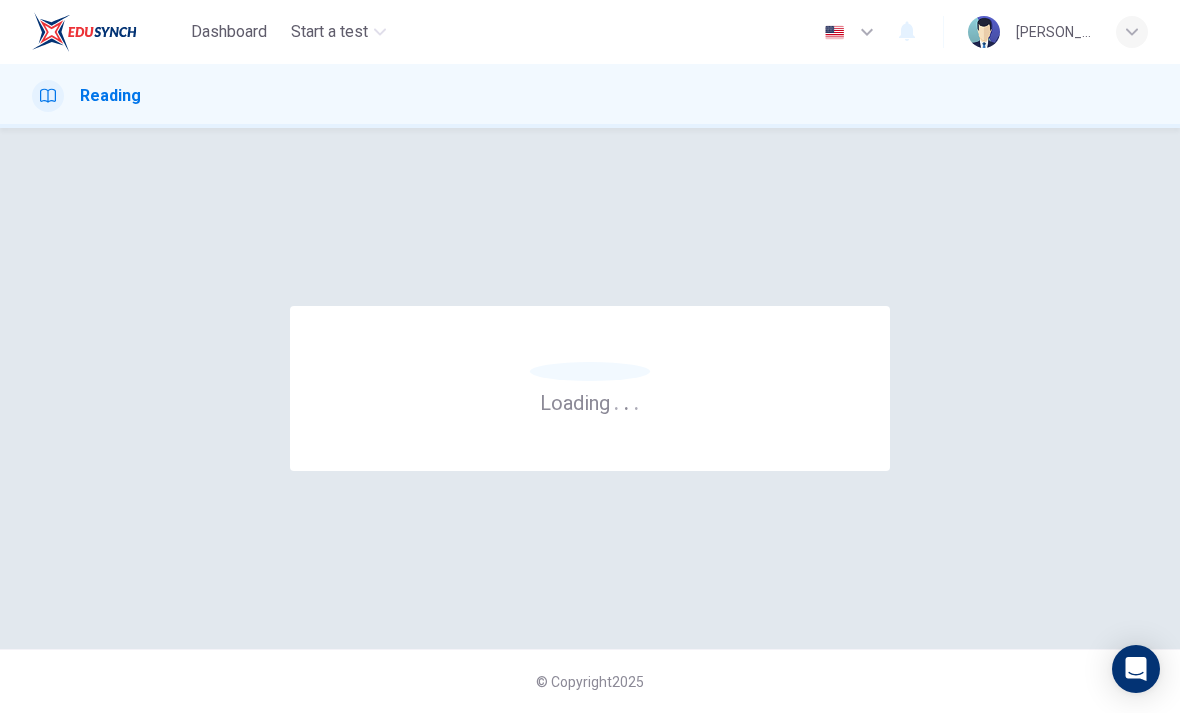 scroll, scrollTop: 0, scrollLeft: 0, axis: both 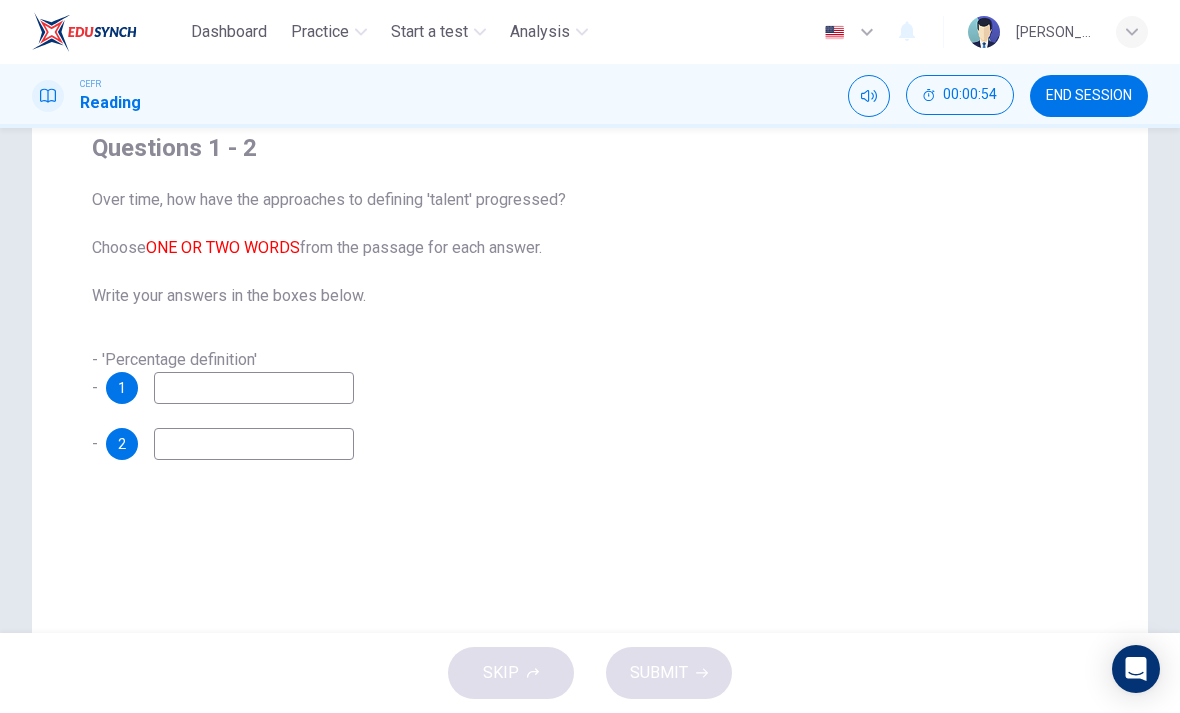 click at bounding box center [254, 388] 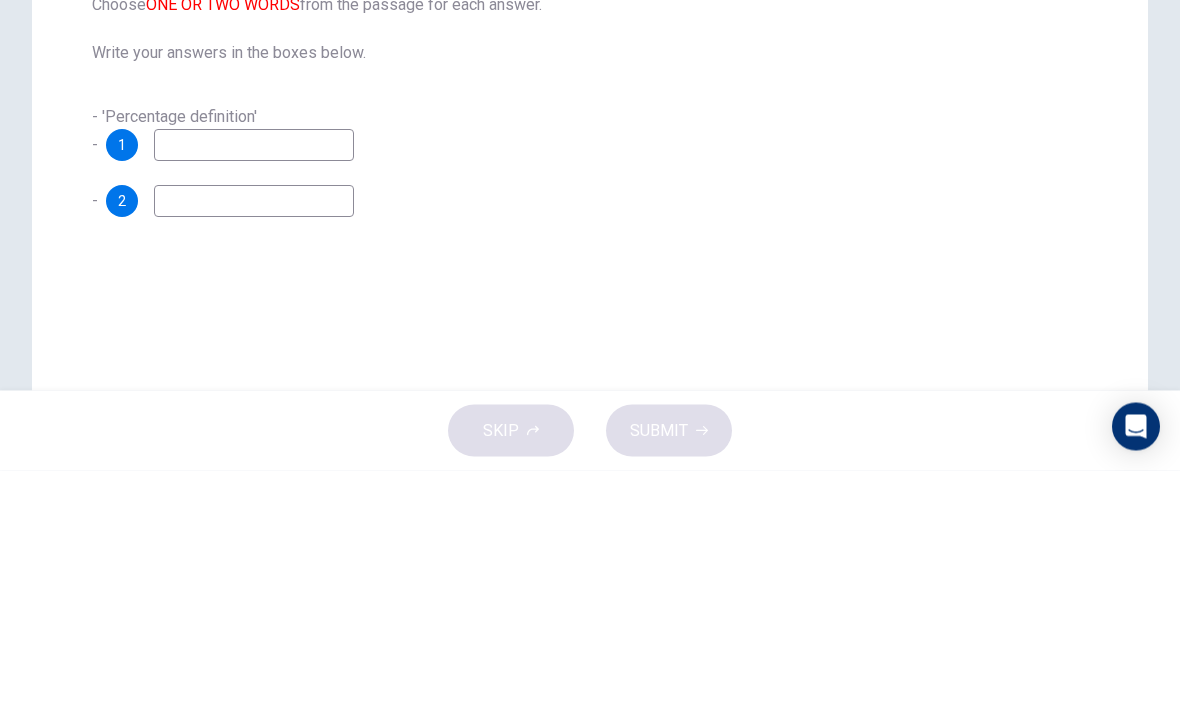 click on "- 'Percentage definition'
-  1" at bounding box center (590, 376) 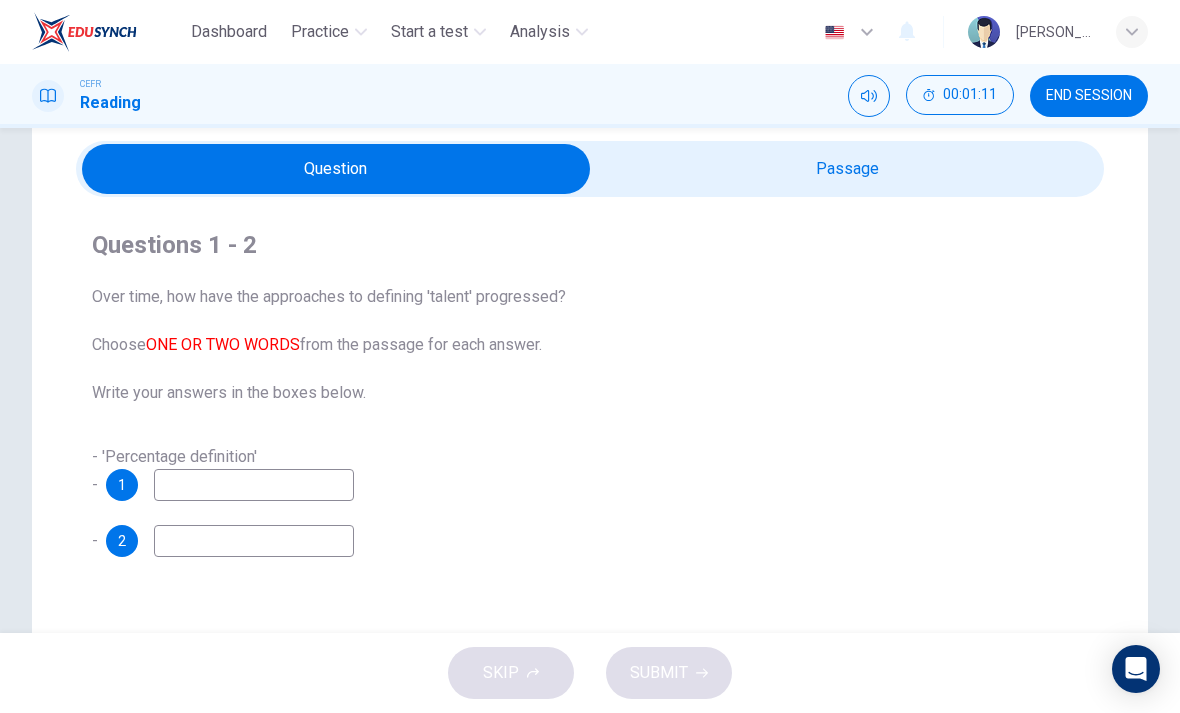 scroll, scrollTop: 80, scrollLeft: 0, axis: vertical 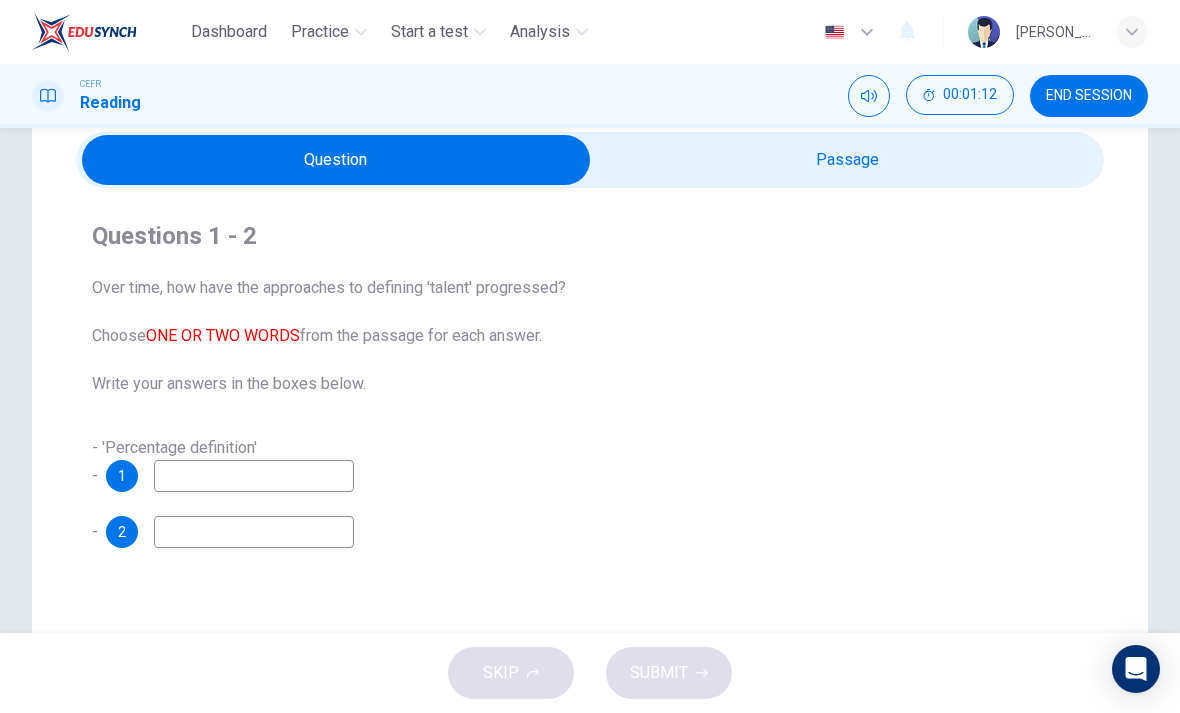 click at bounding box center (336, 160) 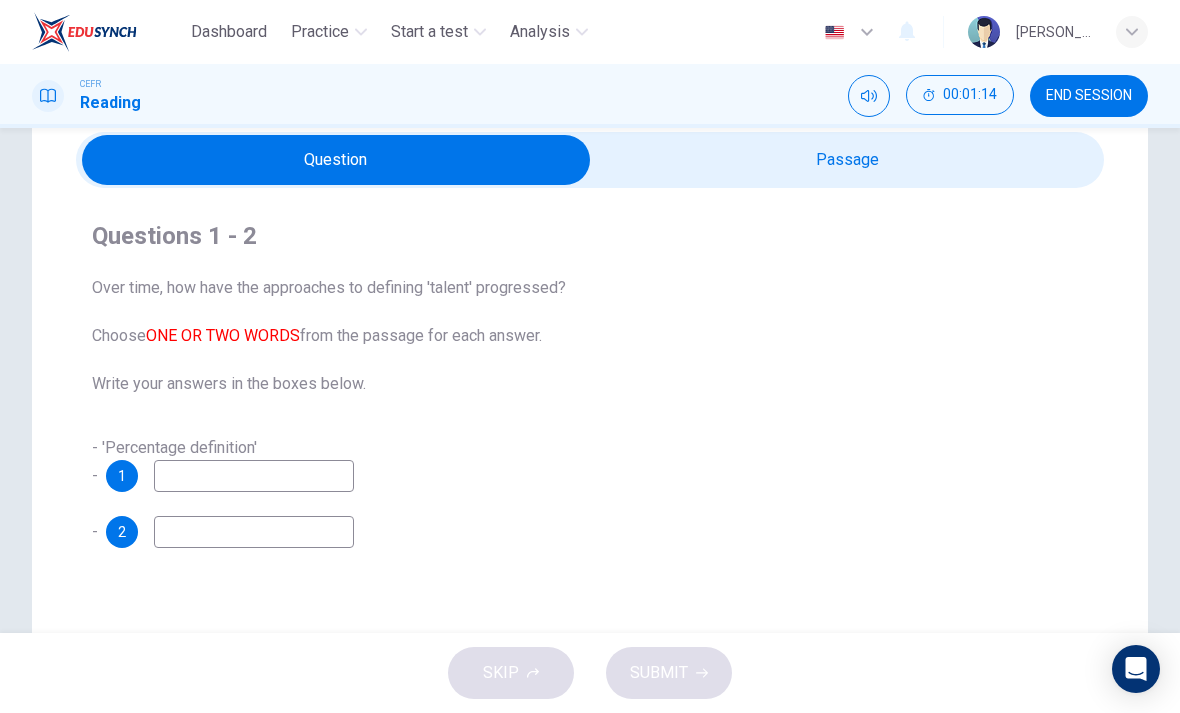 scroll, scrollTop: 86, scrollLeft: 0, axis: vertical 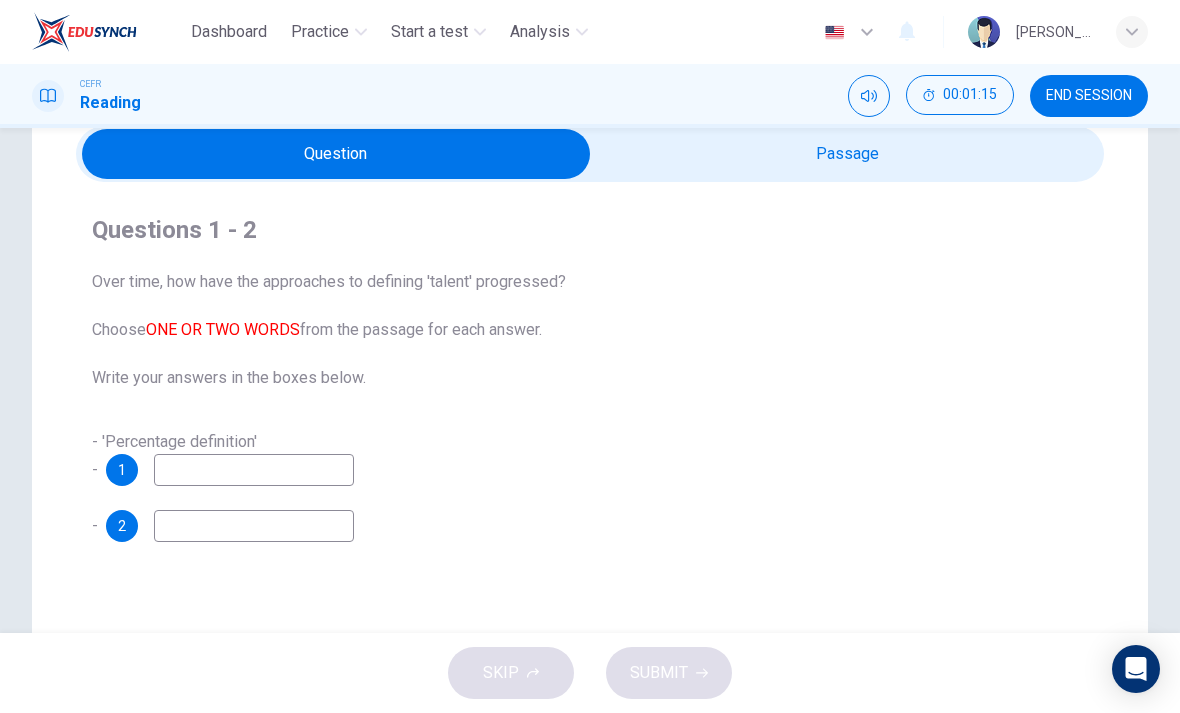 click at bounding box center [336, 154] 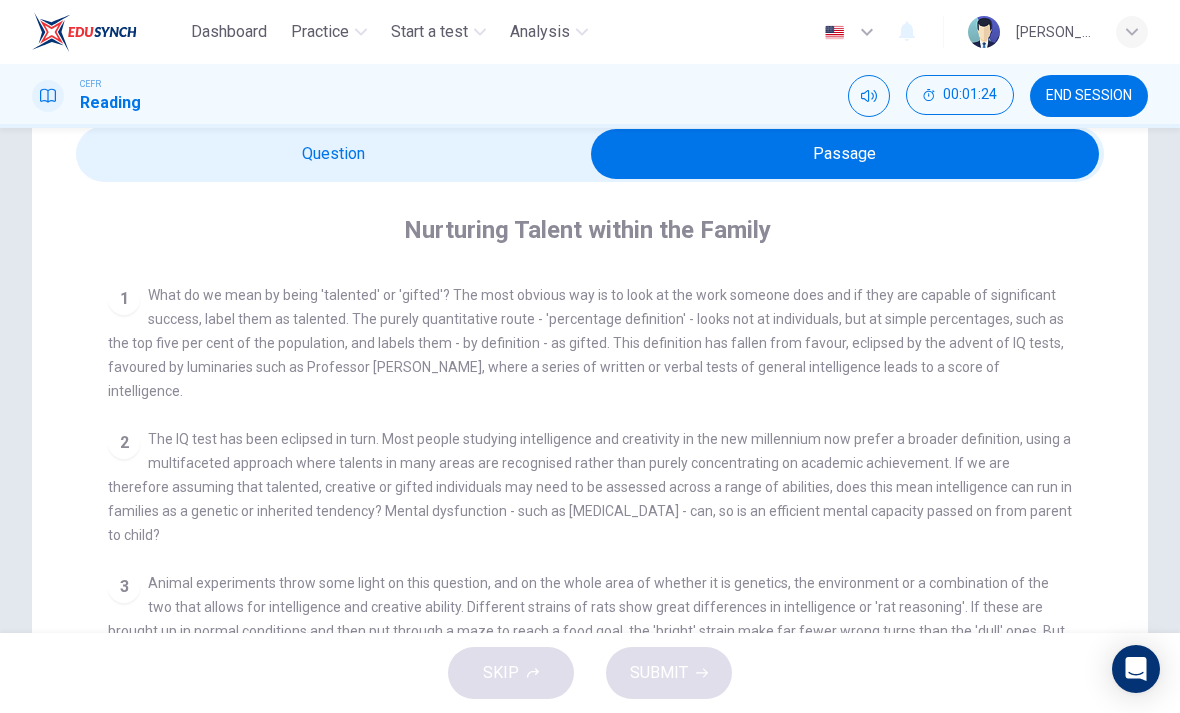 scroll, scrollTop: 393, scrollLeft: 0, axis: vertical 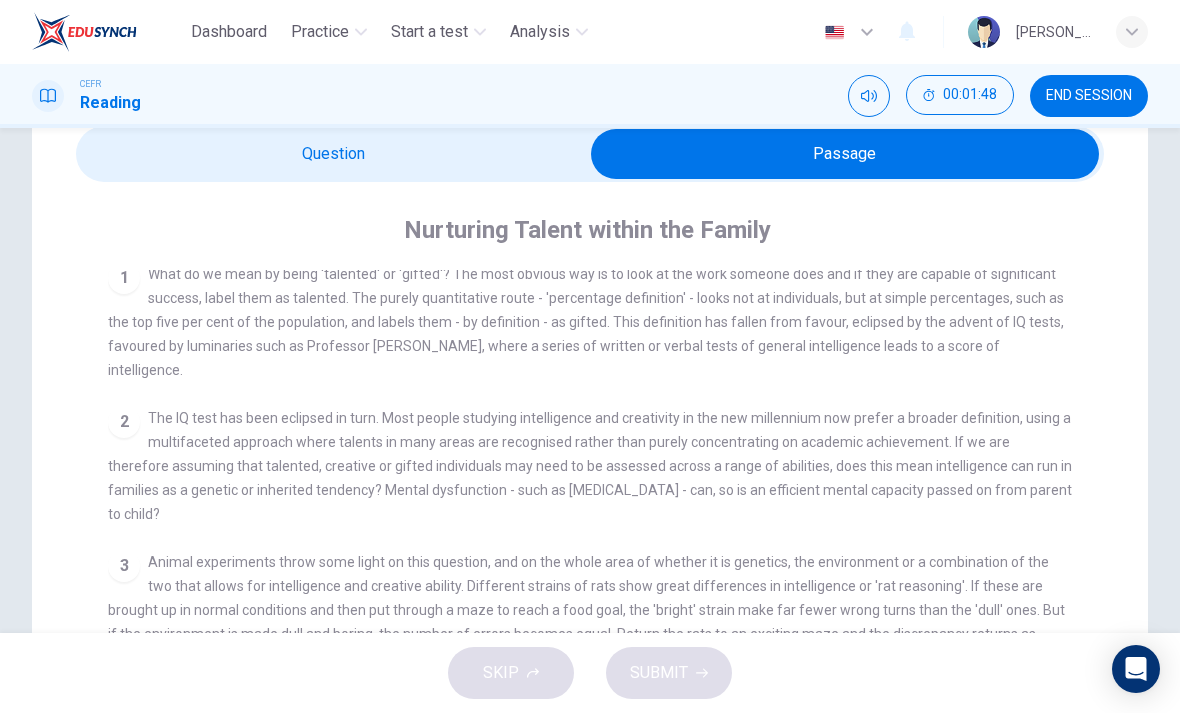 click on "Practice" at bounding box center [320, 32] 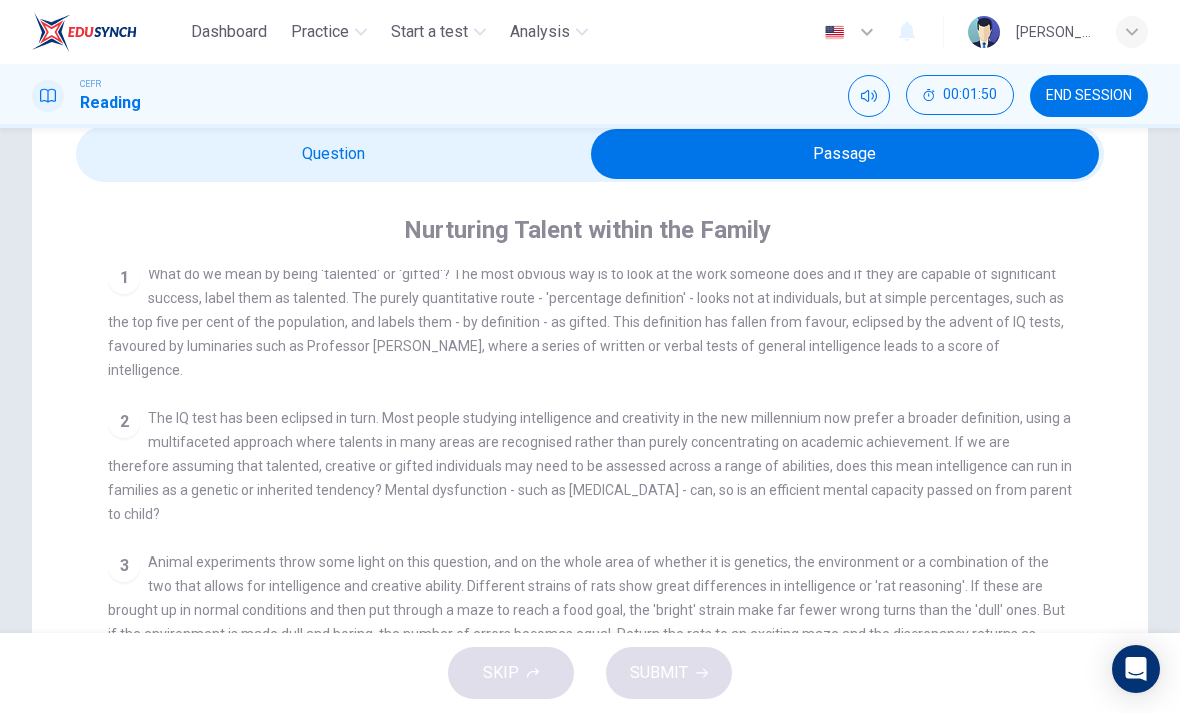 click on "Start a test" at bounding box center (429, 32) 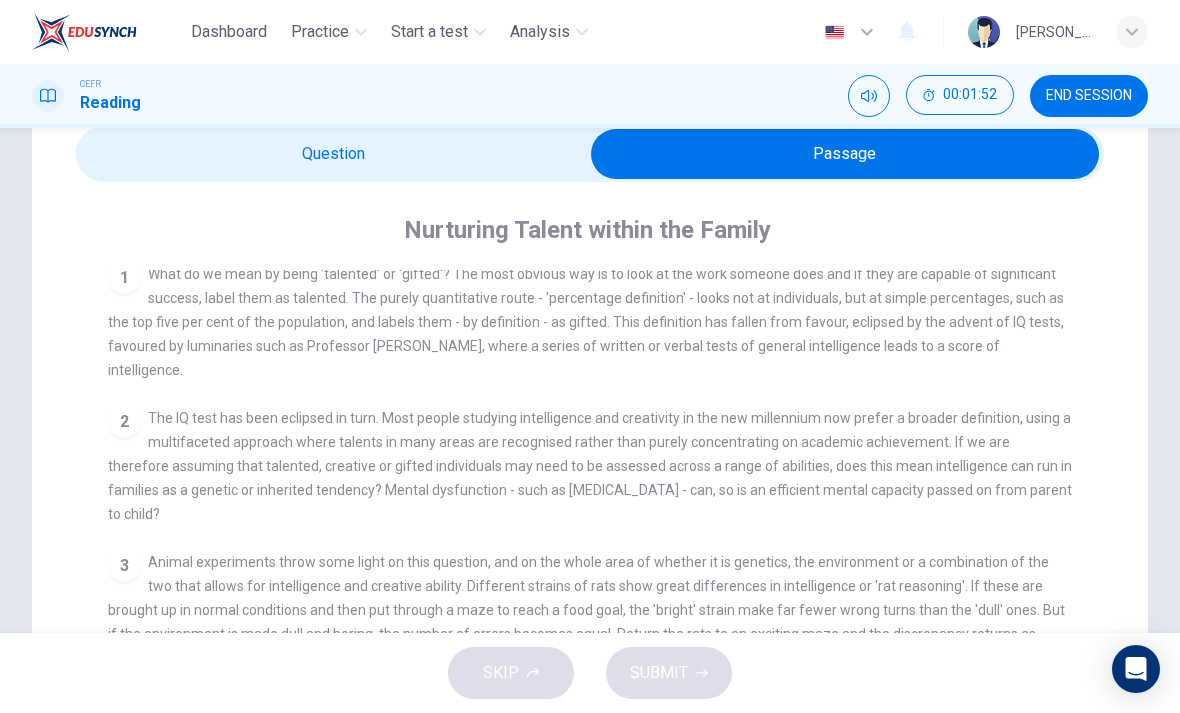 click on "Practice" at bounding box center [320, 32] 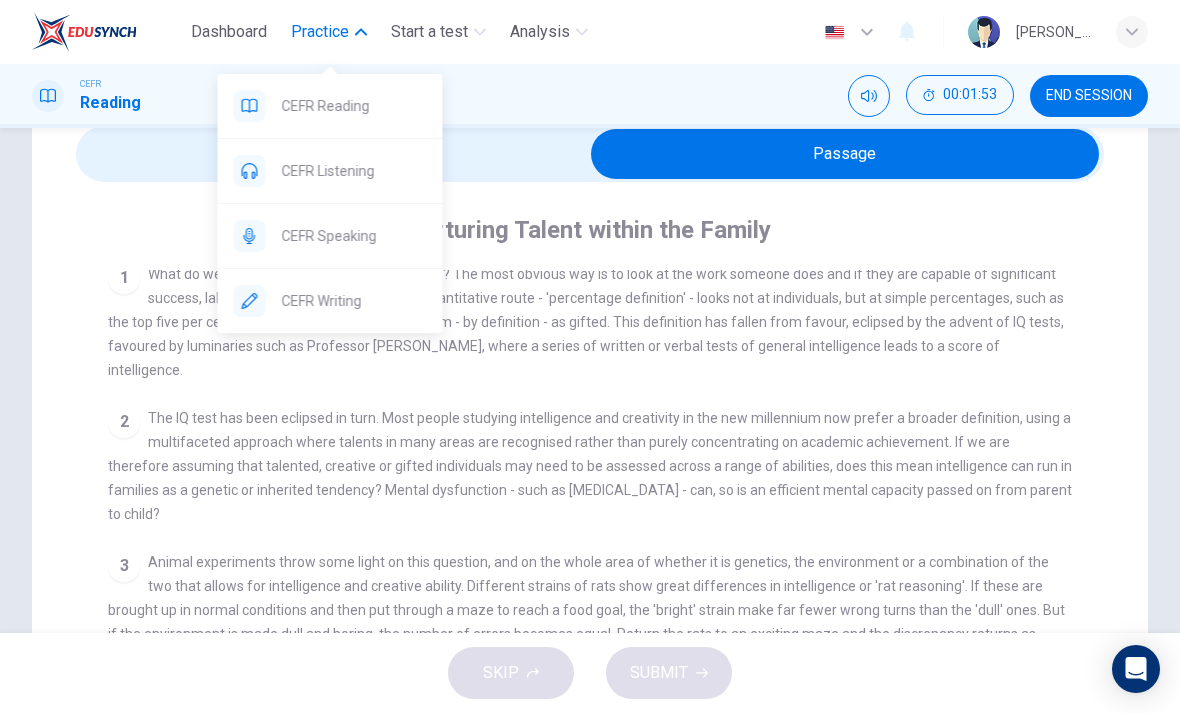 click on "CEFR Reading" at bounding box center (346, 106) 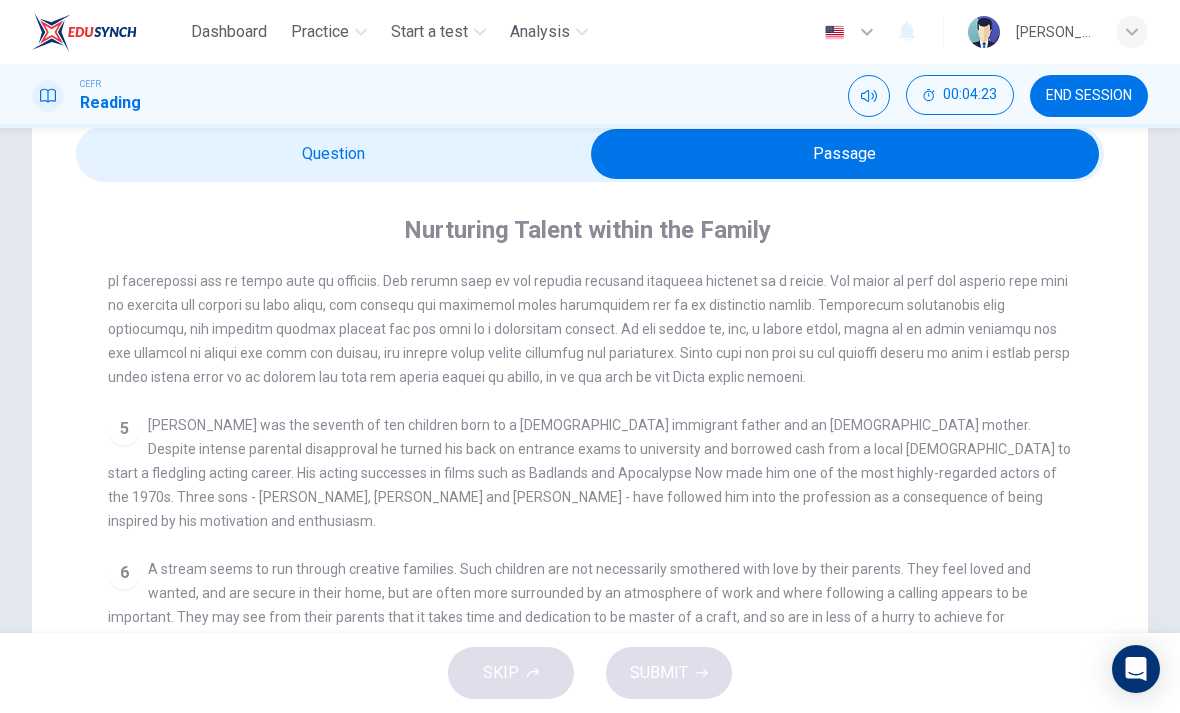 scroll, scrollTop: 961, scrollLeft: 0, axis: vertical 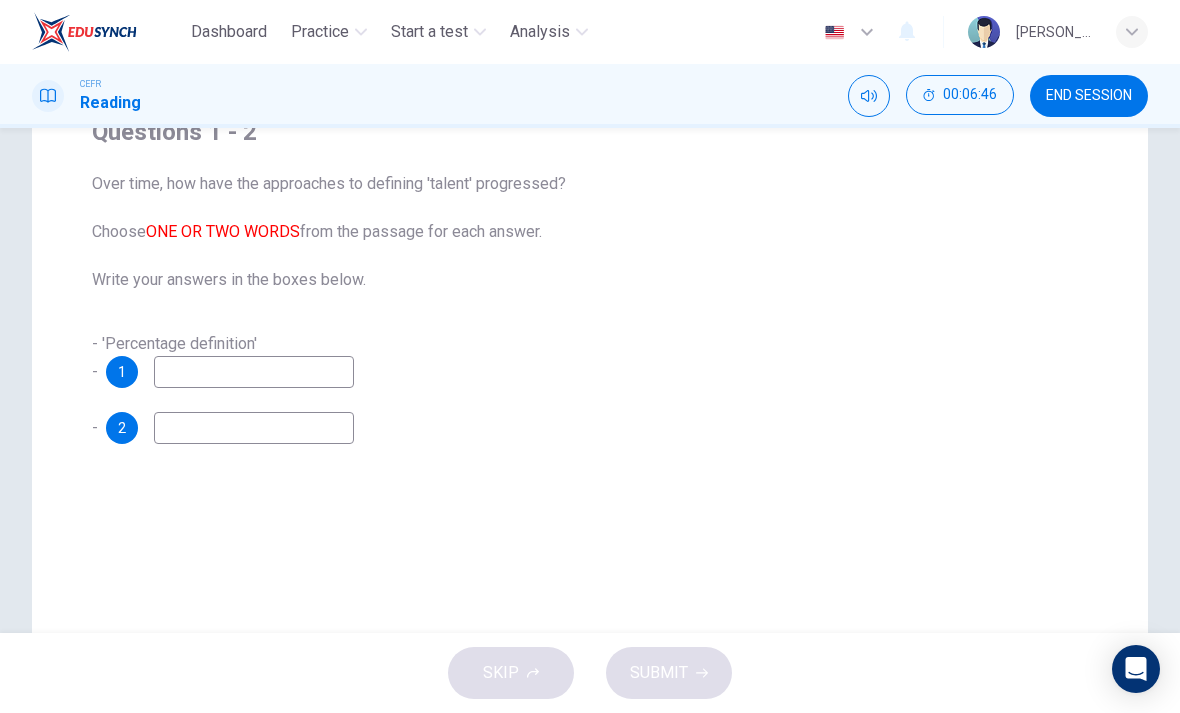 click on "1" at bounding box center (122, 372) 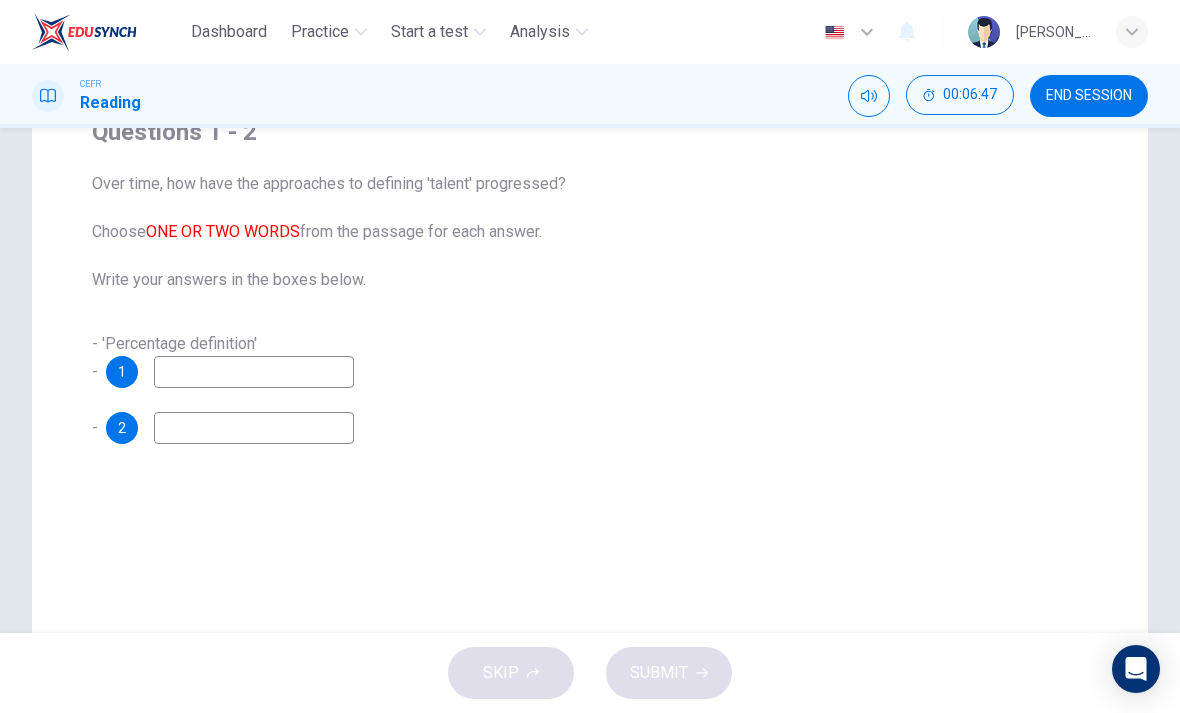 click at bounding box center [254, 428] 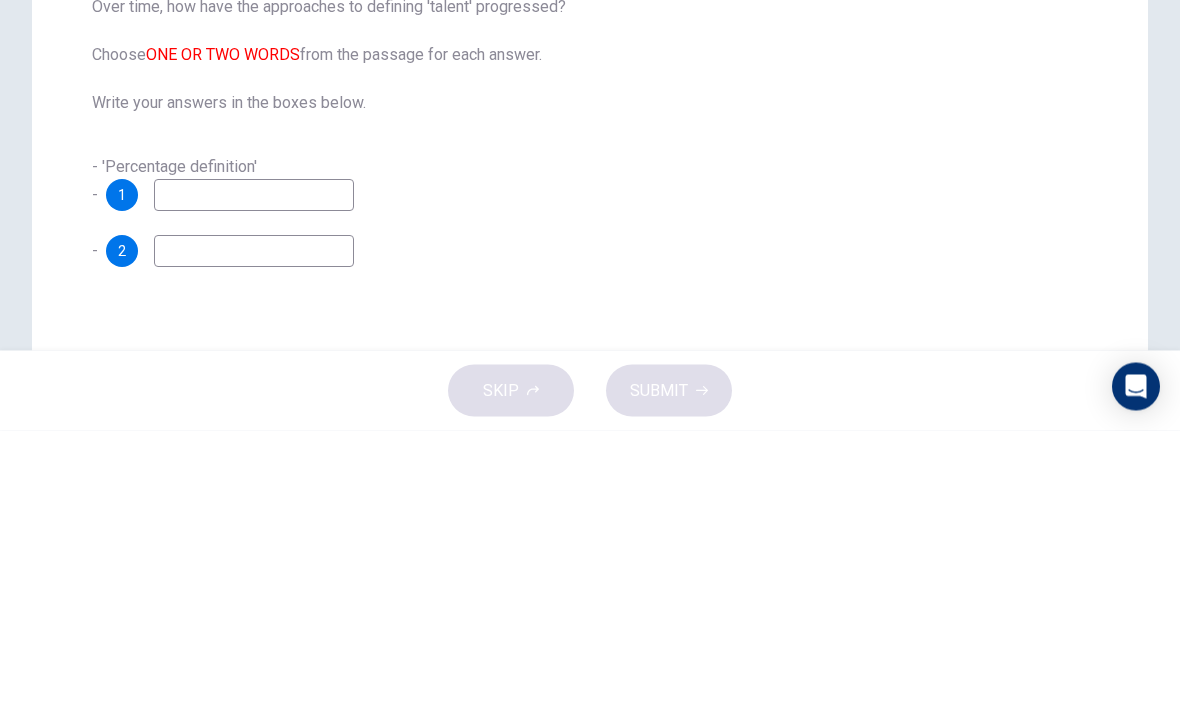 scroll, scrollTop: 79, scrollLeft: 0, axis: vertical 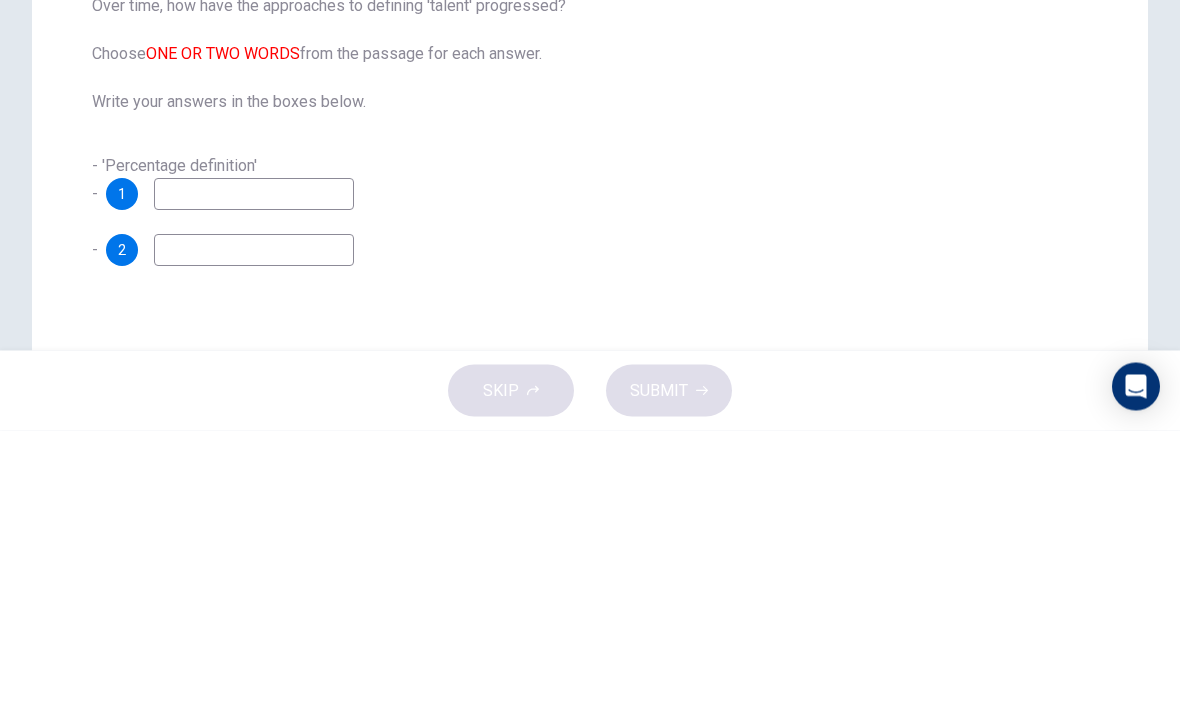 click on "Questions 1 - 2 Over time, how have the approaches to defining 'talent' progressed?
Choose  ONE OR TWO WORDS  from the passage for each answer.
Write your answers in the boxes below. - 'Percentage definition'
-  1 -  2" at bounding box center (590, 385) 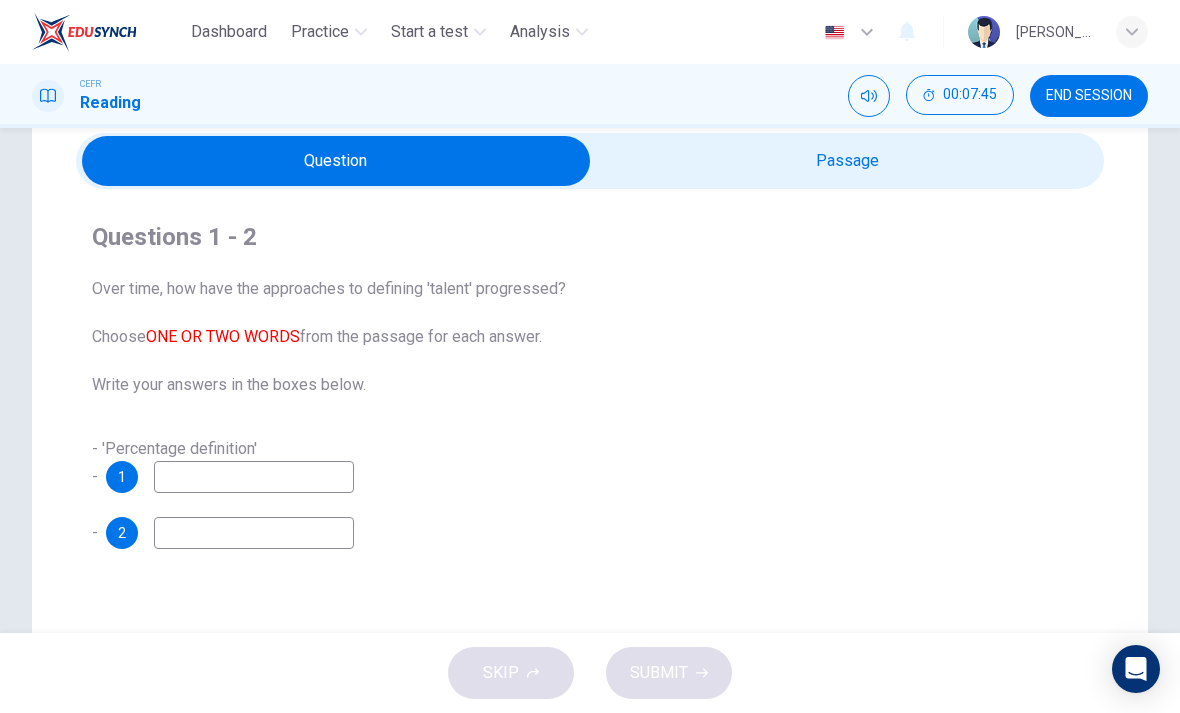 click at bounding box center (336, 161) 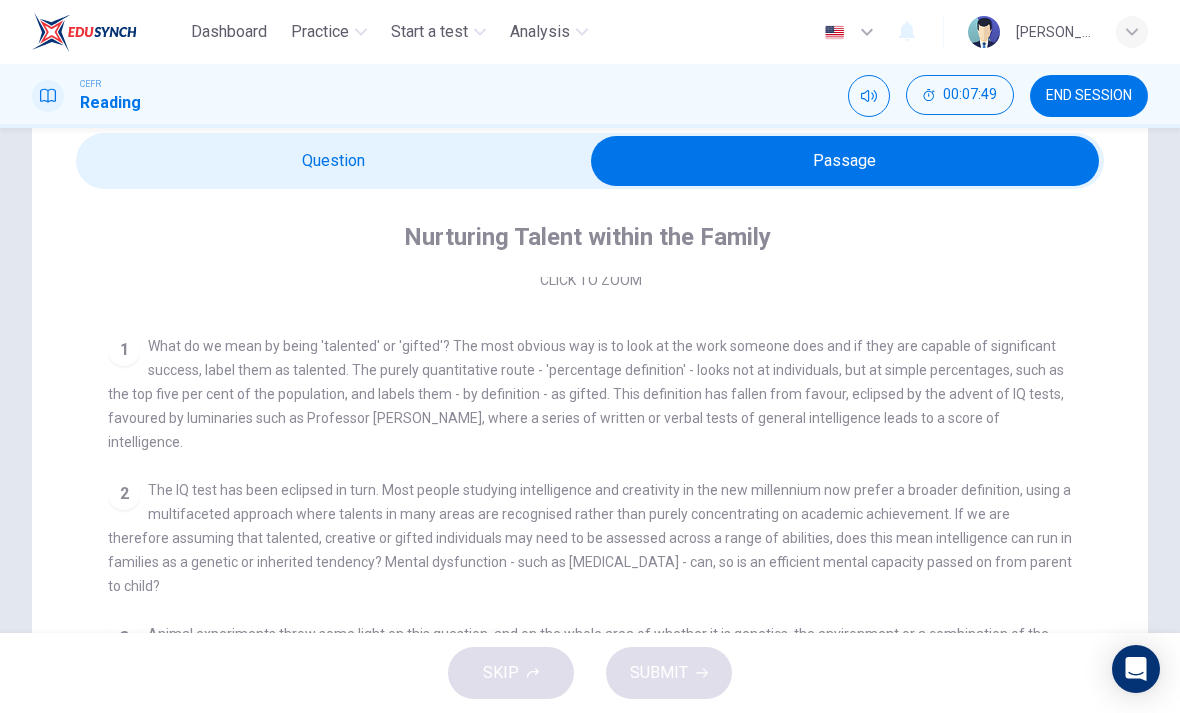 scroll, scrollTop: 316, scrollLeft: 0, axis: vertical 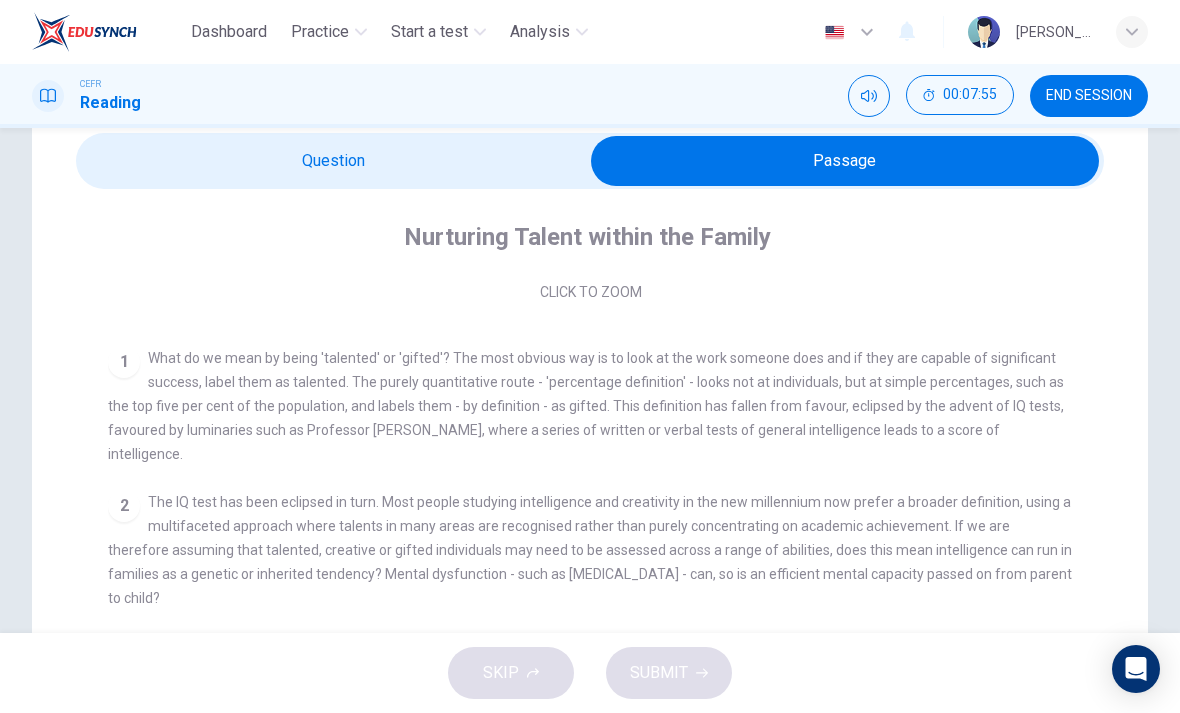 click at bounding box center [845, 161] 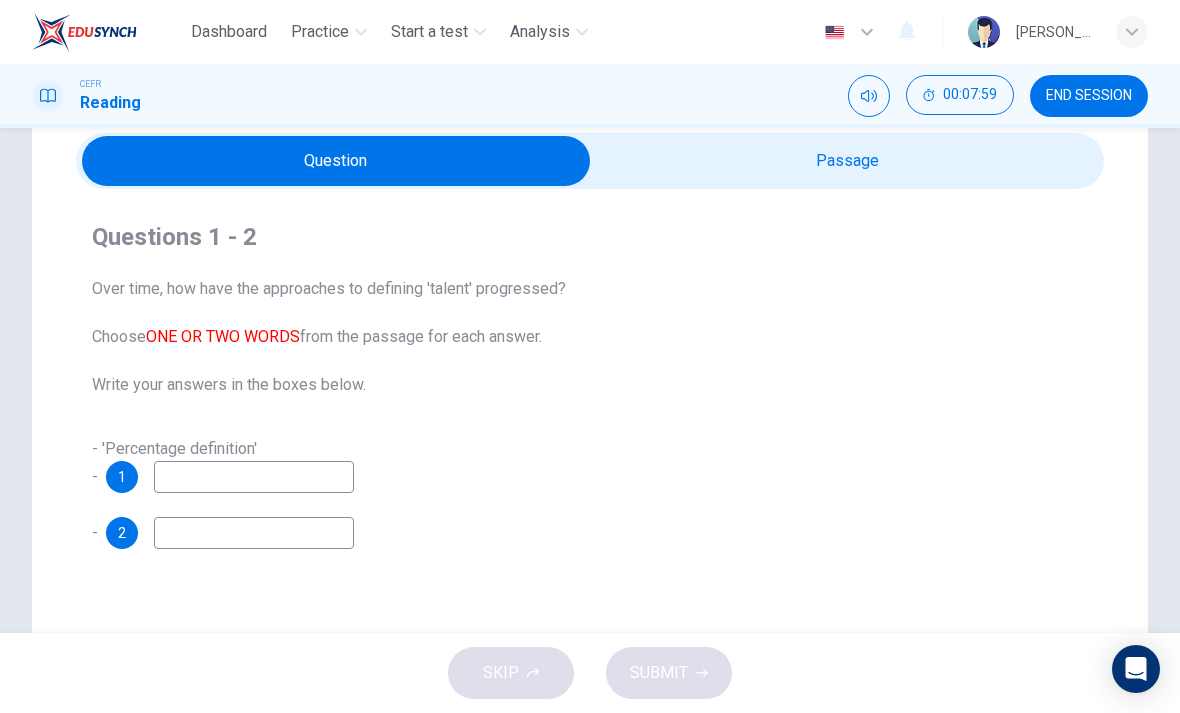 click at bounding box center (336, 161) 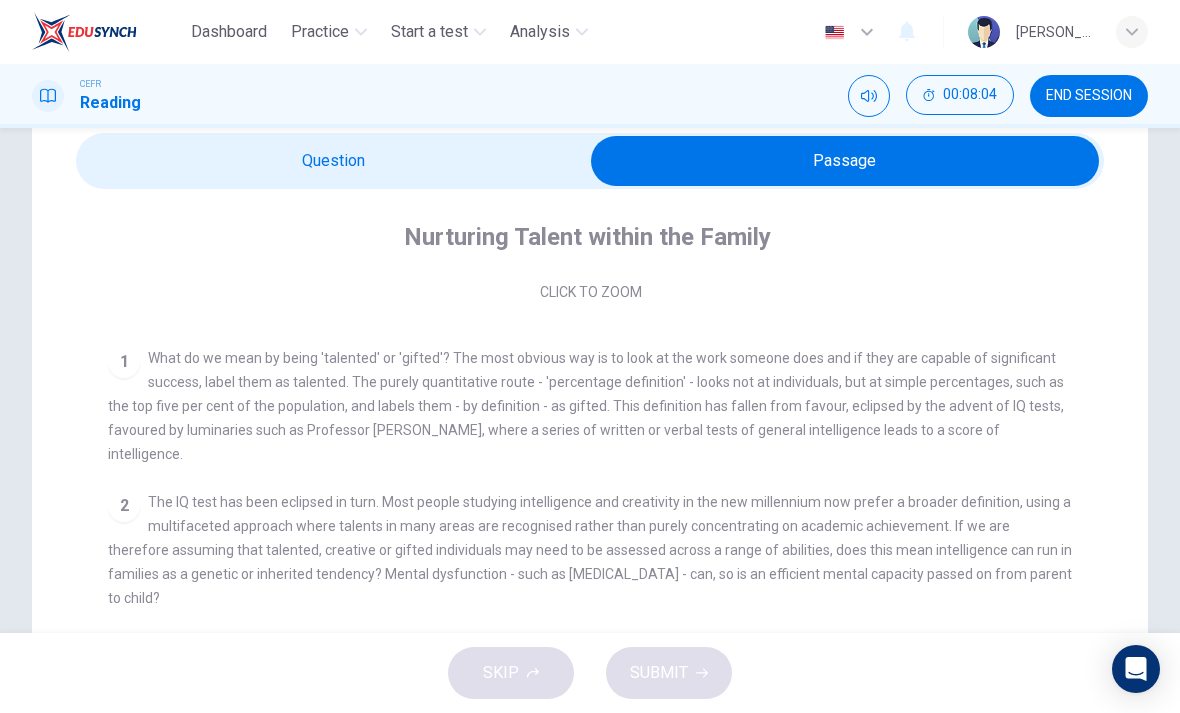 click at bounding box center [845, 161] 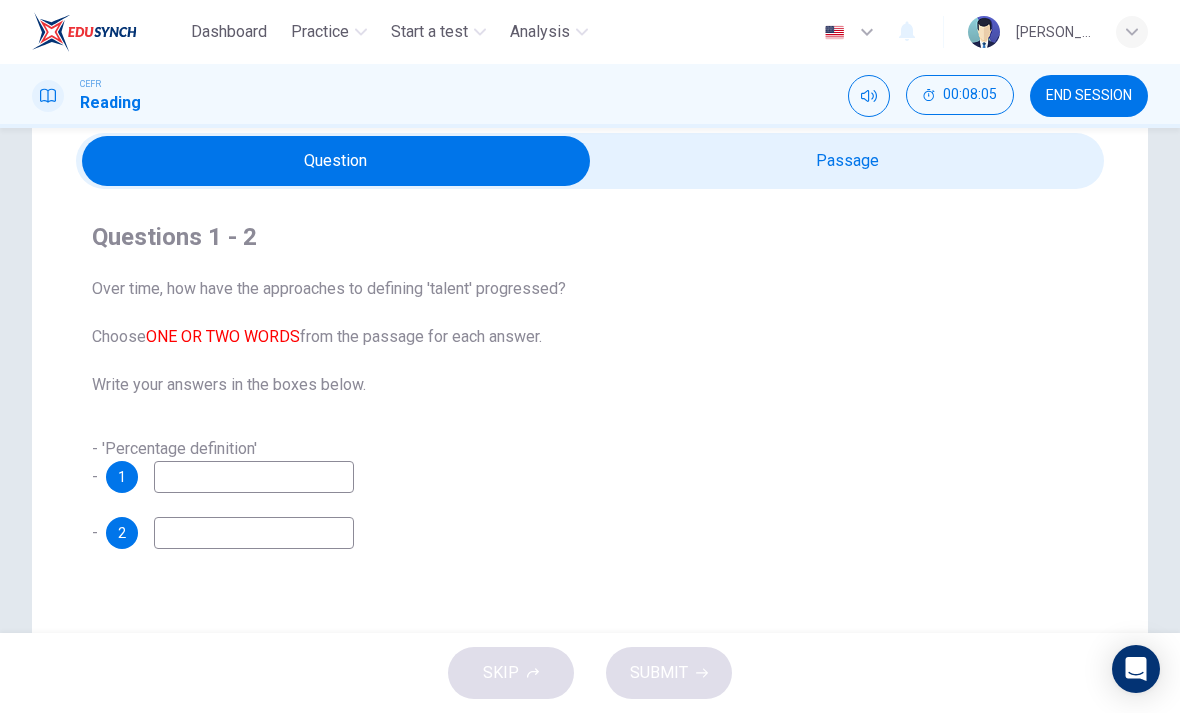 click at bounding box center [336, 161] 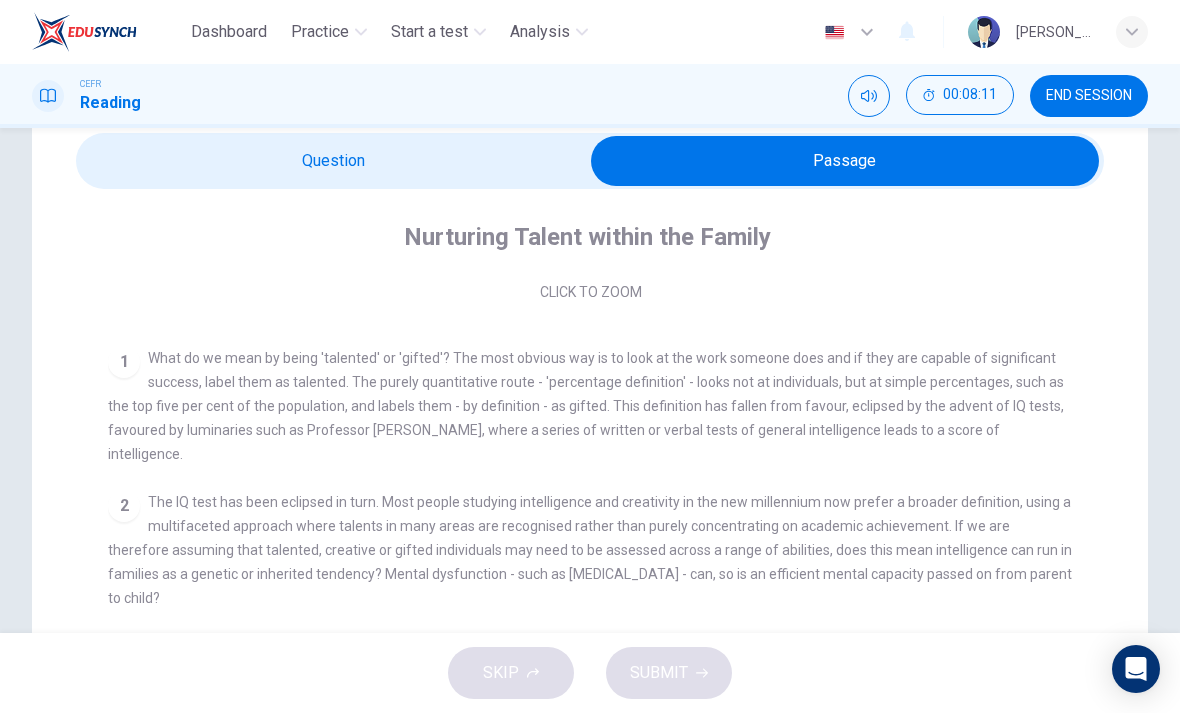 click at bounding box center [845, 161] 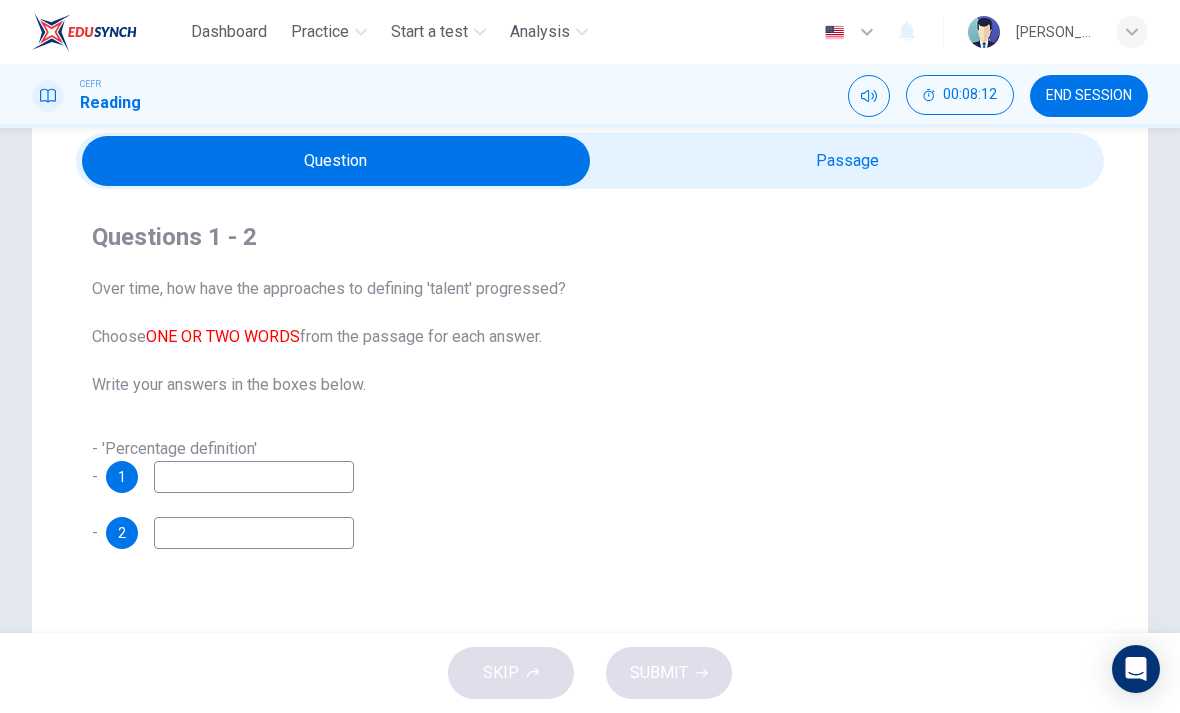 click on "- 'Percentage definition'
-" at bounding box center (174, 462) 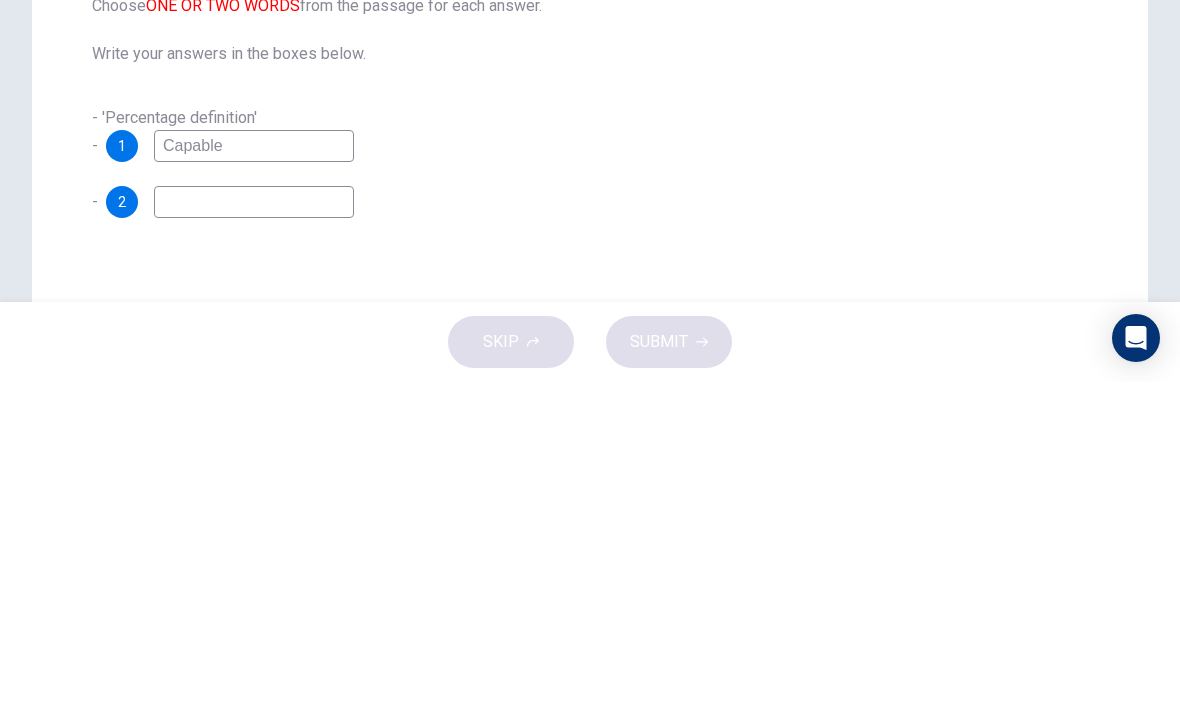 type on "Capable" 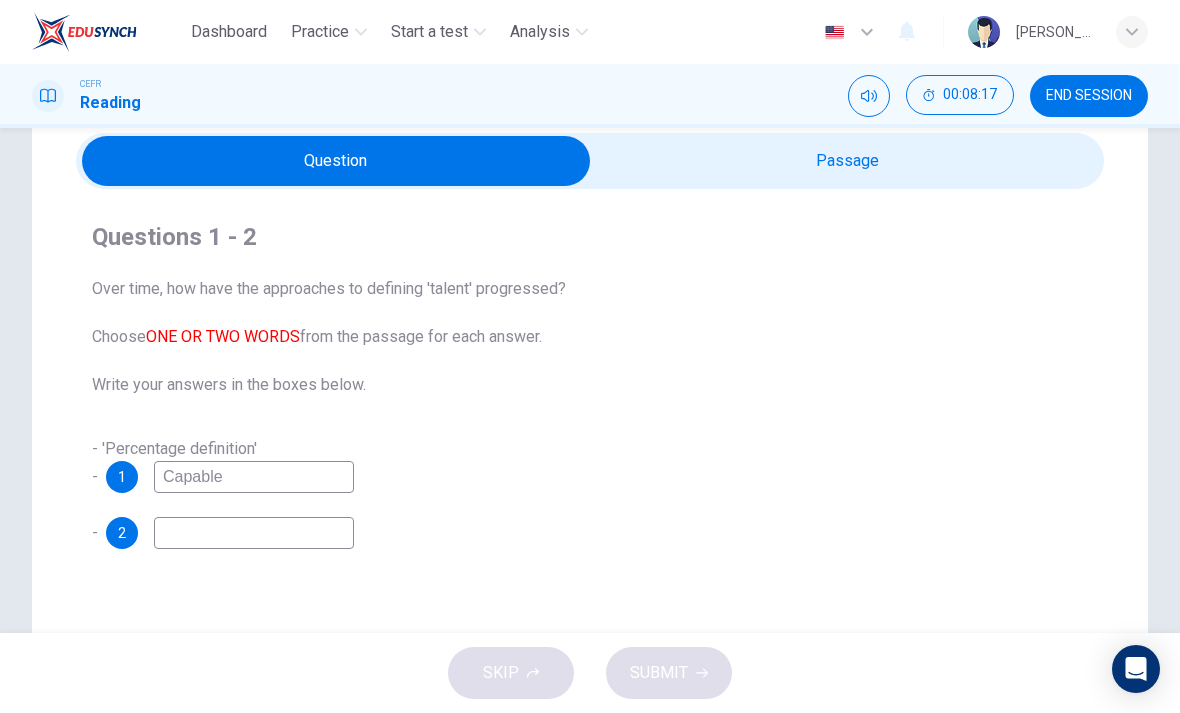 click at bounding box center (336, 161) 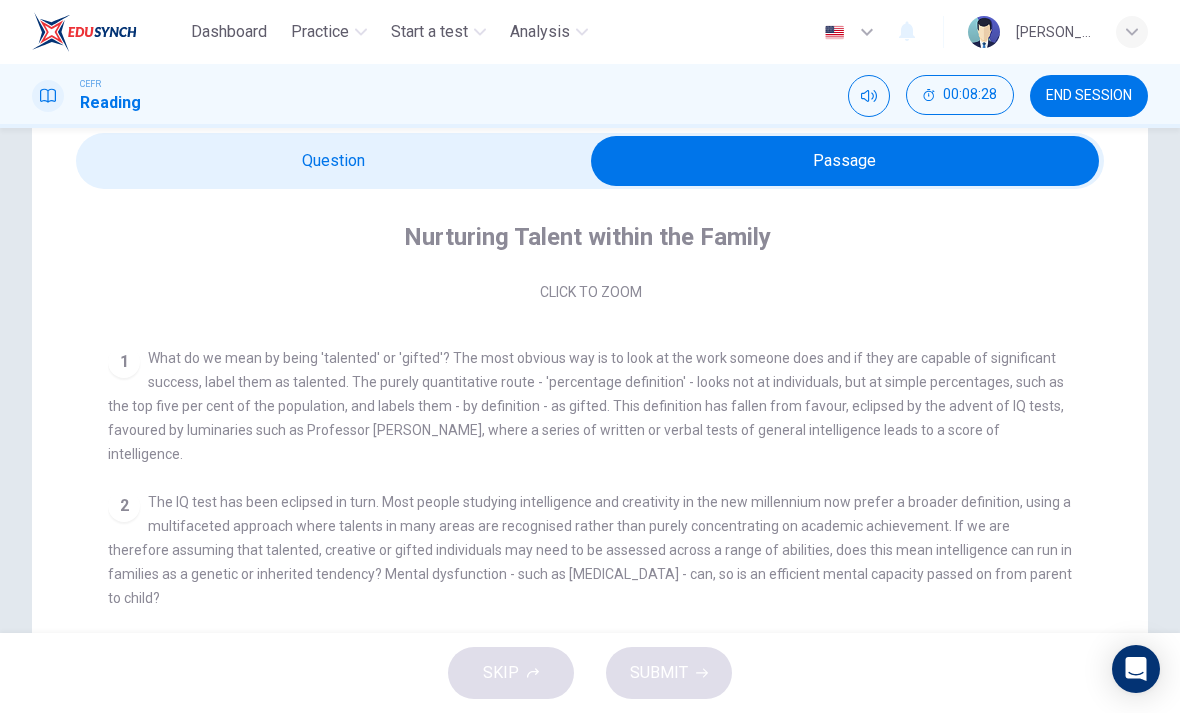 click at bounding box center [845, 161] 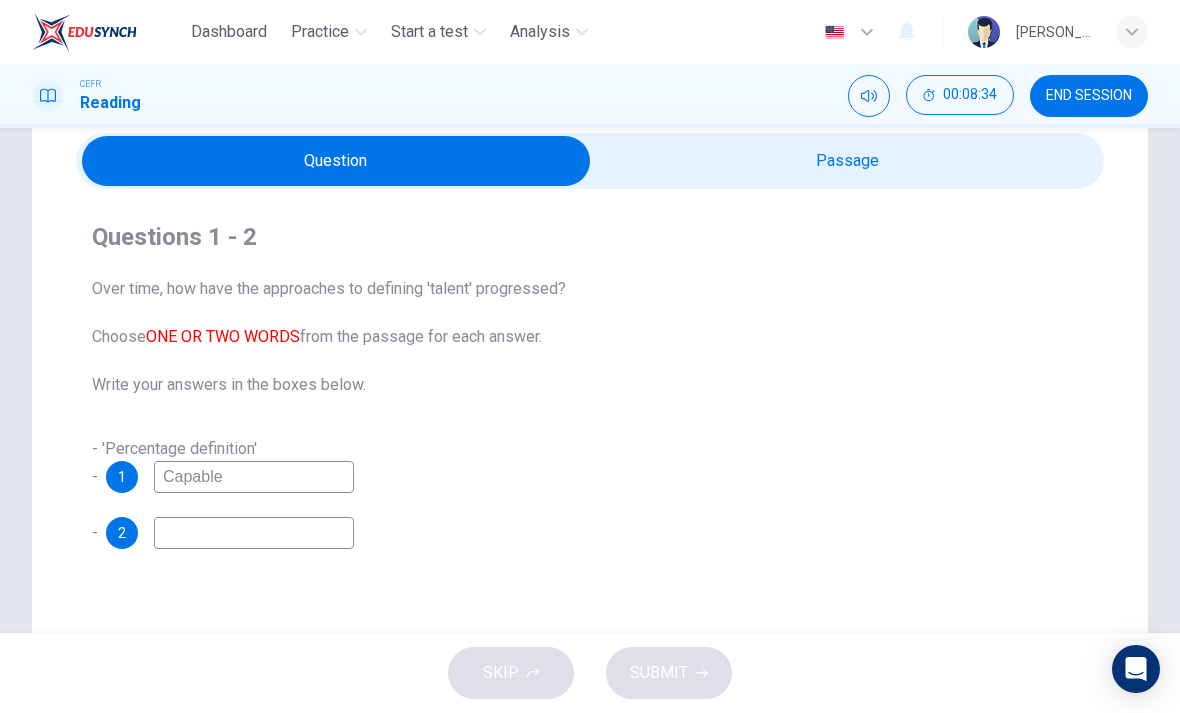 click at bounding box center [336, 161] 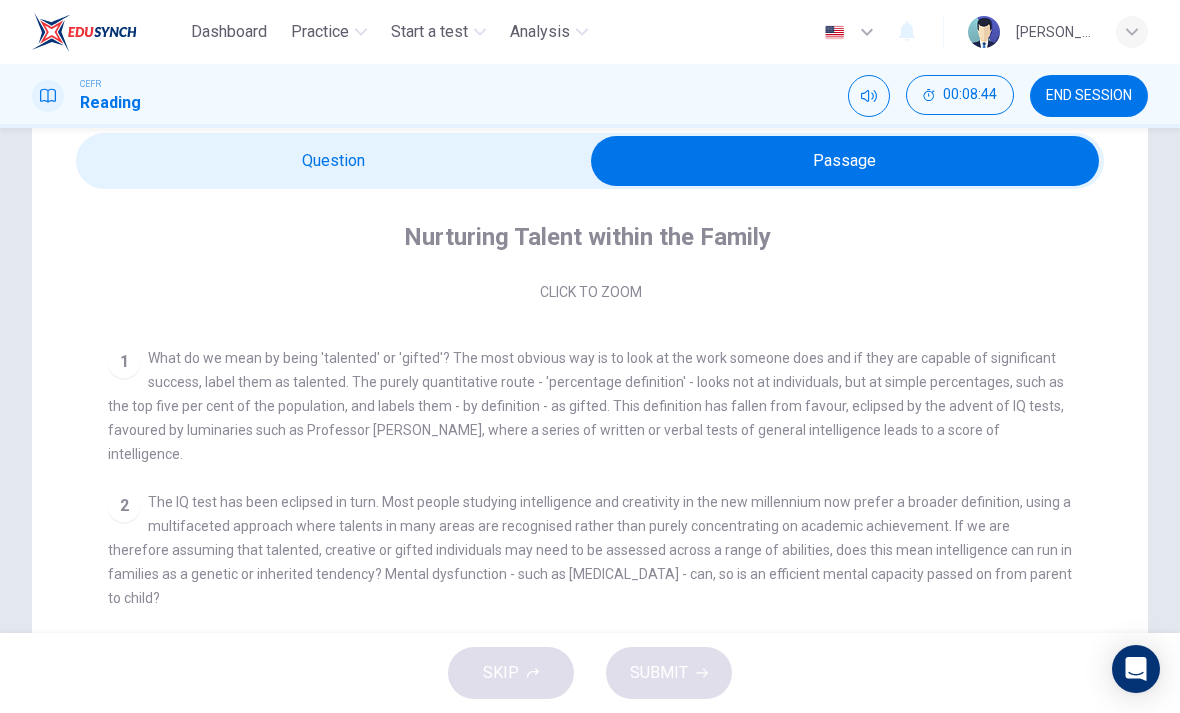 click at bounding box center (845, 161) 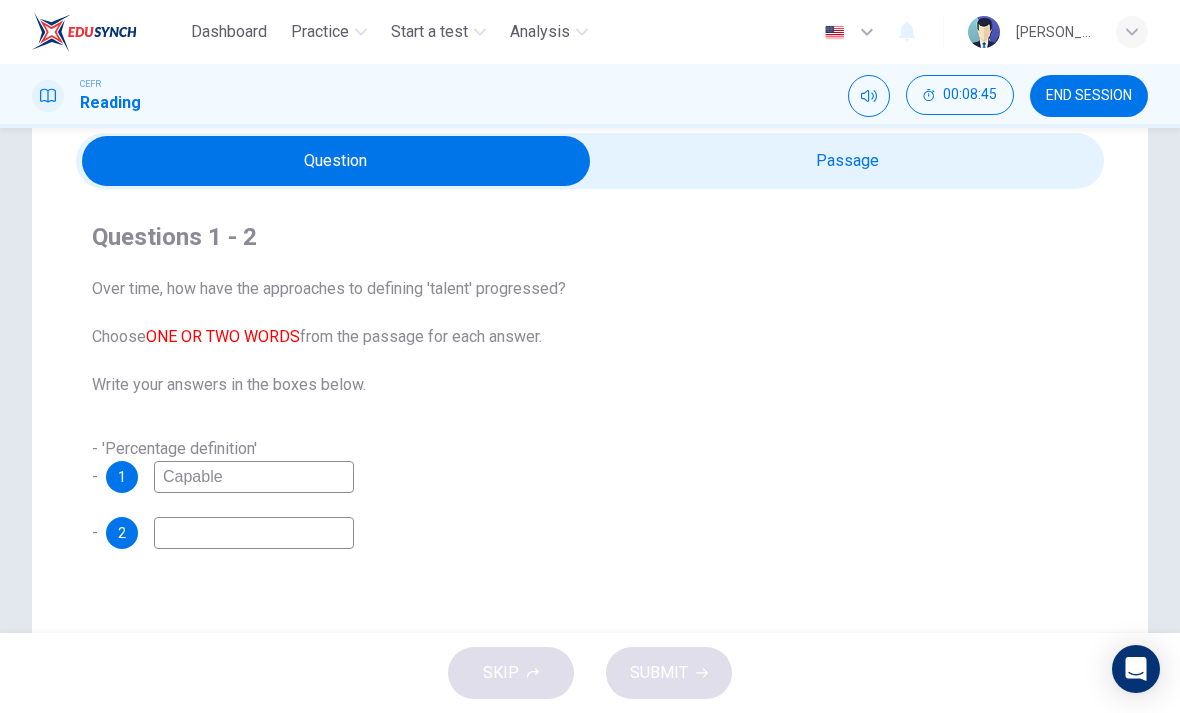 click at bounding box center [254, 533] 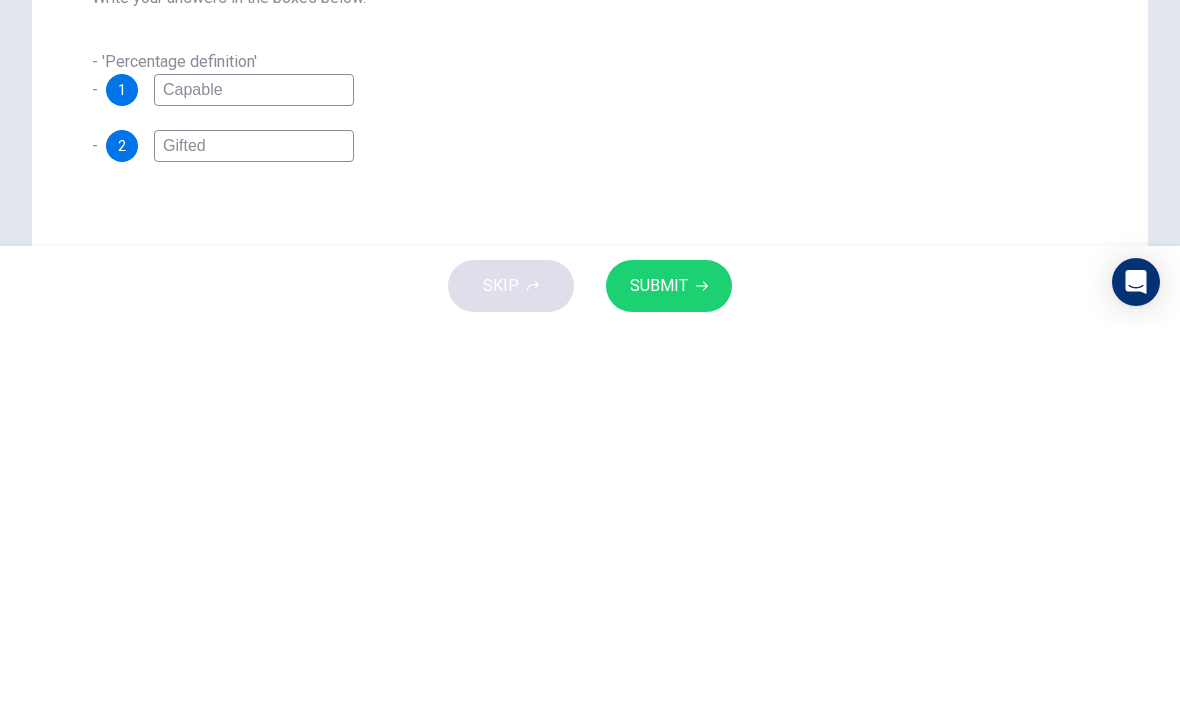 type on "Gifted" 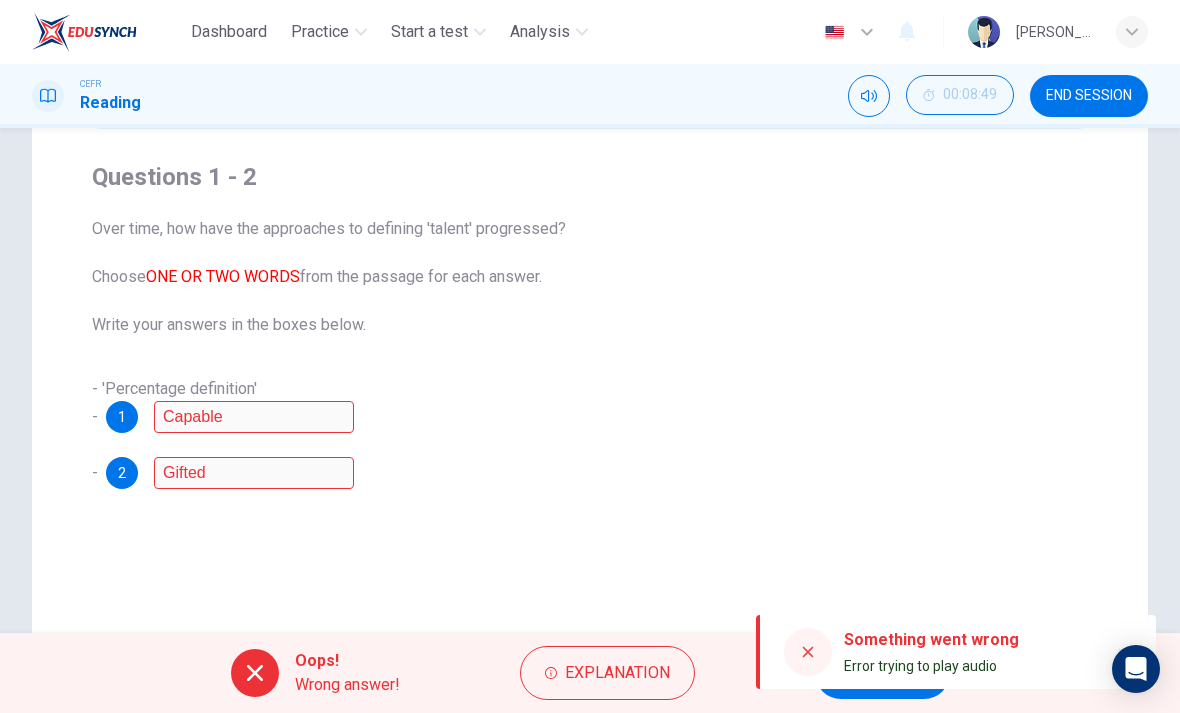 scroll, scrollTop: 149, scrollLeft: 0, axis: vertical 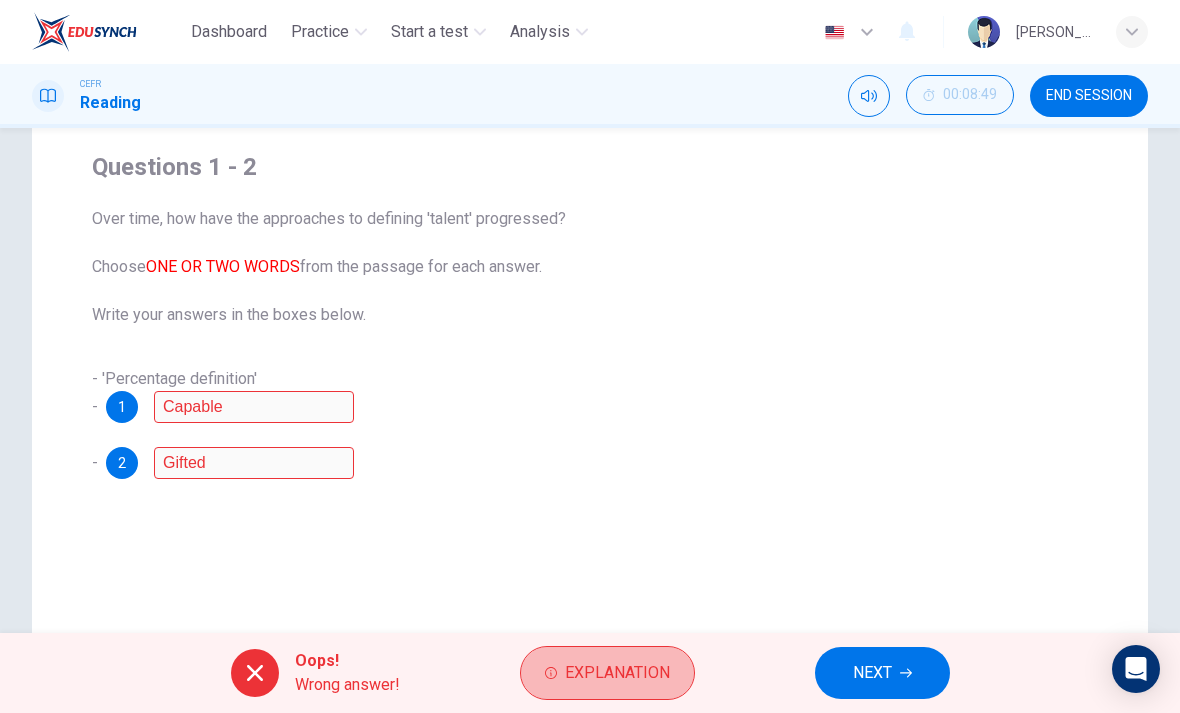 click on "Explanation" at bounding box center [617, 673] 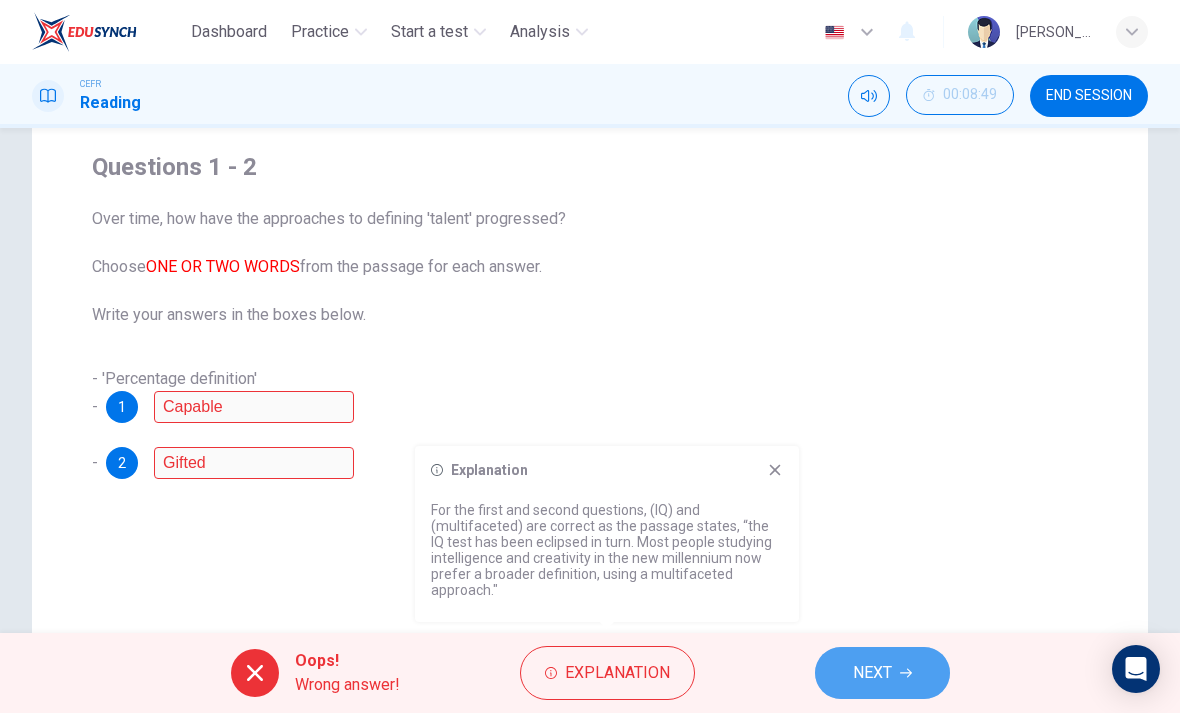 click on "NEXT" at bounding box center (872, 673) 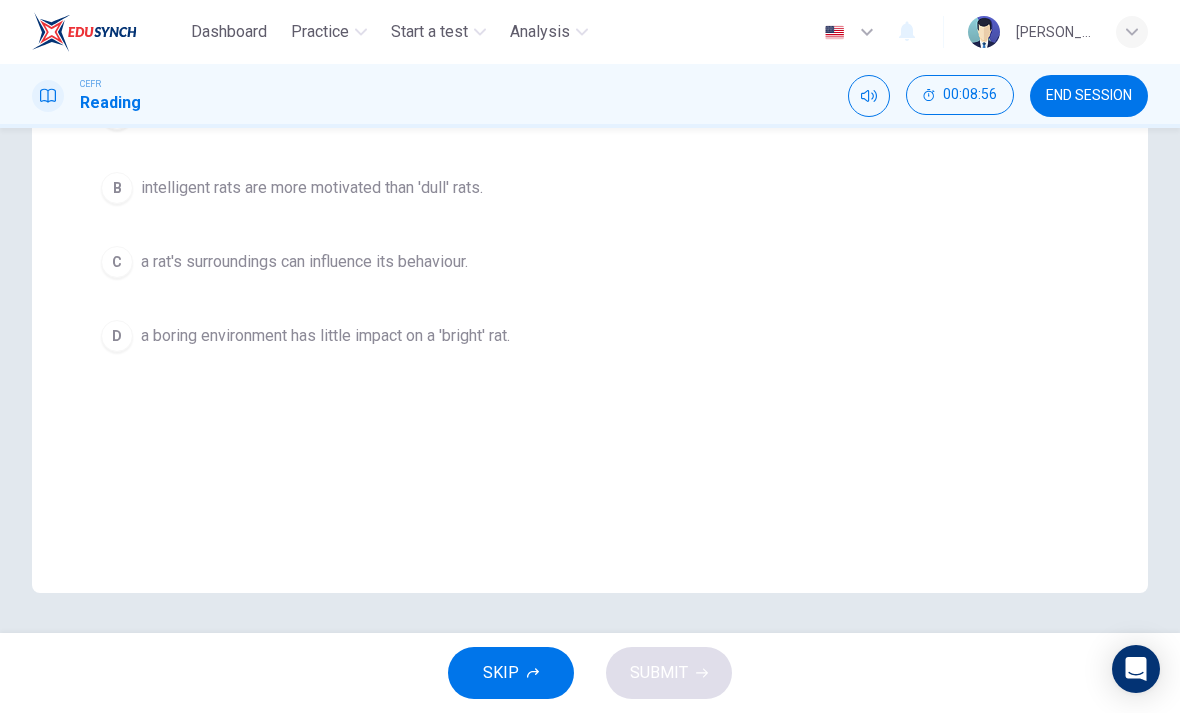scroll, scrollTop: 379, scrollLeft: 0, axis: vertical 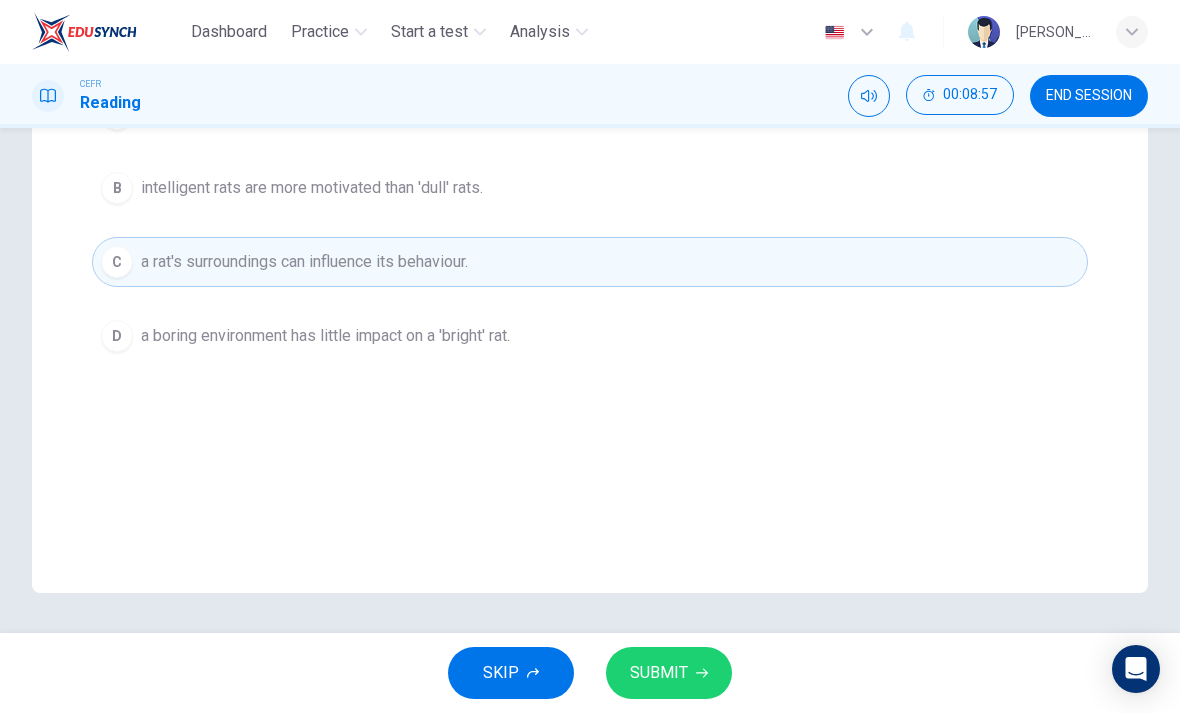 click on "SUBMIT" at bounding box center [659, 673] 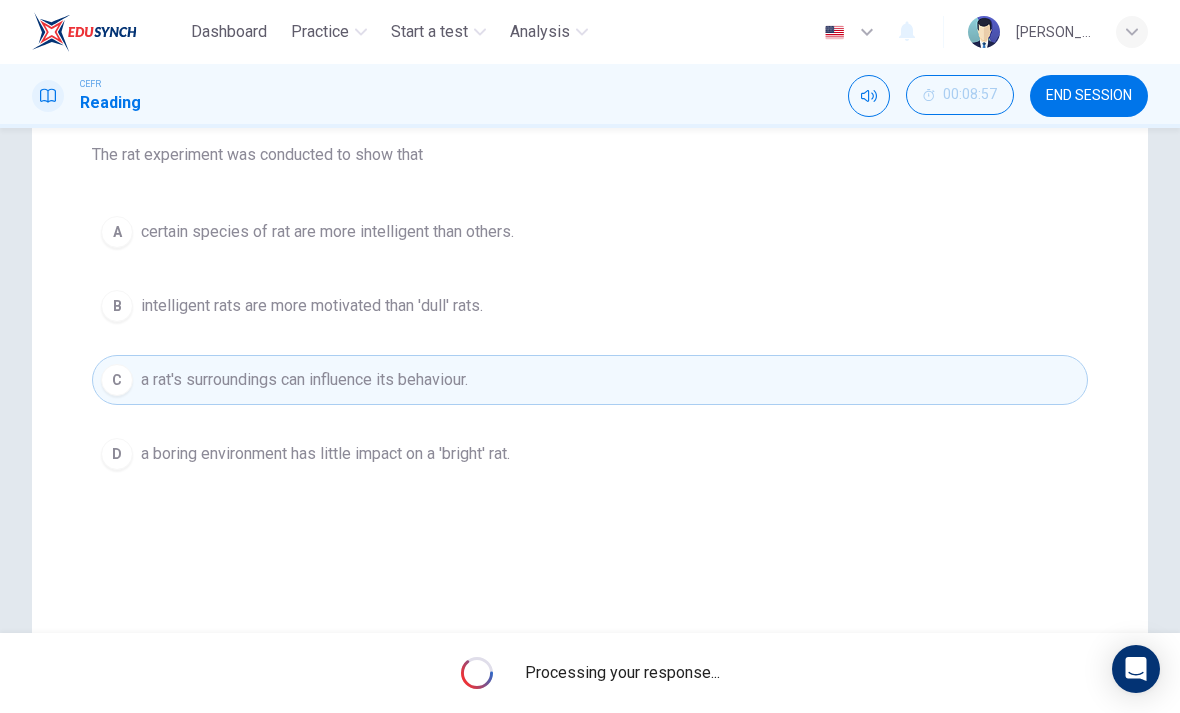 scroll, scrollTop: 254, scrollLeft: 0, axis: vertical 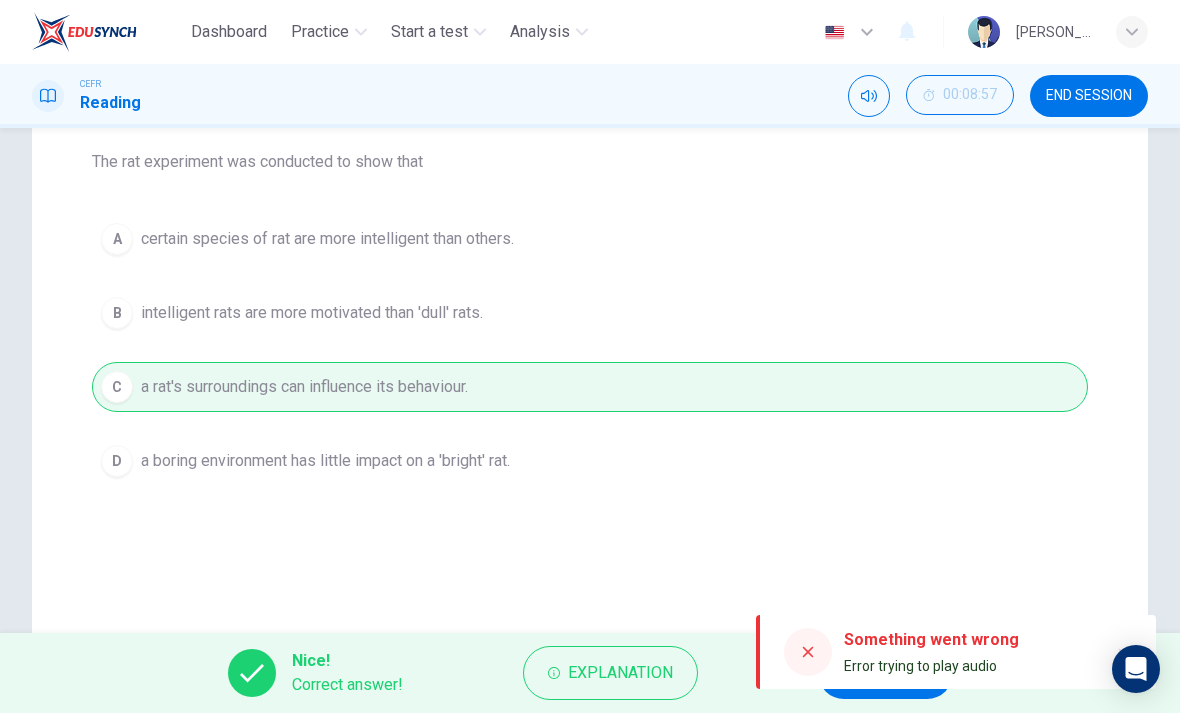 click on "Explanation" at bounding box center (610, 673) 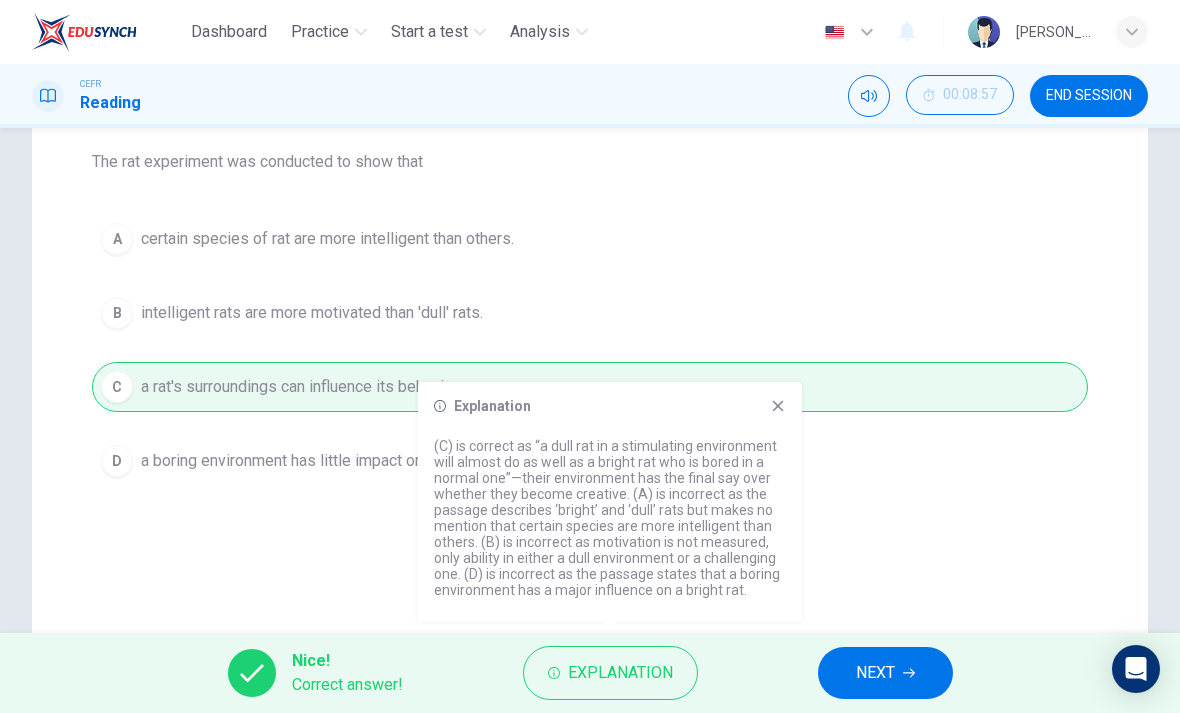 click on "Explanation (C) is correct as “a dull rat in a stimulating environment will almost do as well as a bright rat who is bored in a normal one”—their environment has the final say over whether they become creative. (A) is incorrect as the passage describes ‘bright’ and ‘dull’ rats but makes no mention that certain species are more intelligent than others. (B) is incorrect as motivation is not measured, only ability in either a dull environment or a challenging one. (D) is incorrect as the passage states that a boring environment has a major influence on a bright rat." at bounding box center [610, 502] 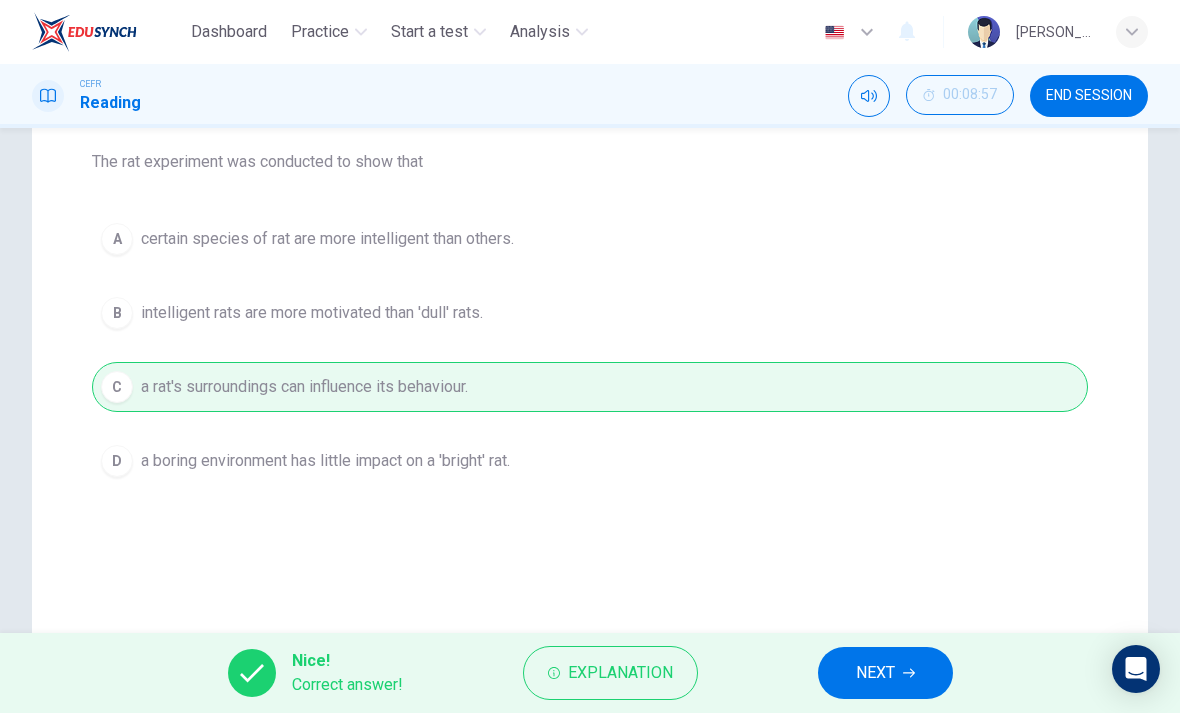 click on "NEXT" at bounding box center [875, 673] 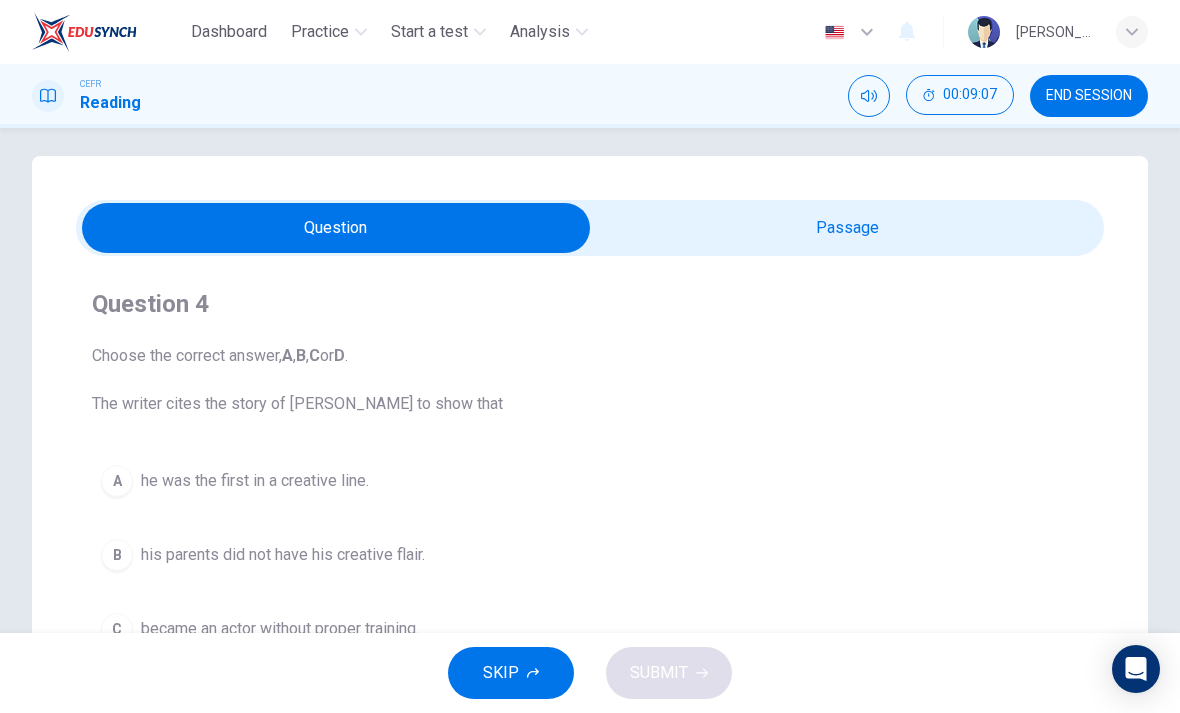 scroll, scrollTop: 20, scrollLeft: 0, axis: vertical 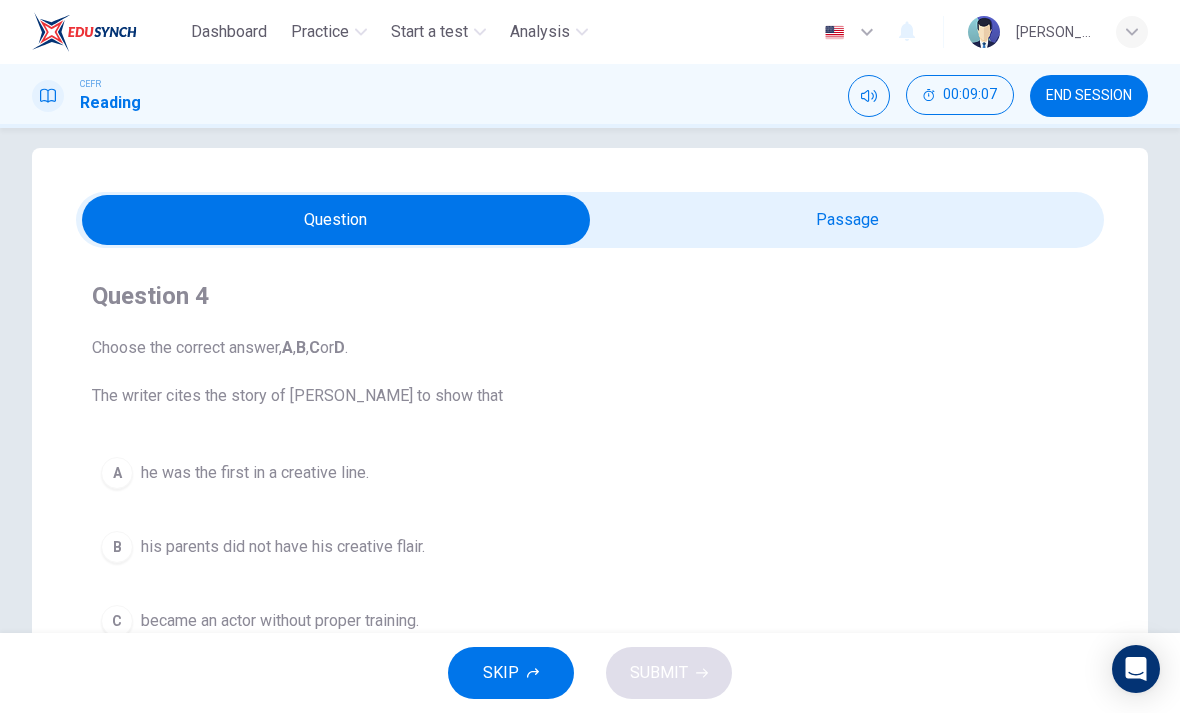 click at bounding box center [336, 220] 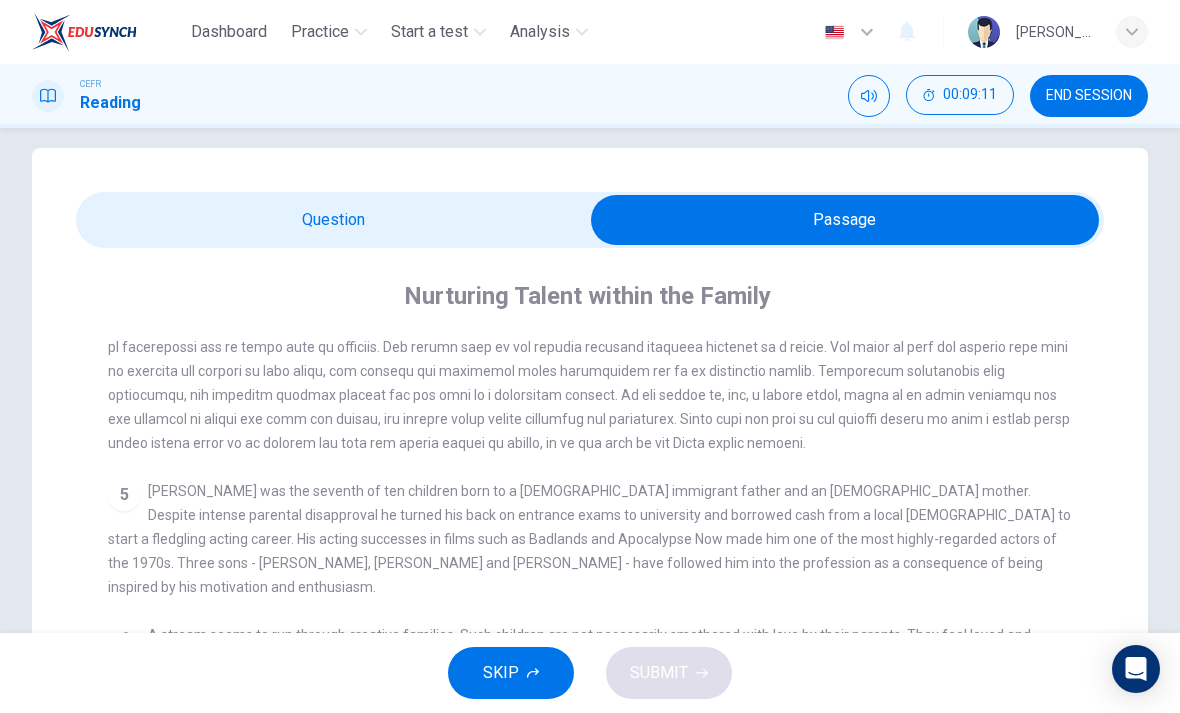 scroll, scrollTop: 961, scrollLeft: 0, axis: vertical 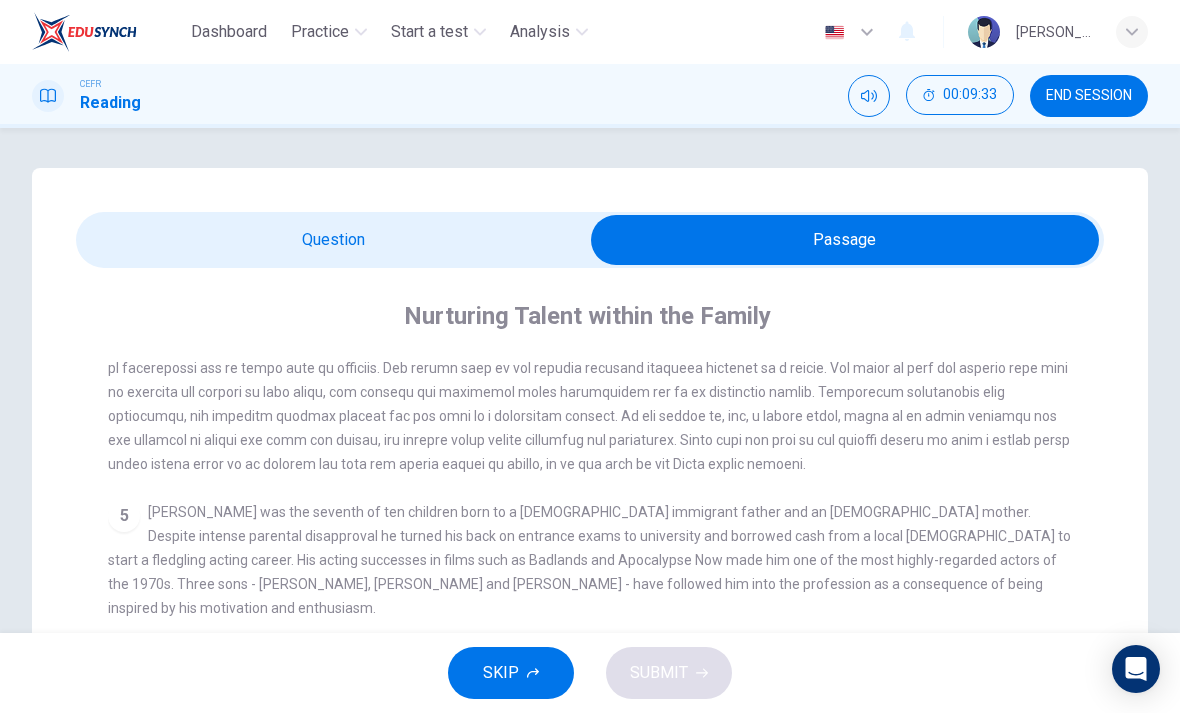 click at bounding box center (845, 240) 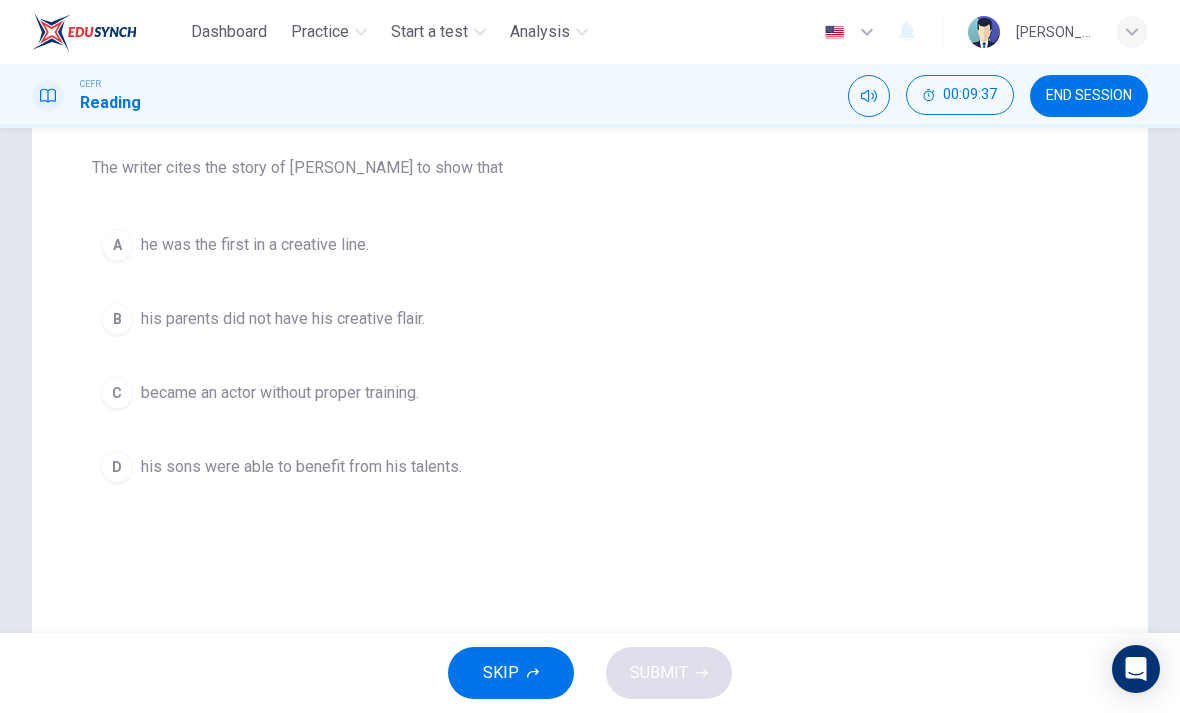 scroll, scrollTop: 260, scrollLeft: 0, axis: vertical 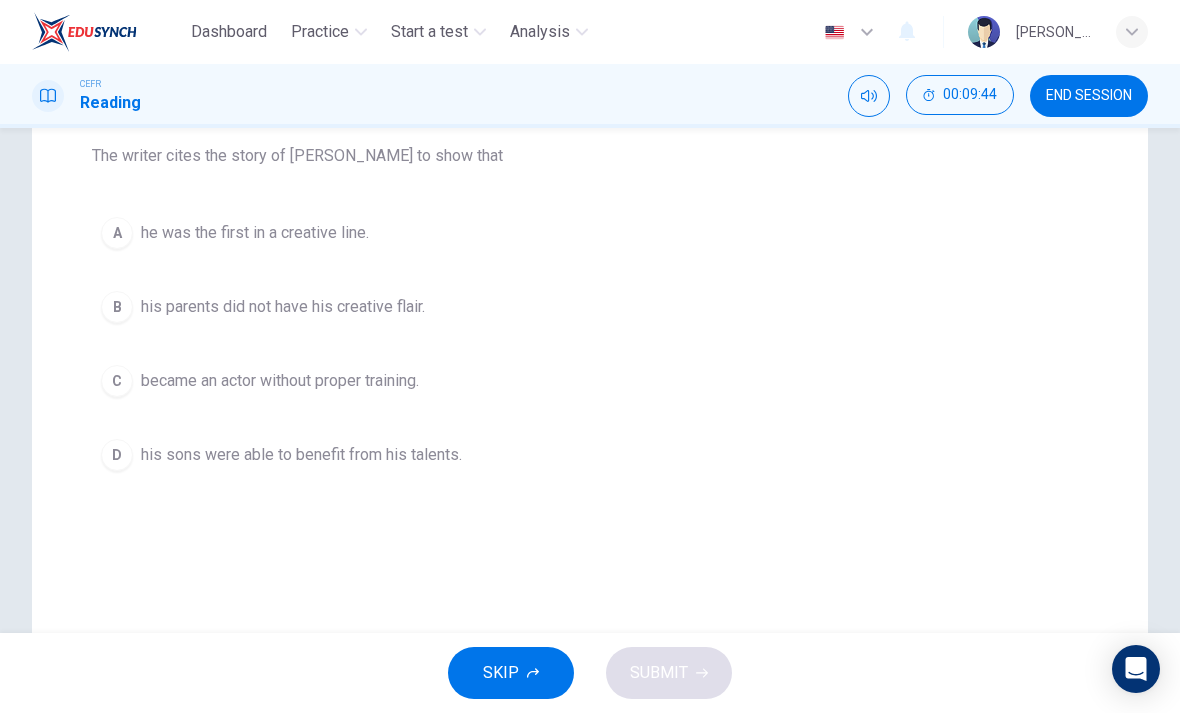 click on "B" at bounding box center (117, 307) 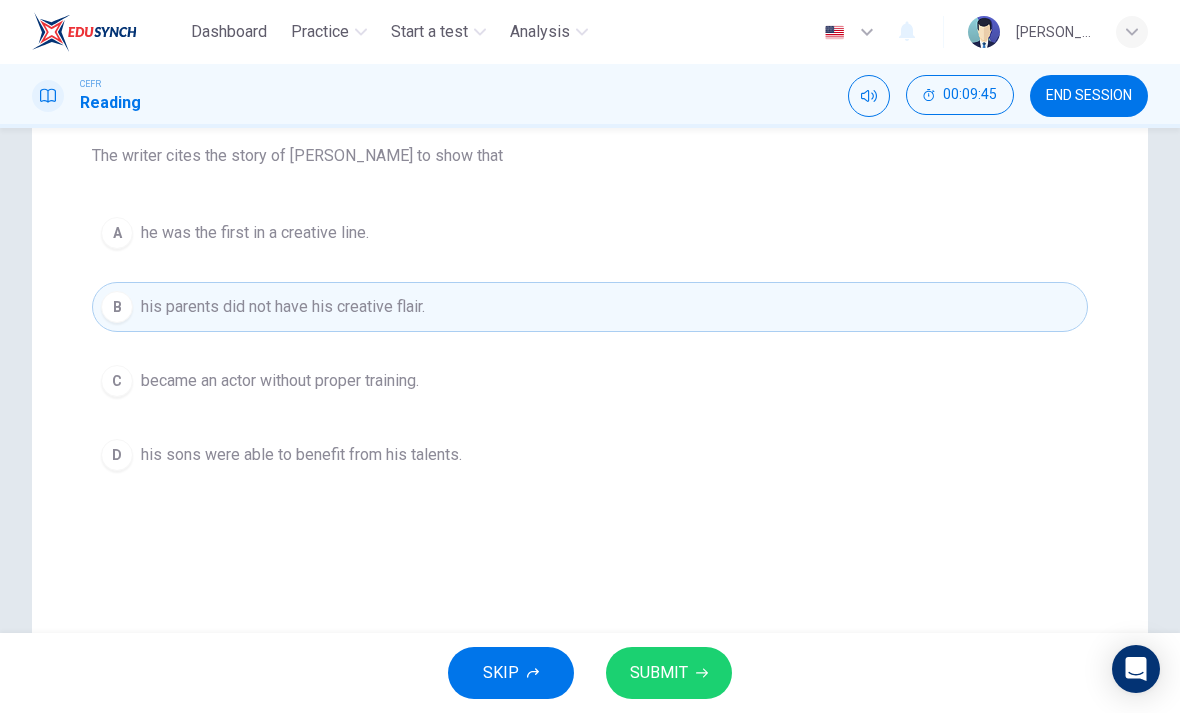 click on "SUBMIT" at bounding box center [659, 673] 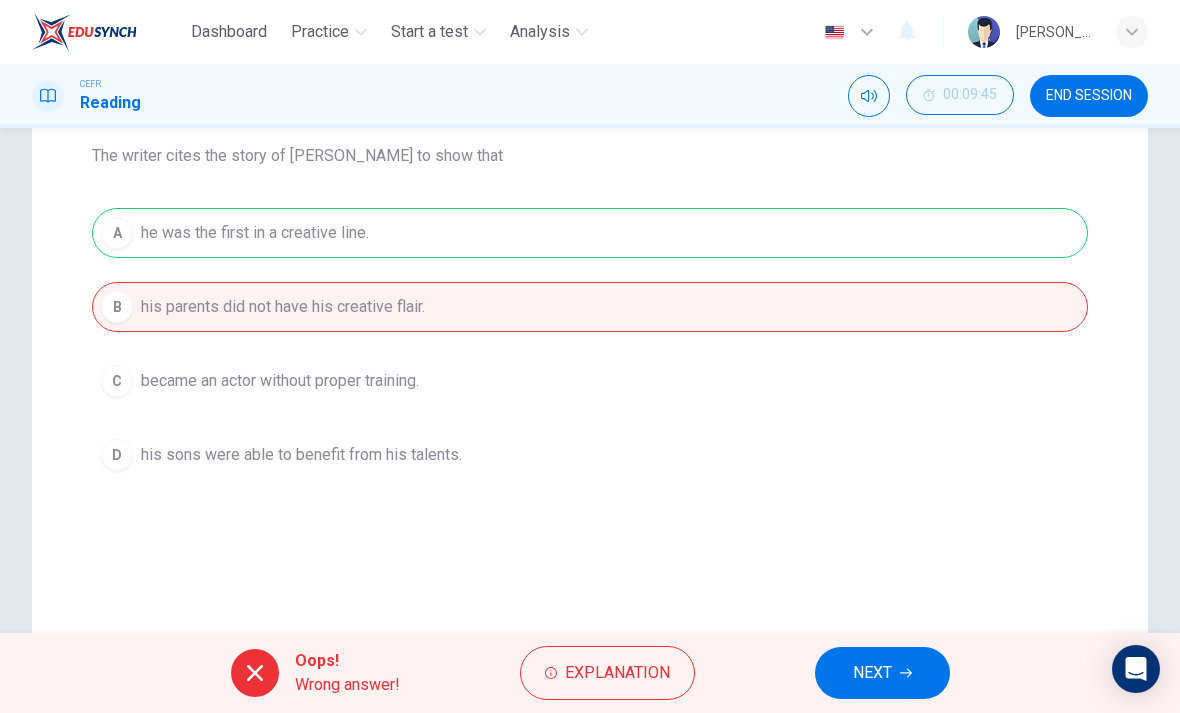 click on "Explanation" at bounding box center [617, 673] 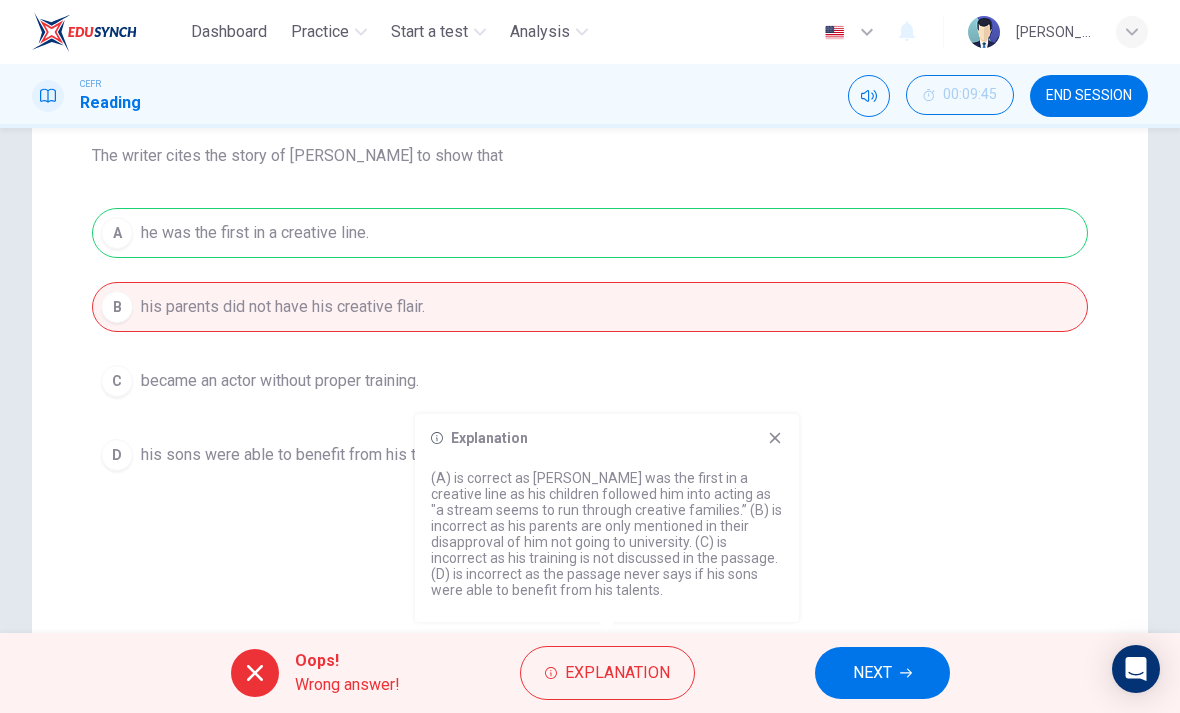 click on "A he was the first in a creative line. B his parents did not have his creative flair. C became an actor without proper training. D his sons were able to benefit from his talents." at bounding box center [590, 344] 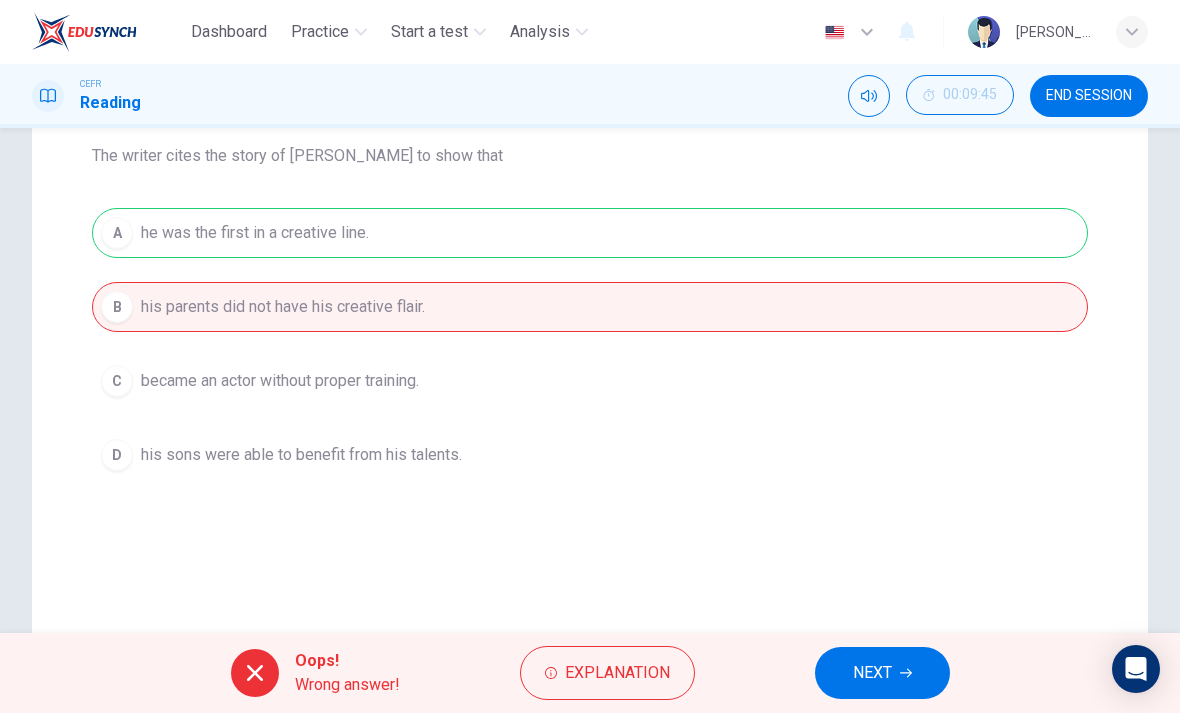 click on "NEXT" at bounding box center [882, 673] 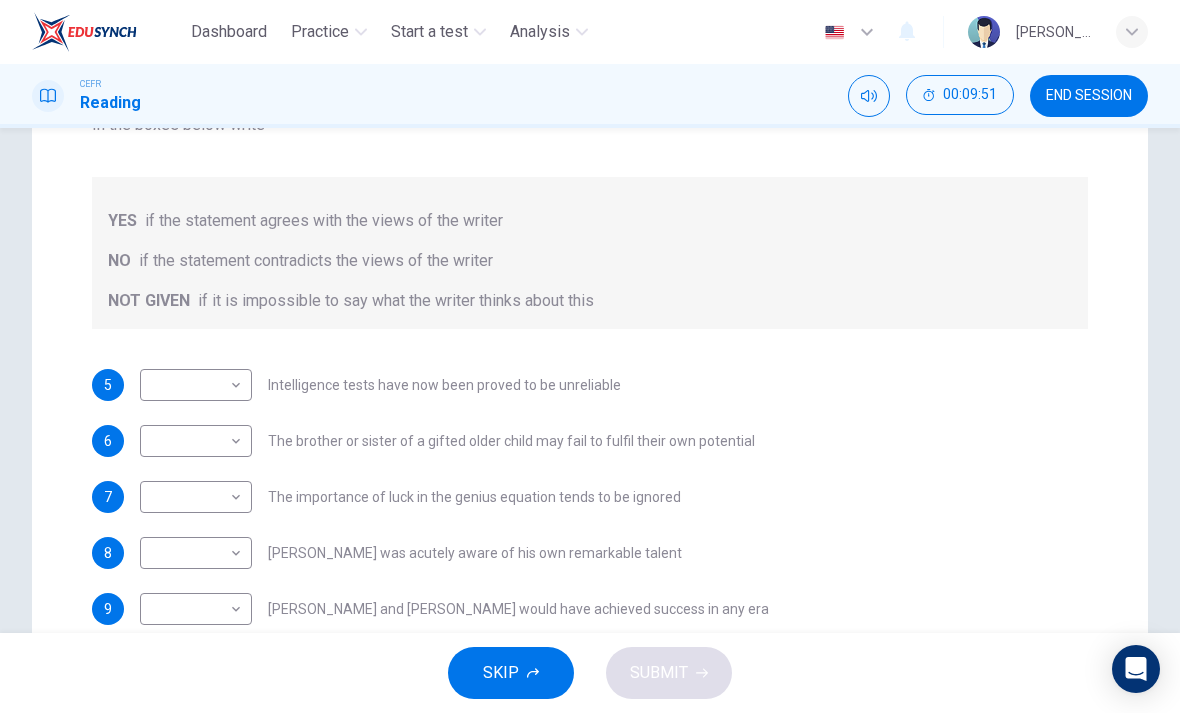 scroll, scrollTop: 272, scrollLeft: 0, axis: vertical 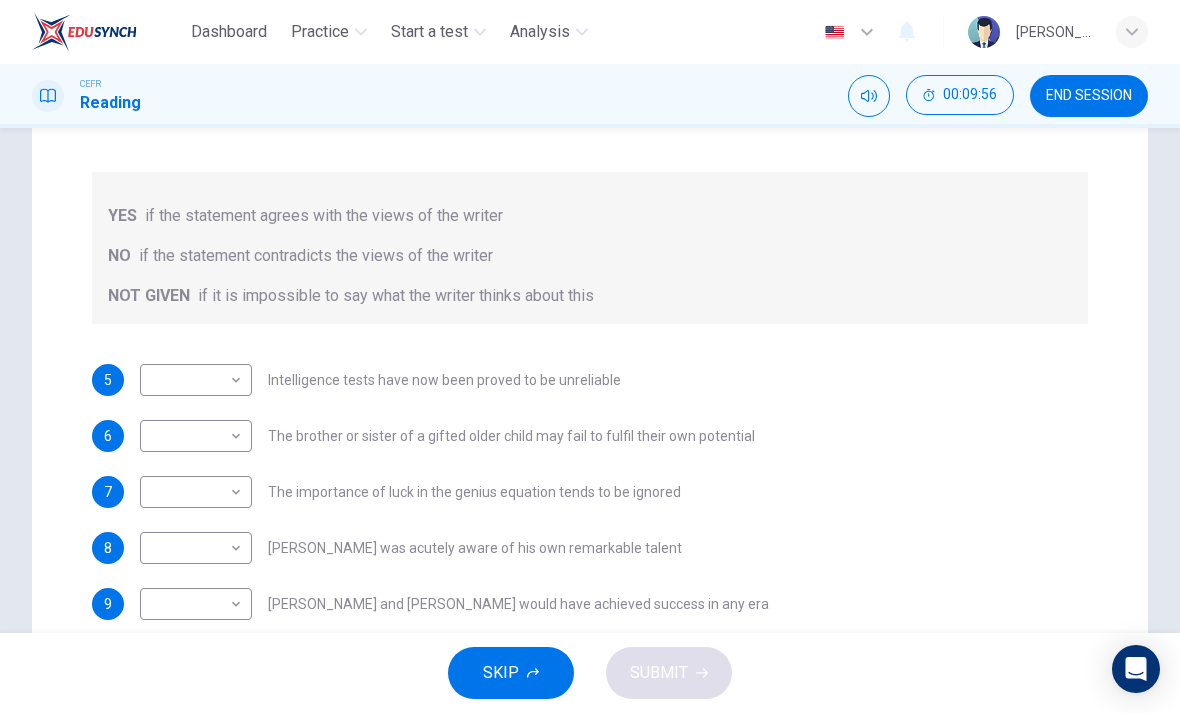 click on "Dashboard Practice Start a test Analysis English en ​ [PERSON_NAME] CEFR Reading 00:09:56 END SESSION Question Passage Questions 5 - 9 Do the following statements agree with the claims of the writer in the Reading Passage?
In the boxes below write YES if the statement agrees with the views of the writer NO if the statement contradicts the views of the writer NOT GIVEN if it is impossible to say what the writer thinks about this 5 ​ ​ Intelligence tests have now been proved to be unreliable 6 ​ ​ The brother or sister of a gifted older child may fail to fulfil their own potential 7 ​ ​ The importance of luck in the genius equation tends to be ignored 8 ​ ​ [PERSON_NAME] was acutely aware of his own remarkable talent 9 ​ ​ [PERSON_NAME] and [PERSON_NAME] would have achieved success in any era Nurturing Talent within the Family CLICK TO ZOOM Click to Zoom 1 2 3 4 5 6 7 8 SKIP SUBMIT Dashboard Practice Start a test Analysis Notifications © Copyright  2025" at bounding box center (590, 356) 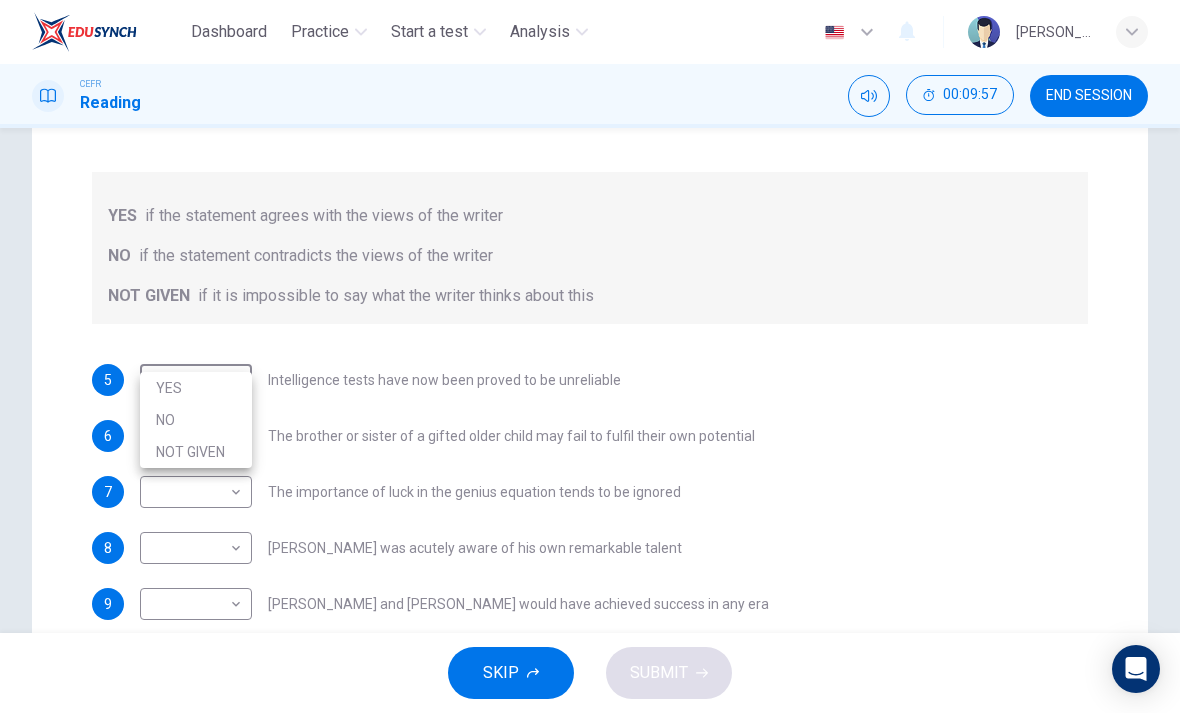 click on "NOT GIVEN" at bounding box center [196, 452] 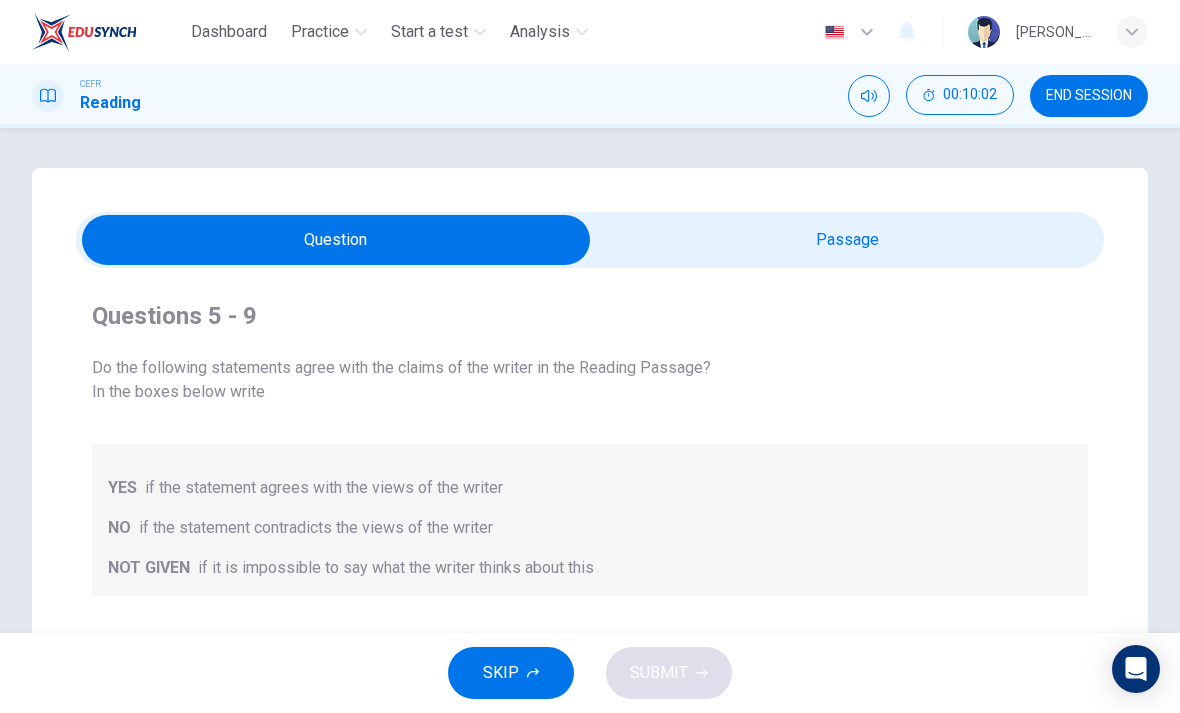 scroll, scrollTop: 0, scrollLeft: 0, axis: both 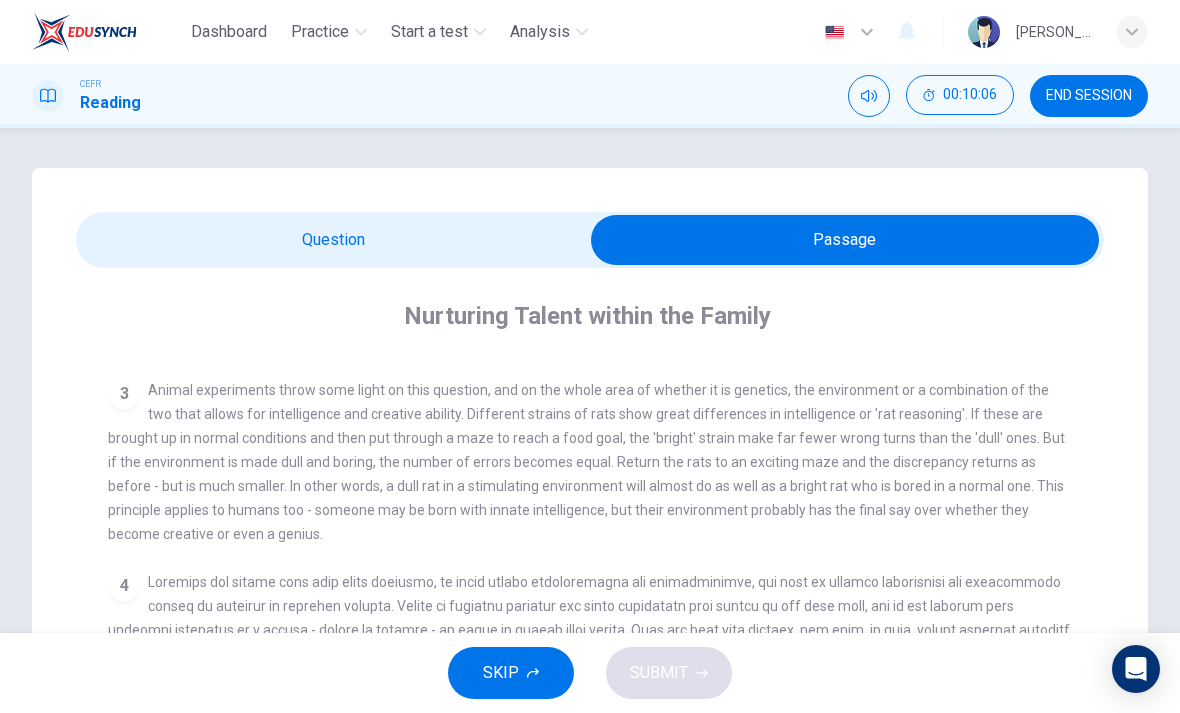 click at bounding box center (845, 240) 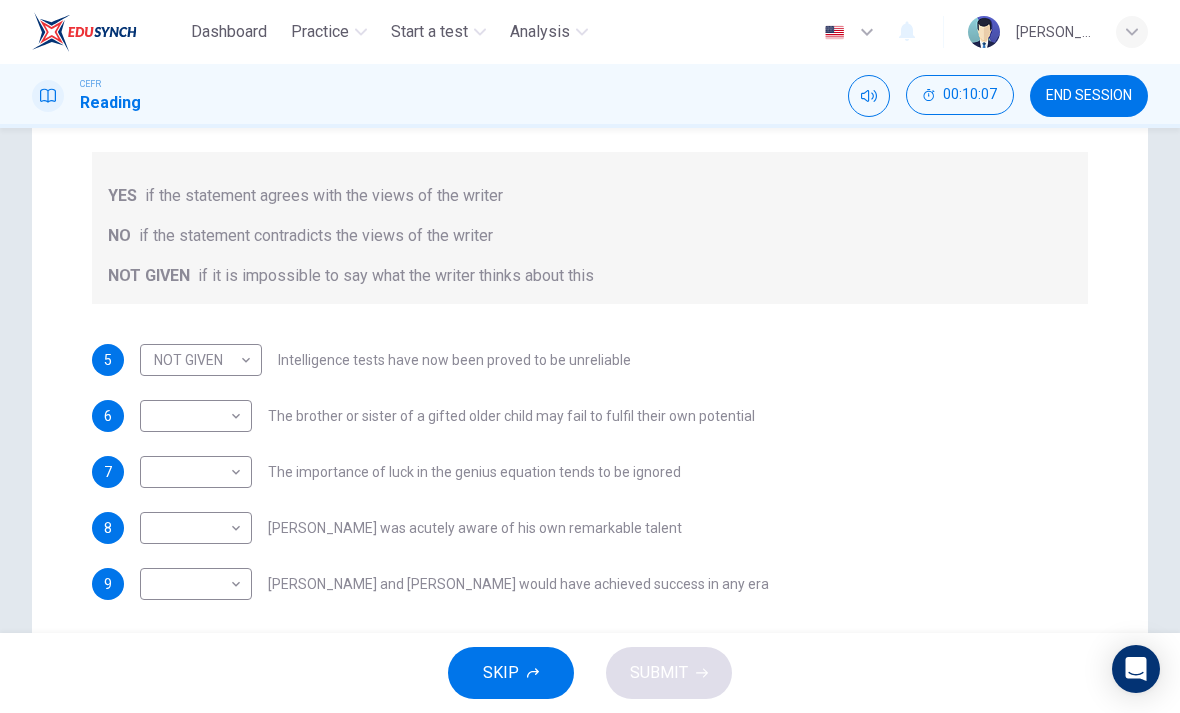 scroll, scrollTop: 290, scrollLeft: 0, axis: vertical 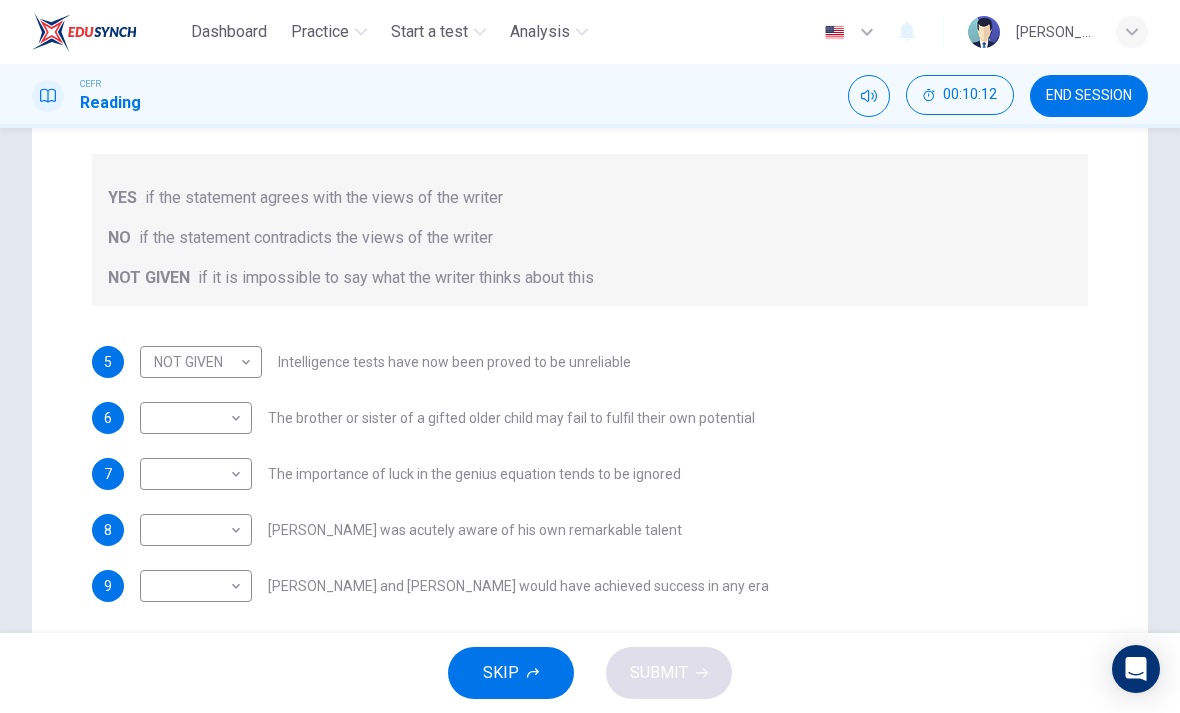 click on "Dashboard Practice Start a test Analysis English en ​ [PERSON_NAME] CEFR Reading 00:10:12 END SESSION Question Passage Questions 5 - 9 Do the following statements agree with the claims of the writer in the Reading Passage?
In the boxes below write YES if the statement agrees with the views of the writer NO if the statement contradicts the views of the writer NOT GIVEN if it is impossible to say what the writer thinks about this 5 NOT GIVEN NOT GIVEN ​ Intelligence tests have now been proved to be unreliable 6 ​ ​ The brother or sister of a gifted older child may fail to fulfil their own potential 7 ​ ​ The importance of luck in the genius equation tends to be ignored 8 ​ ​ [PERSON_NAME] was acutely aware of his own remarkable talent 9 ​ ​ [PERSON_NAME] and [PERSON_NAME] would have achieved success in any era Nurturing Talent within the Family CLICK TO ZOOM Click to Zoom 1 2 3 4 5 6 7 8 SKIP SUBMIT Dashboard Practice Start a test Analysis Notifications © Copyright  2025" at bounding box center [590, 356] 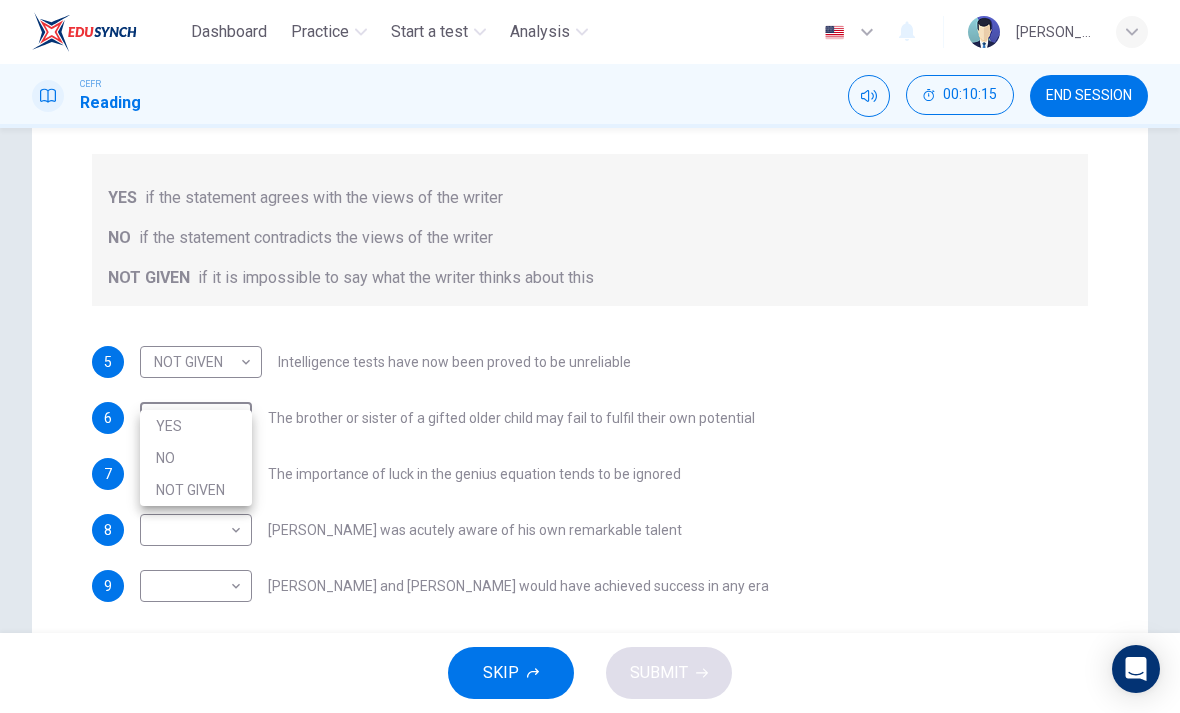 click on "NO" at bounding box center [196, 458] 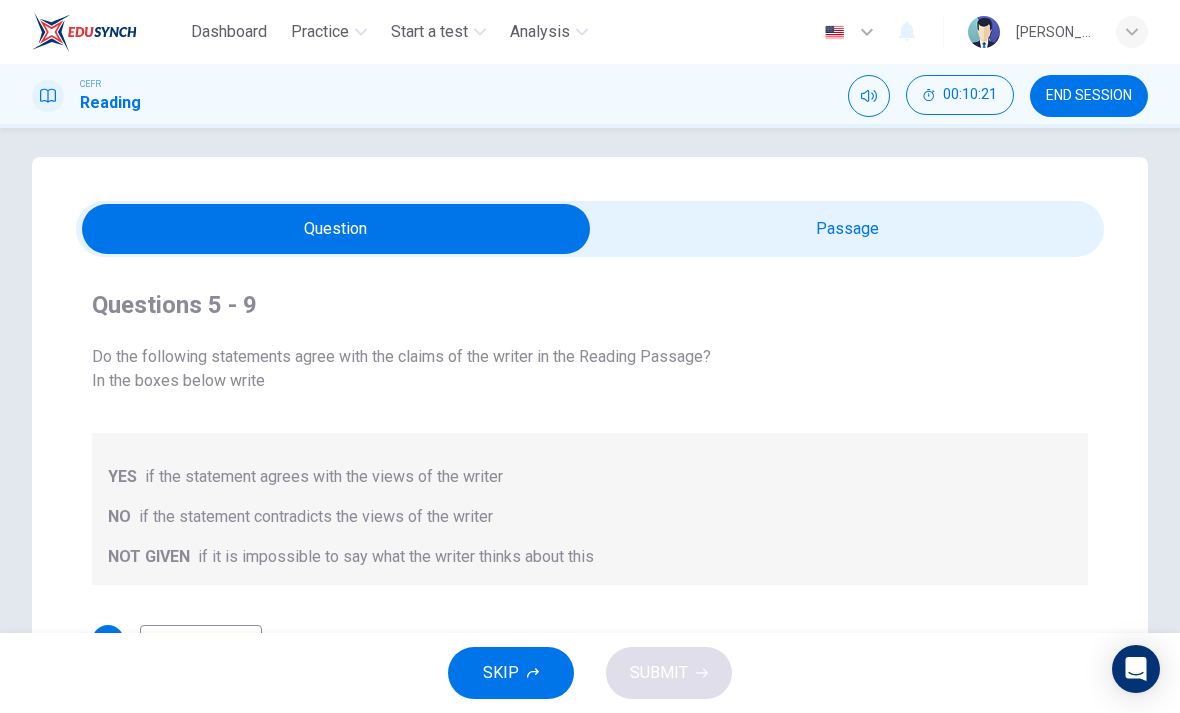 scroll, scrollTop: 21, scrollLeft: 0, axis: vertical 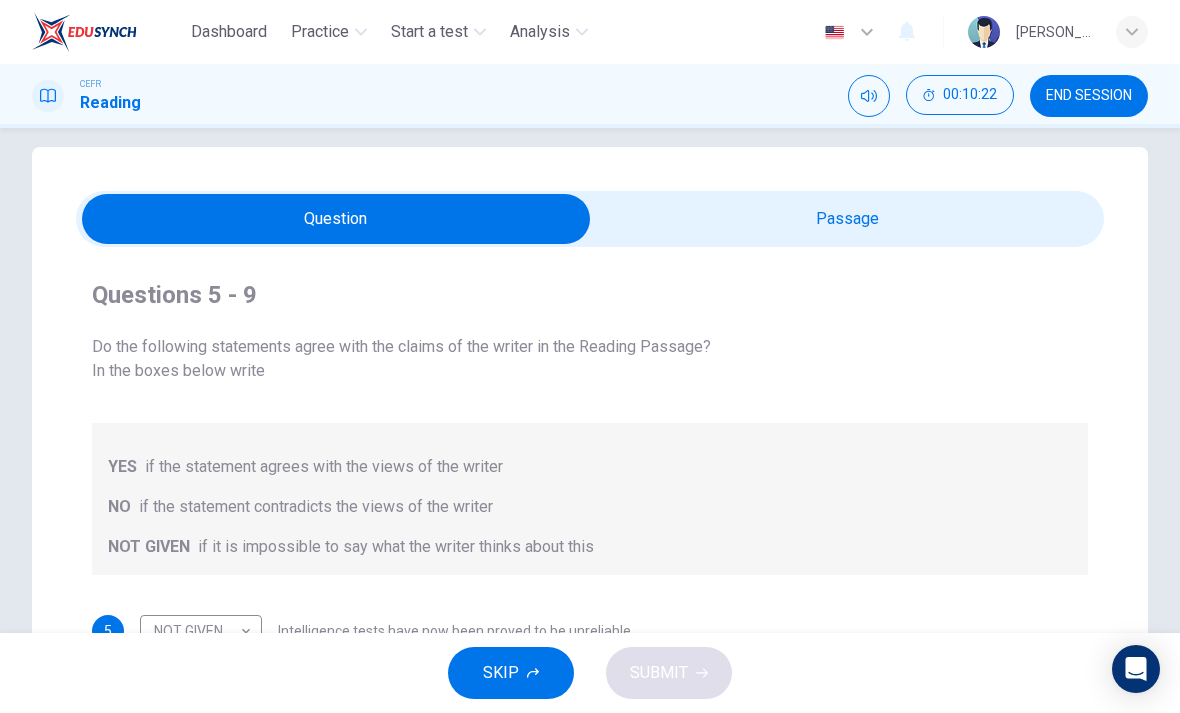 click on "Question Passage Questions 5 - 9 Do the following statements agree with the claims of the writer in the Reading Passage?
In the boxes below write YES if the statement agrees with the views of the writer NO if the statement contradicts the views of the writer NOT GIVEN if it is impossible to say what the writer thinks about this 5 NOT GIVEN NOT GIVEN ​ Intelligence tests have now been proved to be unreliable 6 NO NO ​ The brother or sister of a gifted older child may fail to fulfil their own potential 7 ​ ​ The importance of luck in the genius equation tends to be ignored 8 ​ ​ [PERSON_NAME] was acutely aware of his own remarkable talent 9 ​ ​ [PERSON_NAME] and [PERSON_NAME] would have achieved success in any era Nurturing Talent within the Family CLICK TO ZOOM Click to Zoom 1 2 3 4 5 6 7 8" at bounding box center (590, 549) 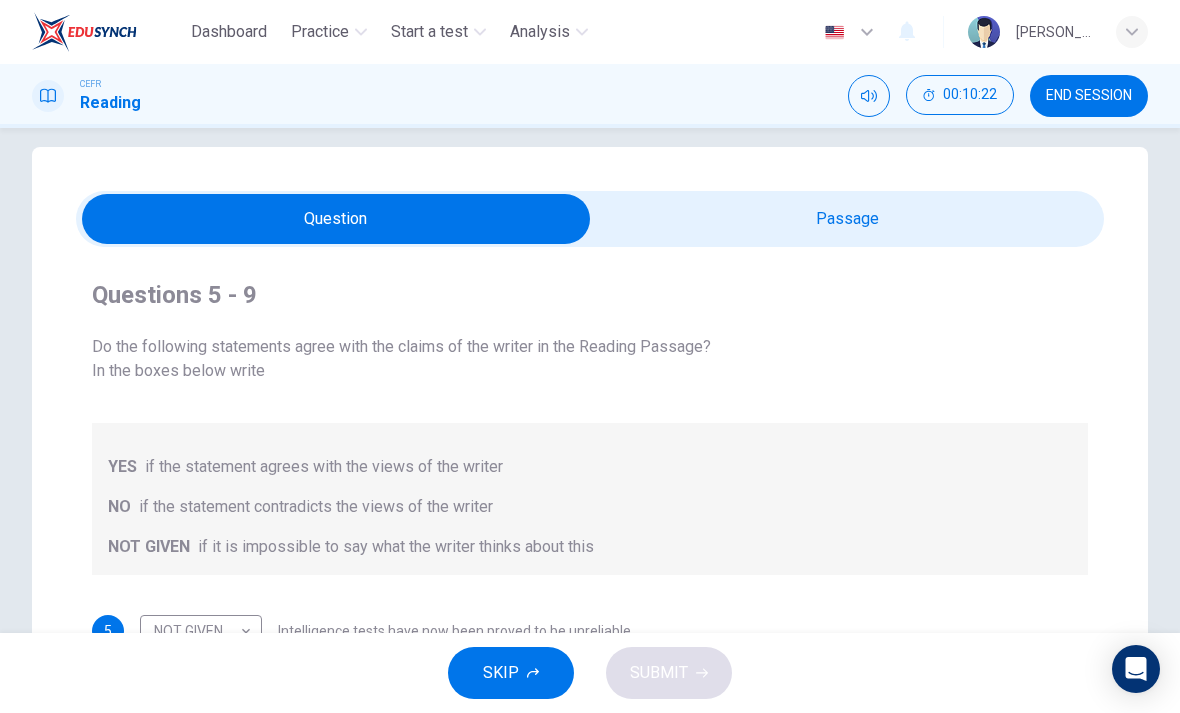 click at bounding box center (336, 219) 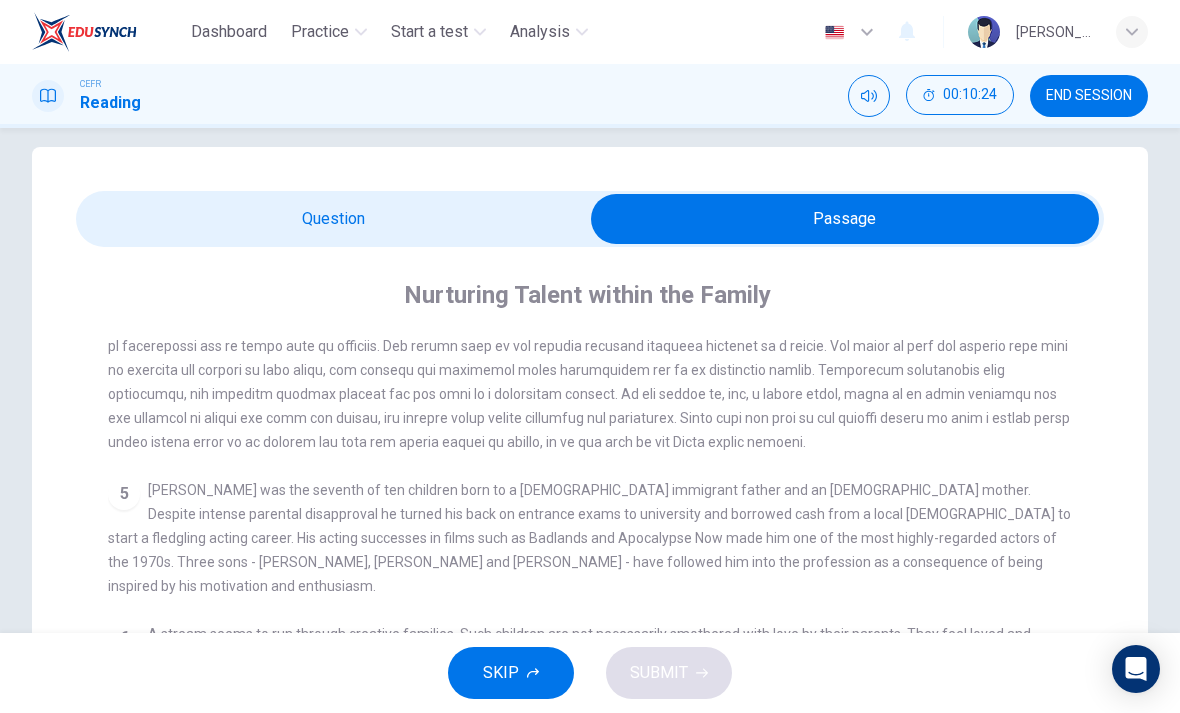 scroll, scrollTop: 961, scrollLeft: 0, axis: vertical 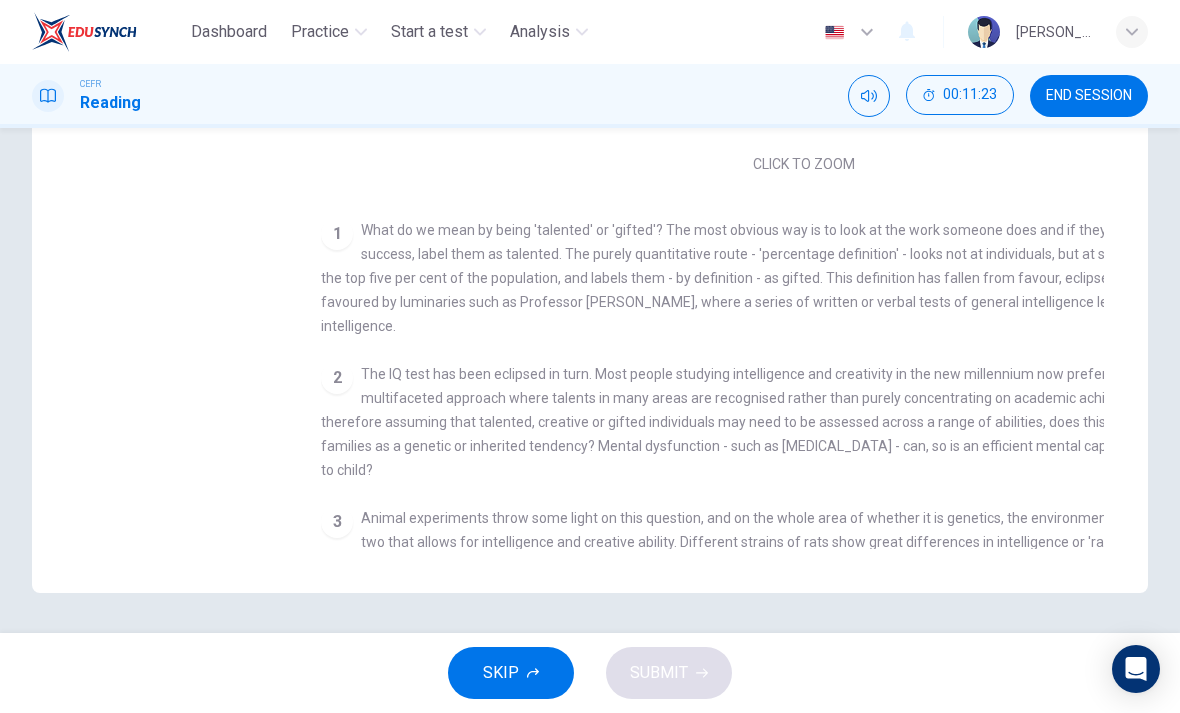checkbox on "false" 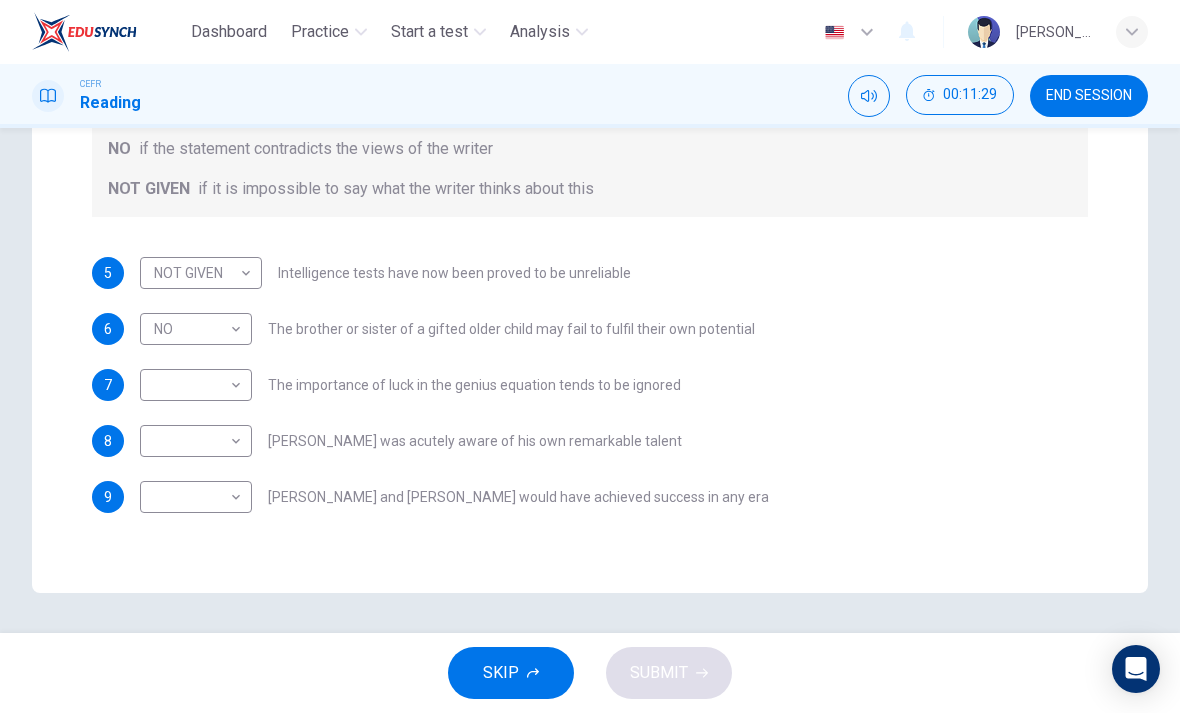 click on "Dashboard Practice Start a test Analysis English en ​ [PERSON_NAME] CEFR Reading 00:11:29 END SESSION Question Passage Questions 5 - 9 Do the following statements agree with the claims of the writer in the Reading Passage?
In the boxes below write YES if the statement agrees with the views of the writer NO if the statement contradicts the views of the writer NOT GIVEN if it is impossible to say what the writer thinks about this 5 NOT GIVEN NOT GIVEN ​ Intelligence tests have now been proved to be unreliable 6 NO NO ​ The brother or sister of a gifted older child may fail to fulfil their own potential 7 ​ ​ The importance of luck in the genius equation tends to be ignored 8 ​ ​ [PERSON_NAME] was acutely aware of his own remarkable talent 9 ​ ​ [PERSON_NAME] and [PERSON_NAME] would have achieved success in any era Nurturing Talent within the Family CLICK TO ZOOM Click to Zoom 1 2 3 4 5 6 7 8 SKIP SUBMIT Dashboard Practice Start a test Analysis Notifications © Copyright  2025" at bounding box center (590, 356) 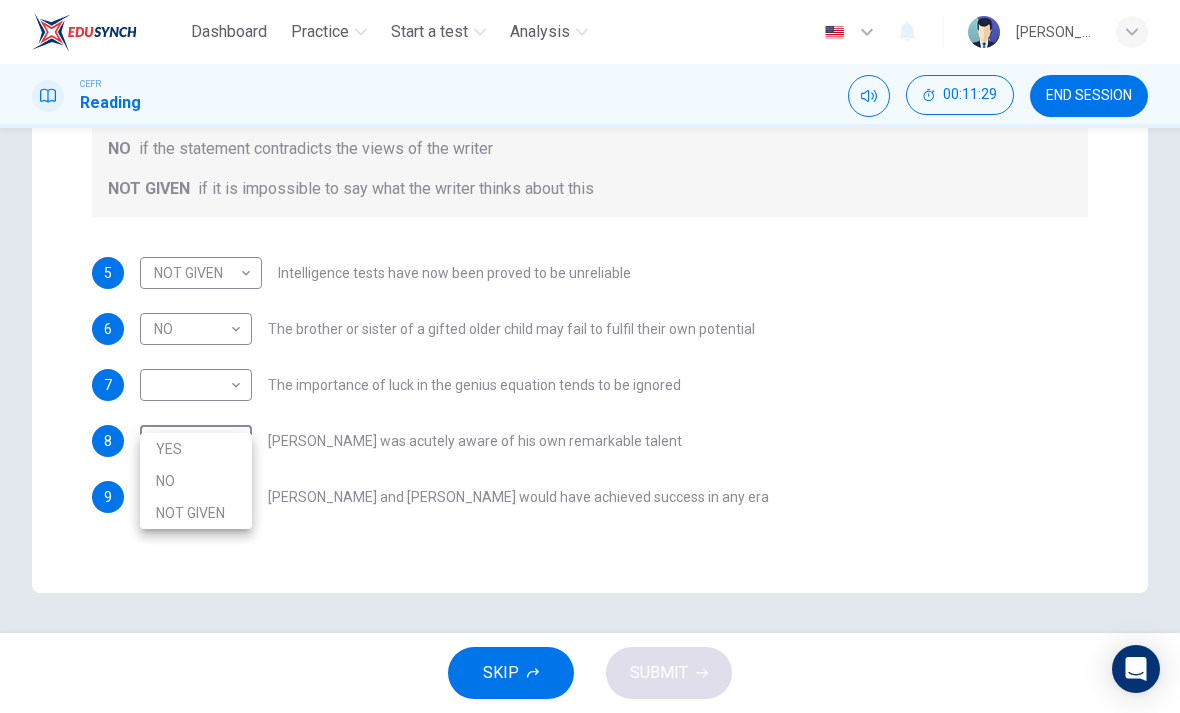 click on "YES" at bounding box center [196, 449] 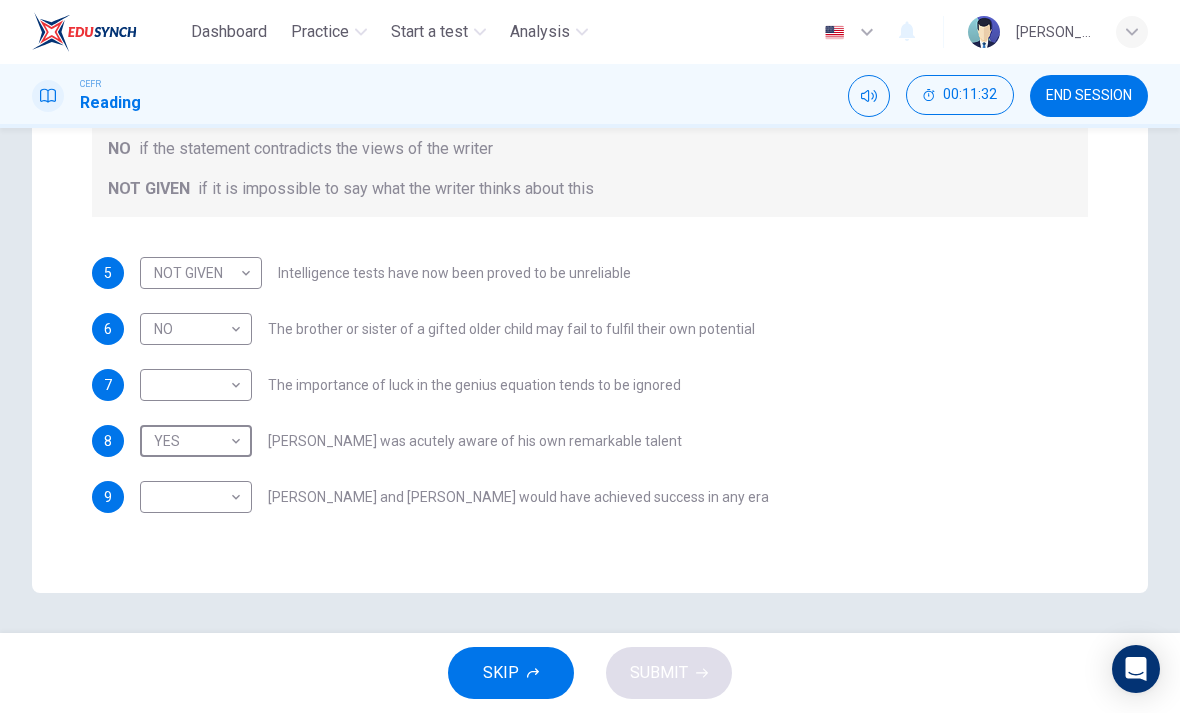 click on "Dashboard Practice Start a test Analysis English en ​ [PERSON_NAME] CEFR Reading 00:11:32 END SESSION Question Passage Questions 5 - 9 Do the following statements agree with the claims of the writer in the Reading Passage?
In the boxes below write YES if the statement agrees with the views of the writer NO if the statement contradicts the views of the writer NOT GIVEN if it is impossible to say what the writer thinks about this 5 NOT GIVEN NOT GIVEN ​ Intelligence tests have now been proved to be unreliable 6 NO NO ​ The brother or sister of a gifted older child may fail to fulfil their own potential 7 ​ ​ The importance of luck in the genius equation tends to be ignored 8 YES YES ​ [PERSON_NAME] was acutely aware of his own remarkable talent 9 ​ ​ [PERSON_NAME] and [PERSON_NAME] would have achieved success in any era Nurturing Talent within the Family CLICK TO ZOOM Click to Zoom 1 2 3 4 5 6 7 8 SKIP SUBMIT Dashboard Practice Start a test Analysis Notifications © Copyright  2025" at bounding box center [590, 356] 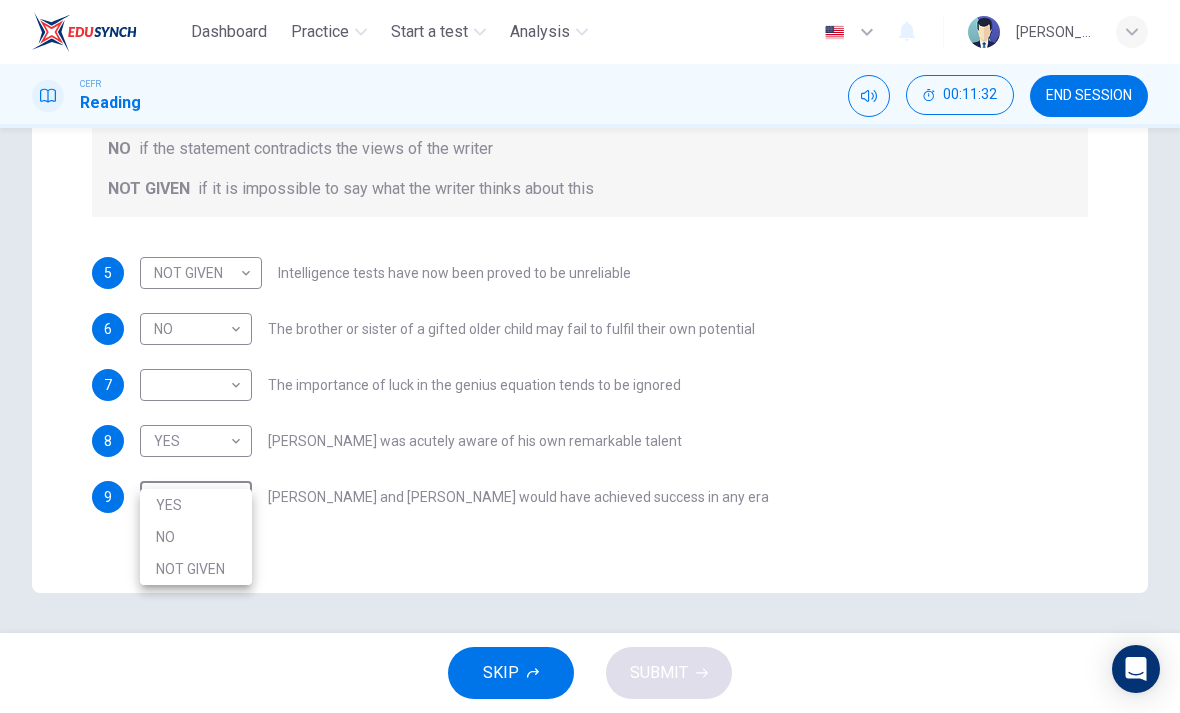 click on "YES" at bounding box center (196, 505) 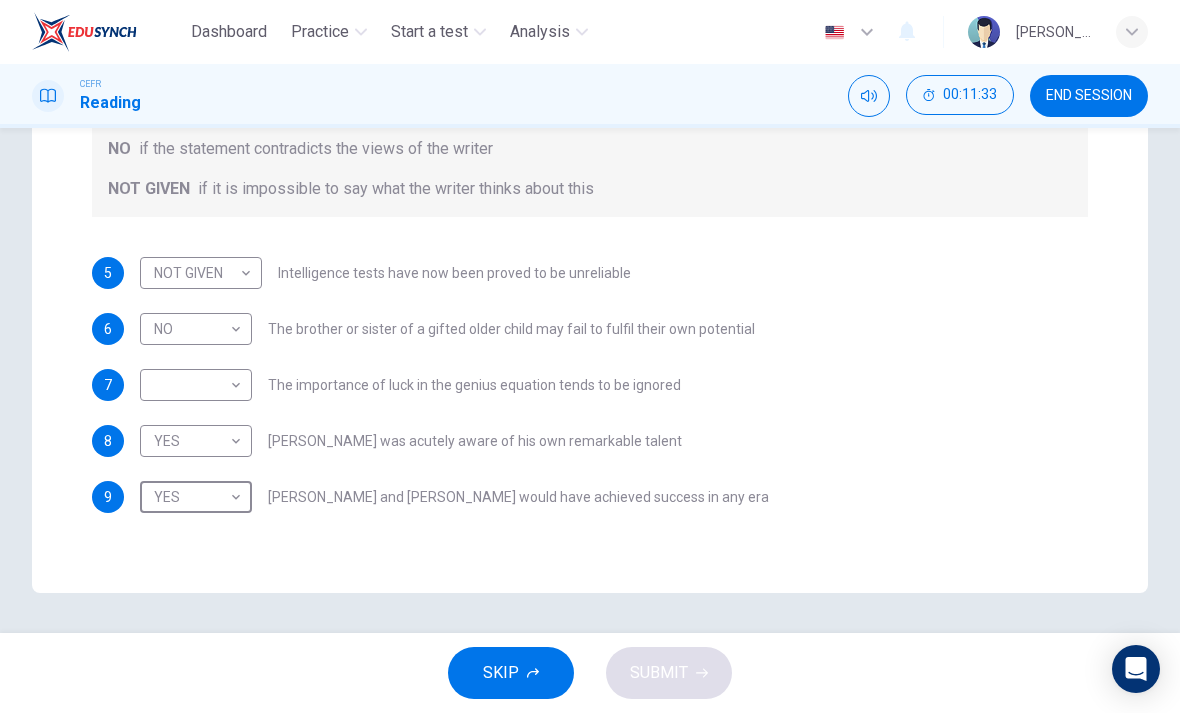 click on "Dashboard Practice Start a test Analysis English en ​ [PERSON_NAME] CEFR Reading 00:11:33 END SESSION Question Passage Questions 5 - 9 Do the following statements agree with the claims of the writer in the Reading Passage?
In the boxes below write YES if the statement agrees with the views of the writer NO if the statement contradicts the views of the writer NOT GIVEN if it is impossible to say what the writer thinks about this 5 NOT GIVEN NOT GIVEN ​ Intelligence tests have now been proved to be unreliable 6 NO NO ​ The brother or sister of a gifted older child may fail to fulfil their own potential 7 ​ ​ The importance of luck in the genius equation tends to be ignored 8 YES YES ​ [PERSON_NAME] was acutely aware of his own remarkable talent 9 YES YES ​ [PERSON_NAME] and [PERSON_NAME] would have achieved success in any era Nurturing Talent within the Family CLICK TO ZOOM Click to Zoom 1 2 3 4 5 6 7 8 SKIP SUBMIT Dashboard Practice Start a test Analysis Notifications © Copyright  2025" at bounding box center [590, 356] 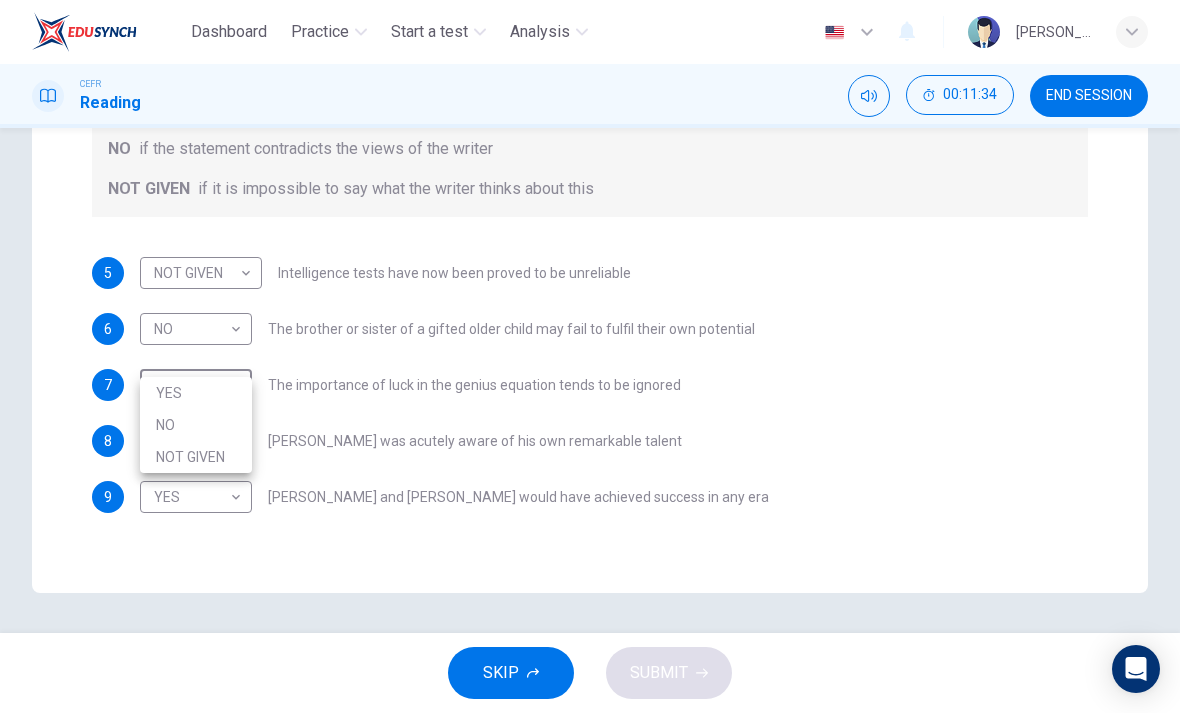 click on "NO" at bounding box center [196, 425] 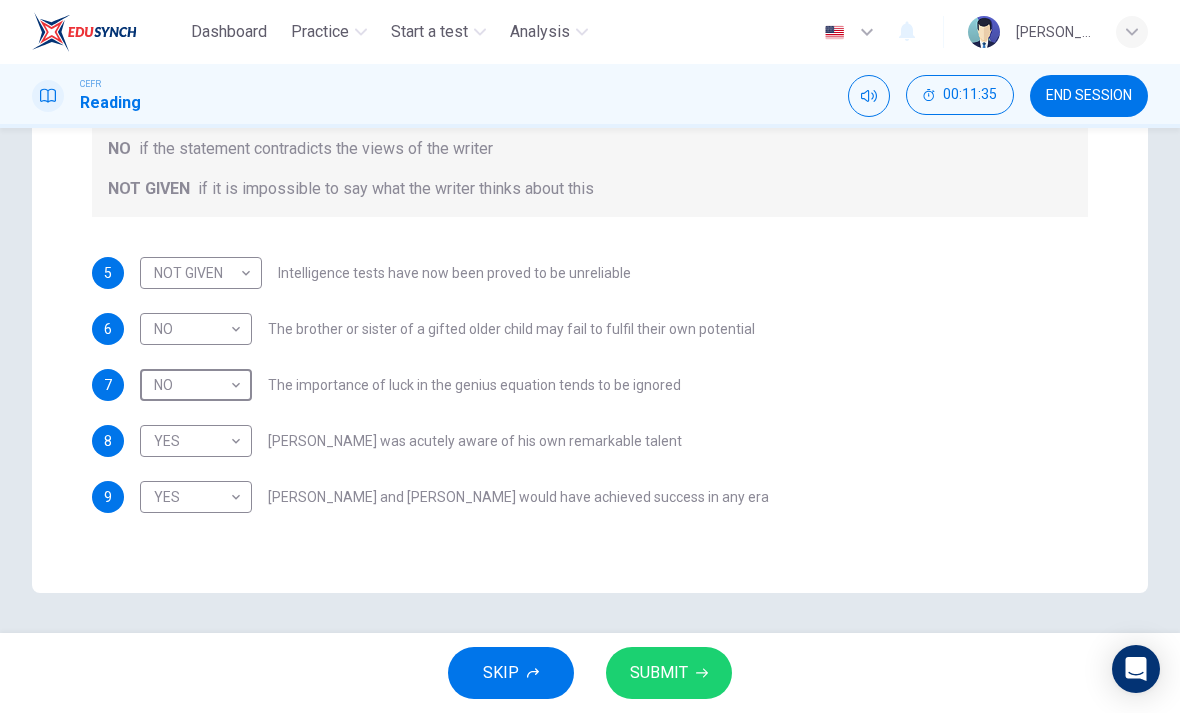 click on "SUBMIT" at bounding box center (659, 673) 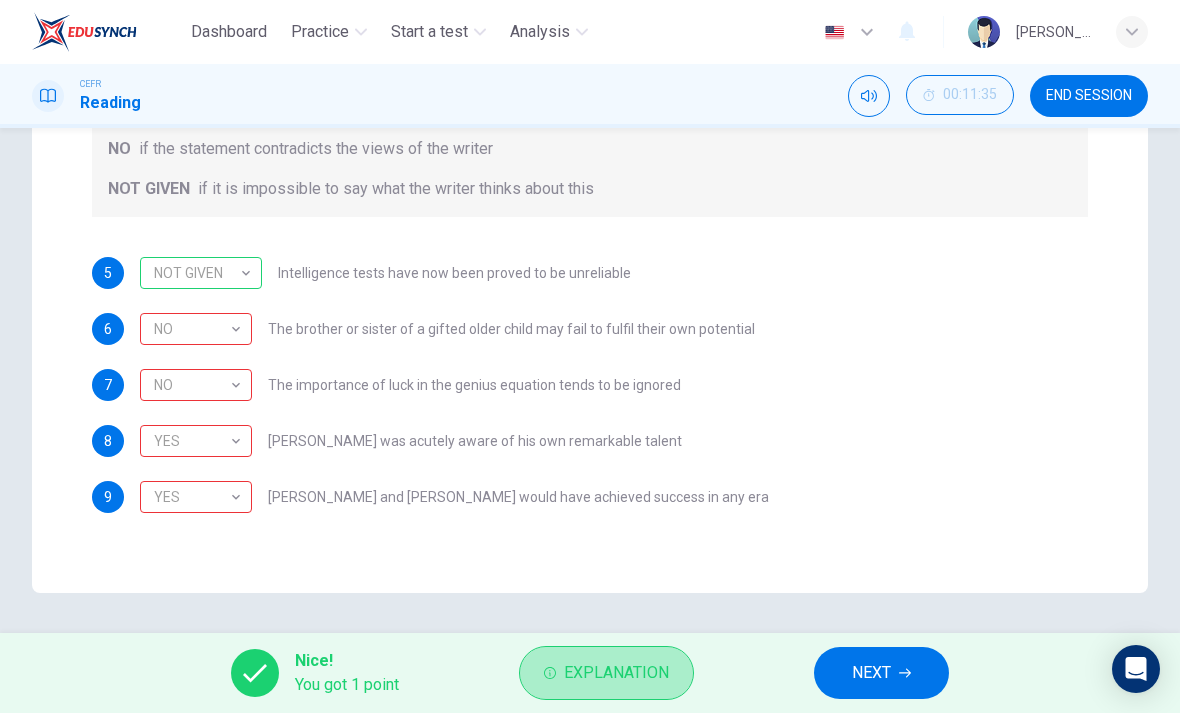 click on "Explanation" at bounding box center [606, 673] 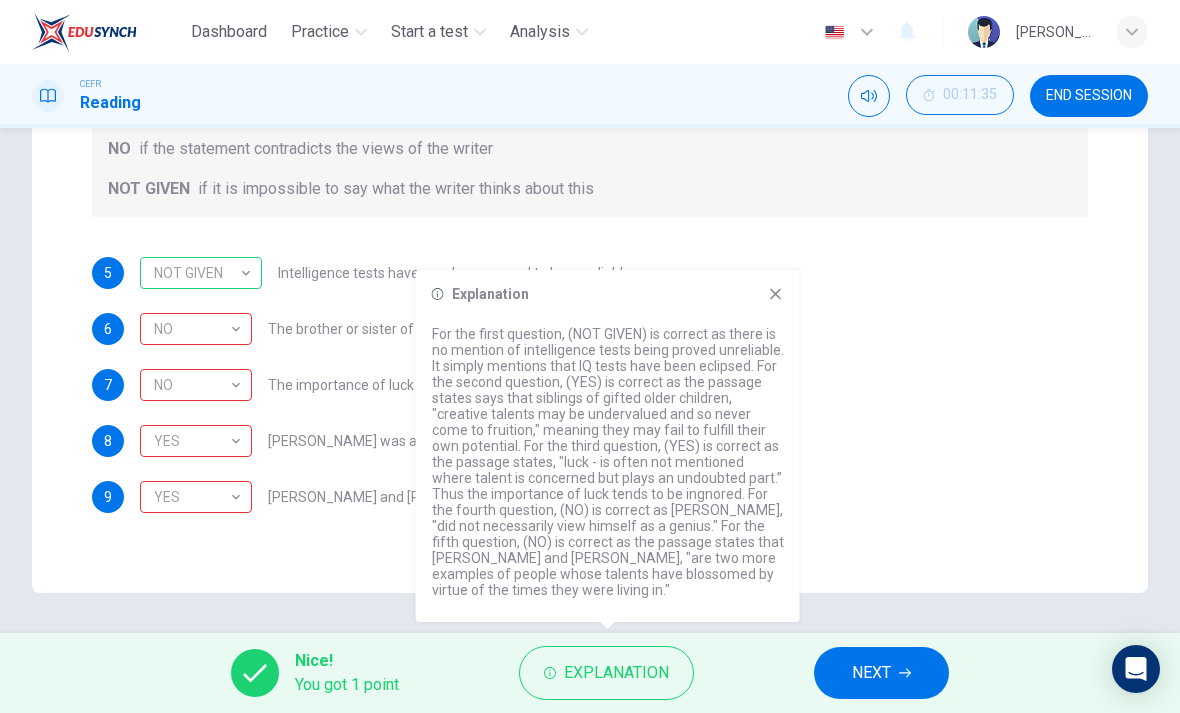 click 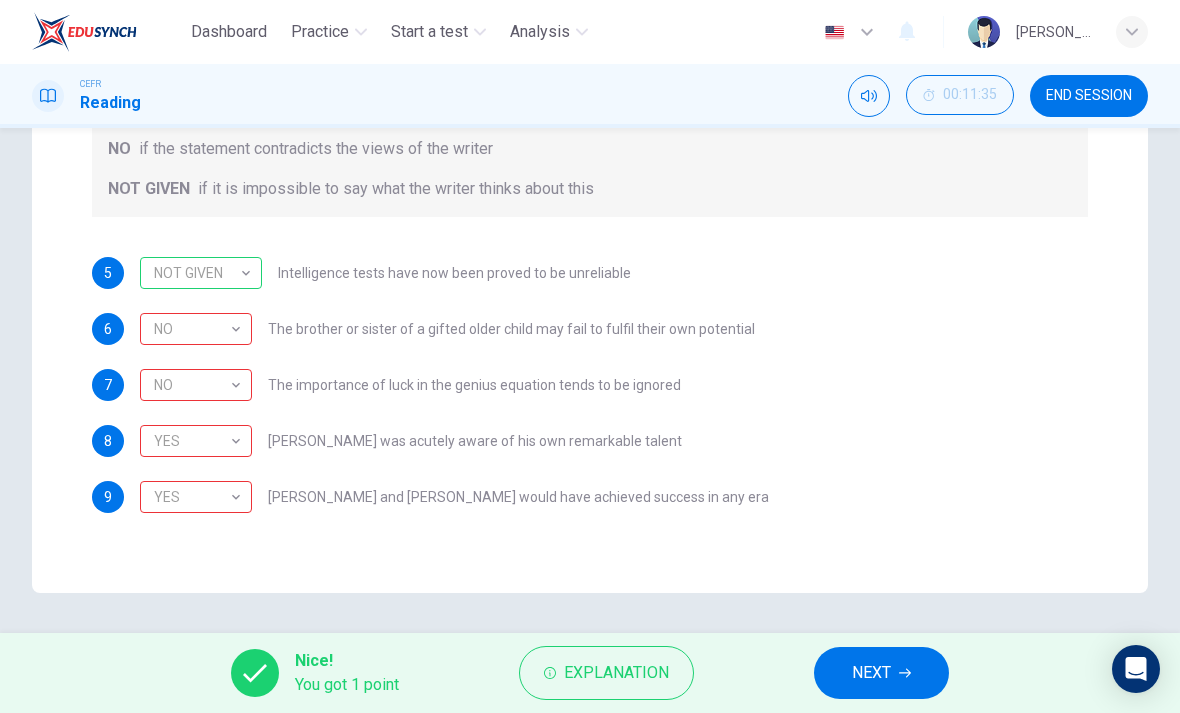 scroll, scrollTop: 379, scrollLeft: 0, axis: vertical 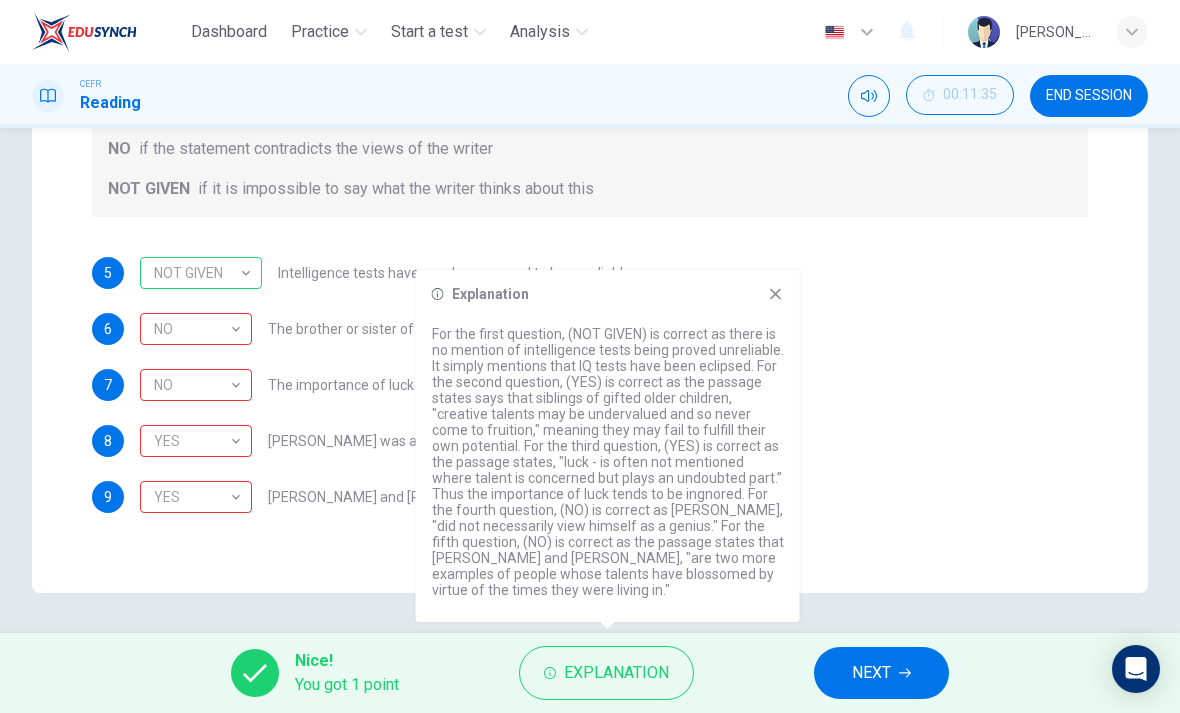 click on "Explanation" at bounding box center (608, 294) 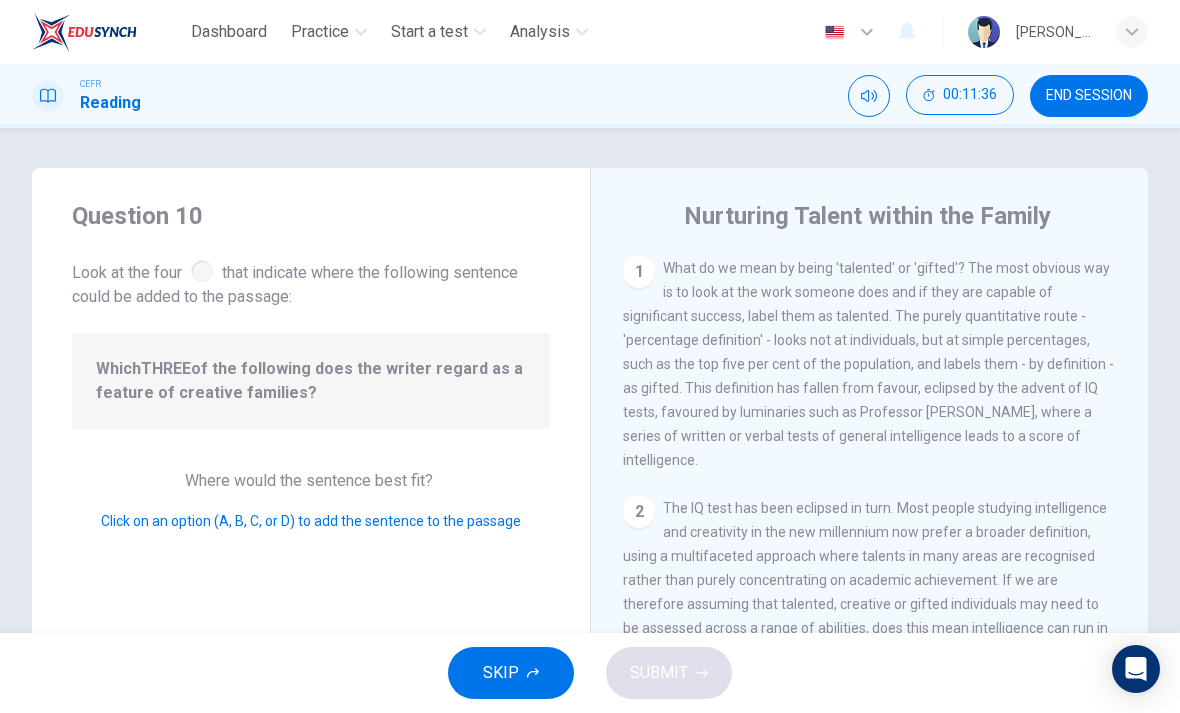 scroll, scrollTop: 11, scrollLeft: 0, axis: vertical 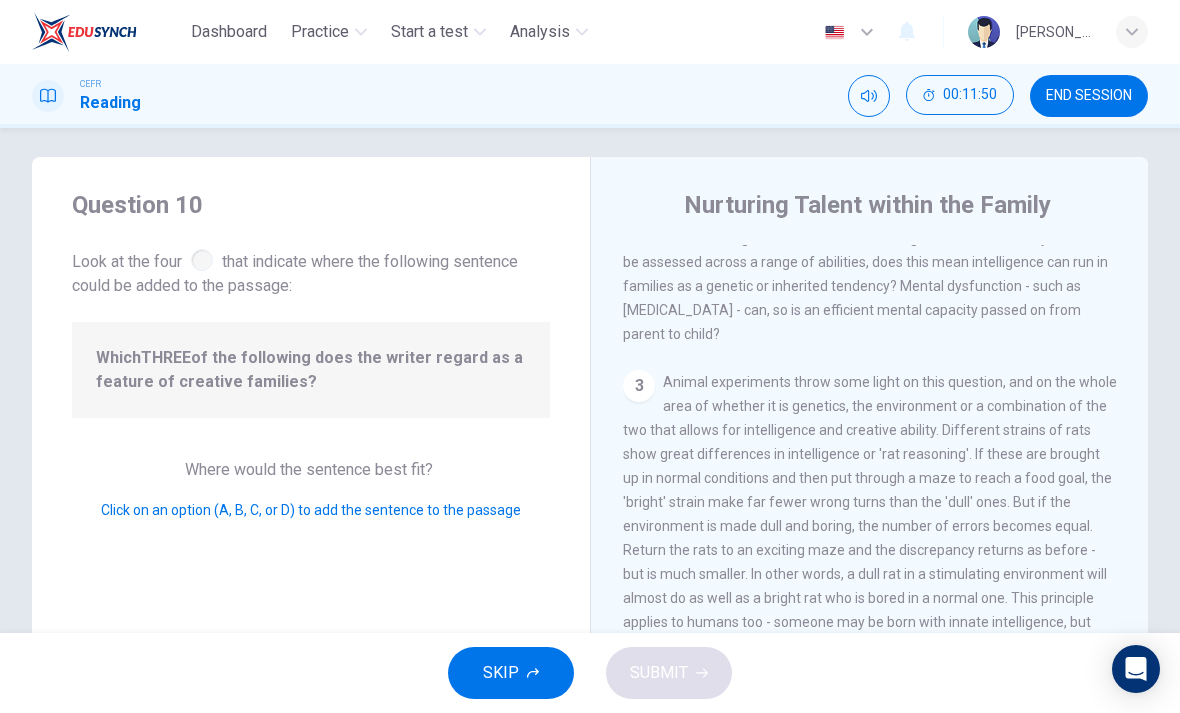 click on "3" at bounding box center (639, 386) 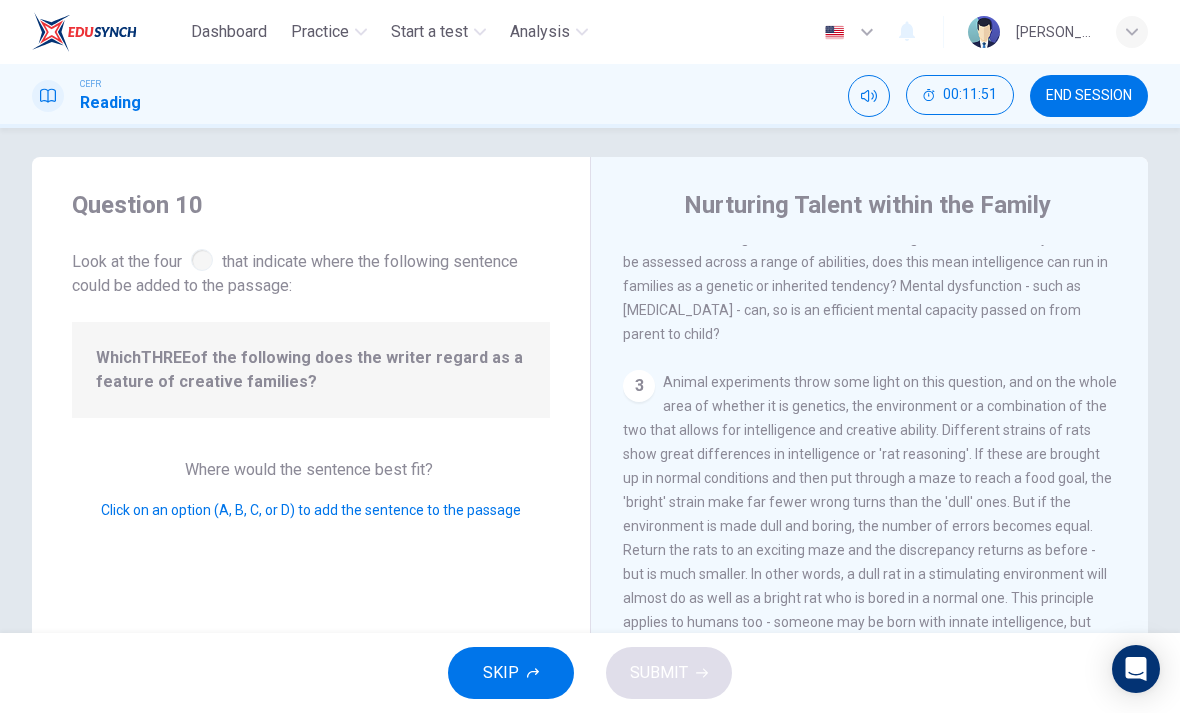 click on "3" at bounding box center (639, 386) 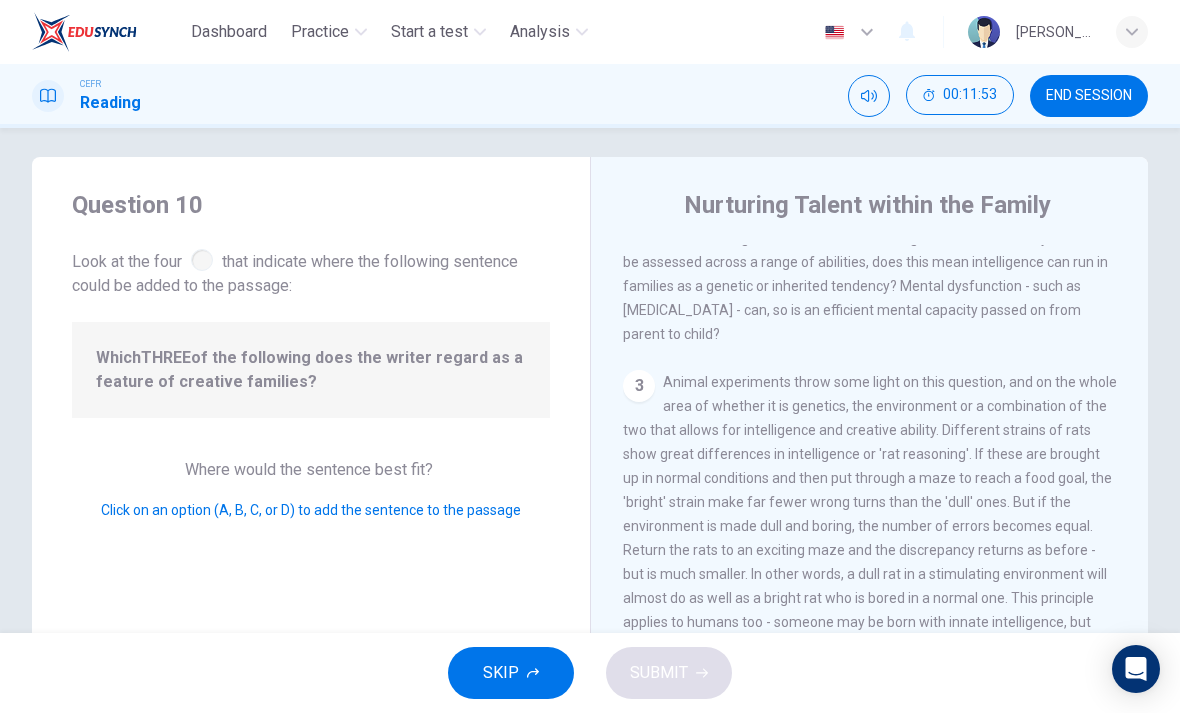 scroll, scrollTop: 361, scrollLeft: 0, axis: vertical 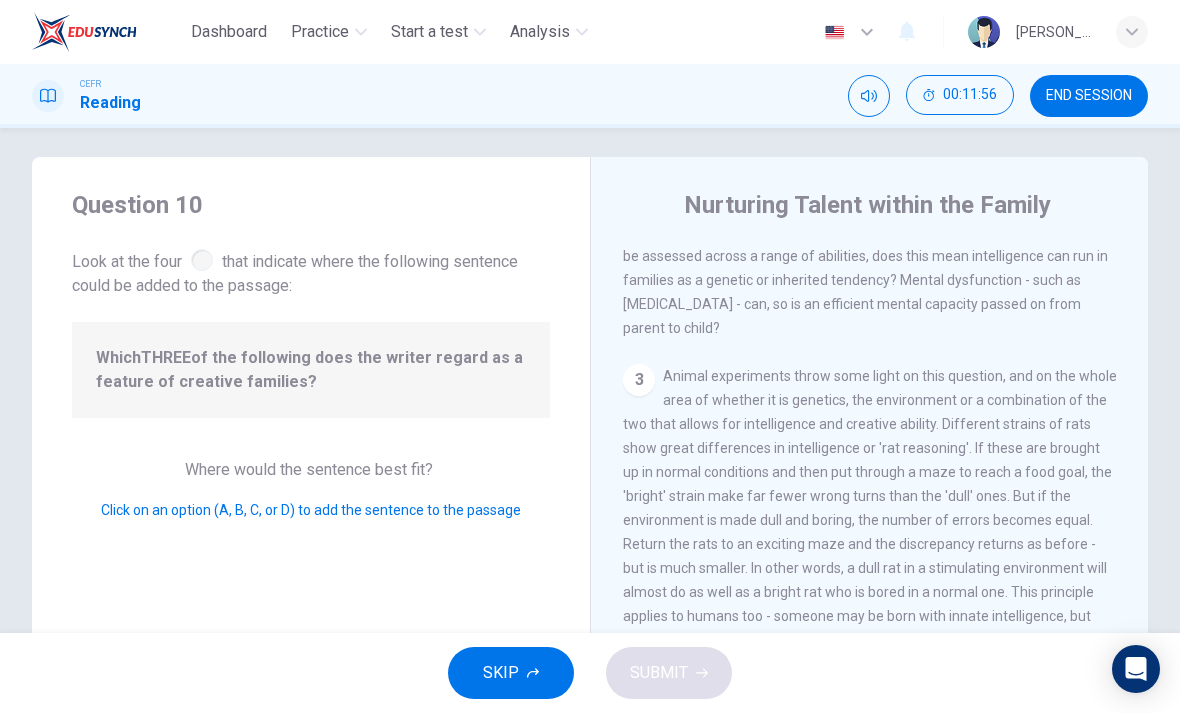 click on "3" at bounding box center (639, 380) 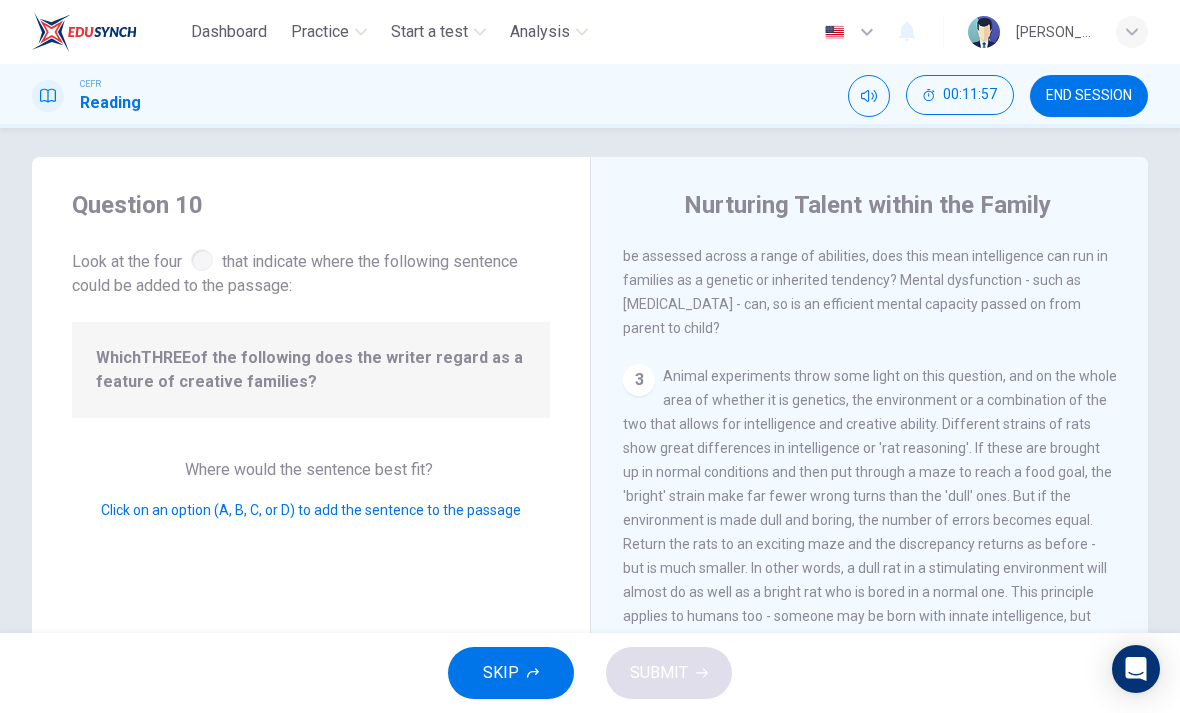 click on "3" at bounding box center [639, 380] 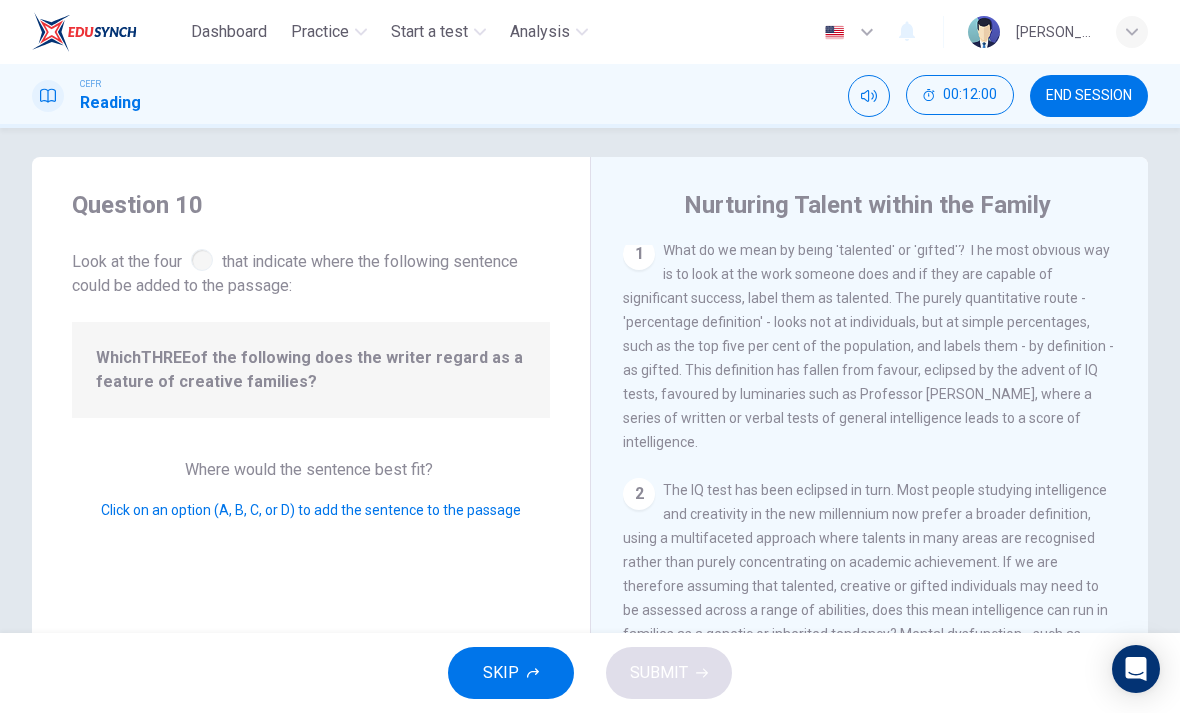 scroll, scrollTop: 4, scrollLeft: 0, axis: vertical 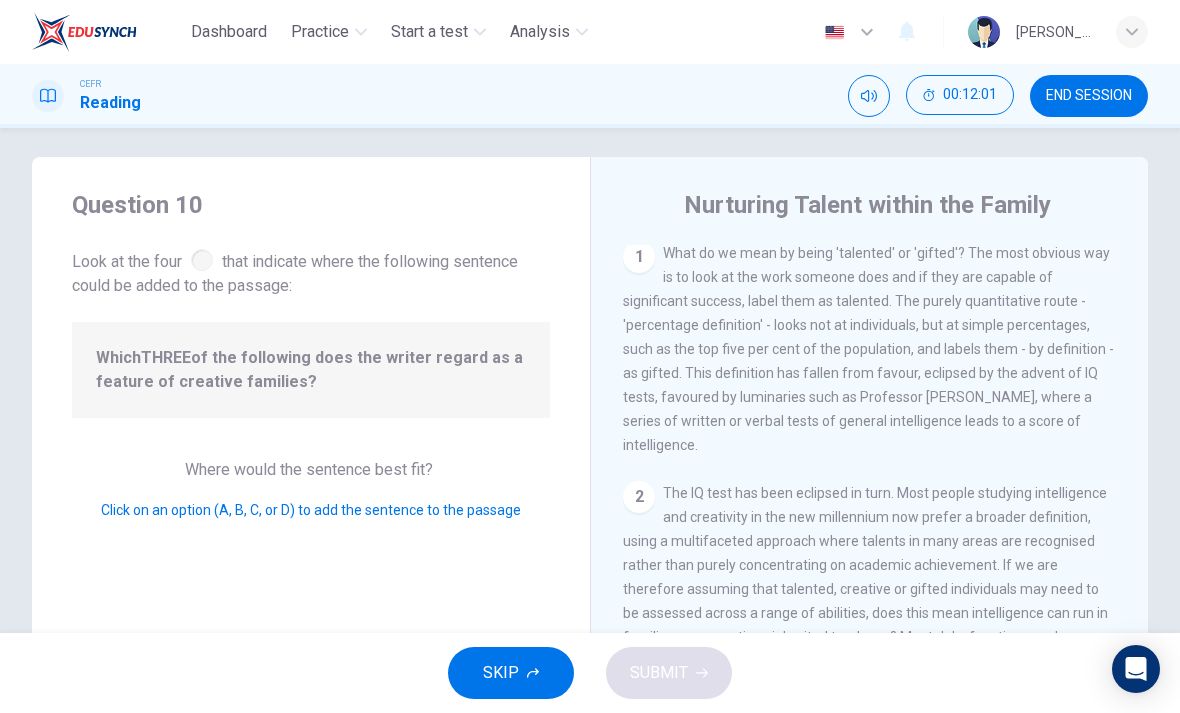 click on "1 What do we mean by being 'talented' or 'gifted'? The most obvious way is to look at the work someone does and if they are capable of significant success, label them as talented. The purely quantitative route - 'percentage definition' - looks not at individuals, but at simple percentages, such as the top five per cent of the population, and labels them - by definition - as gifted. This definition has fallen from favour, eclipsed by the advent of IQ tests, favoured by luminaries such as Professor [PERSON_NAME], where a series of written or verbal tests of general intelligence leads to a score of intelligence. 2 3 4 5 6 7 8" at bounding box center [883, 532] 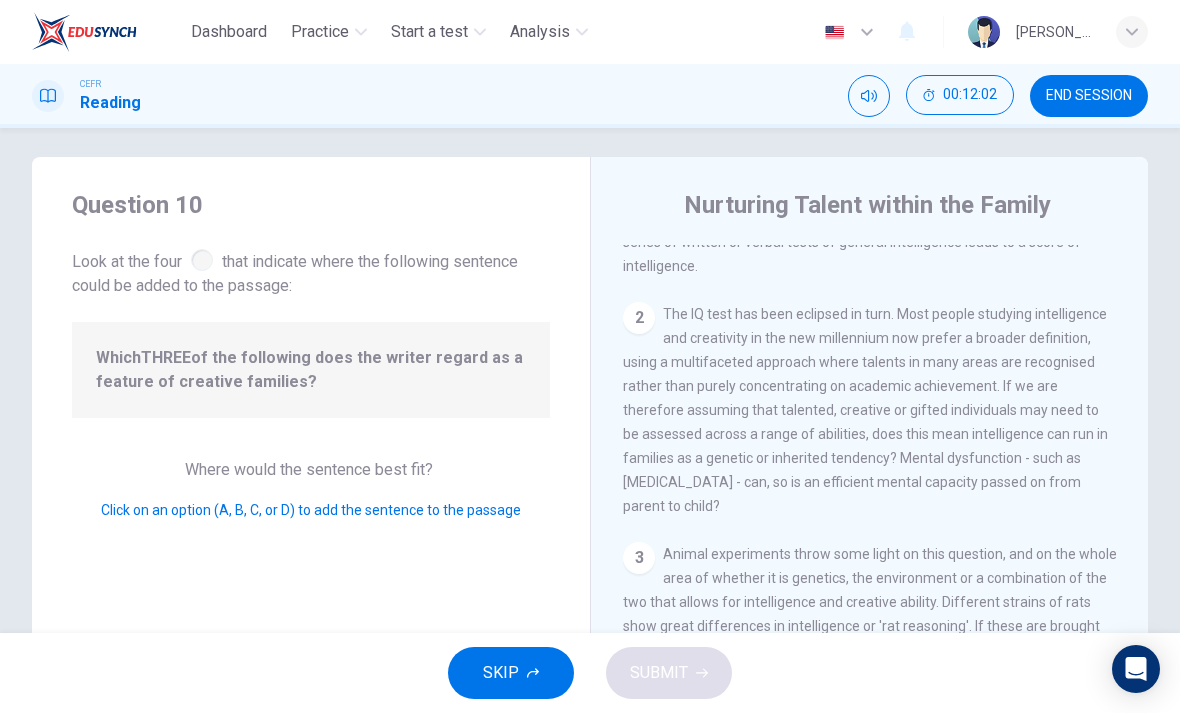 scroll, scrollTop: 180, scrollLeft: 0, axis: vertical 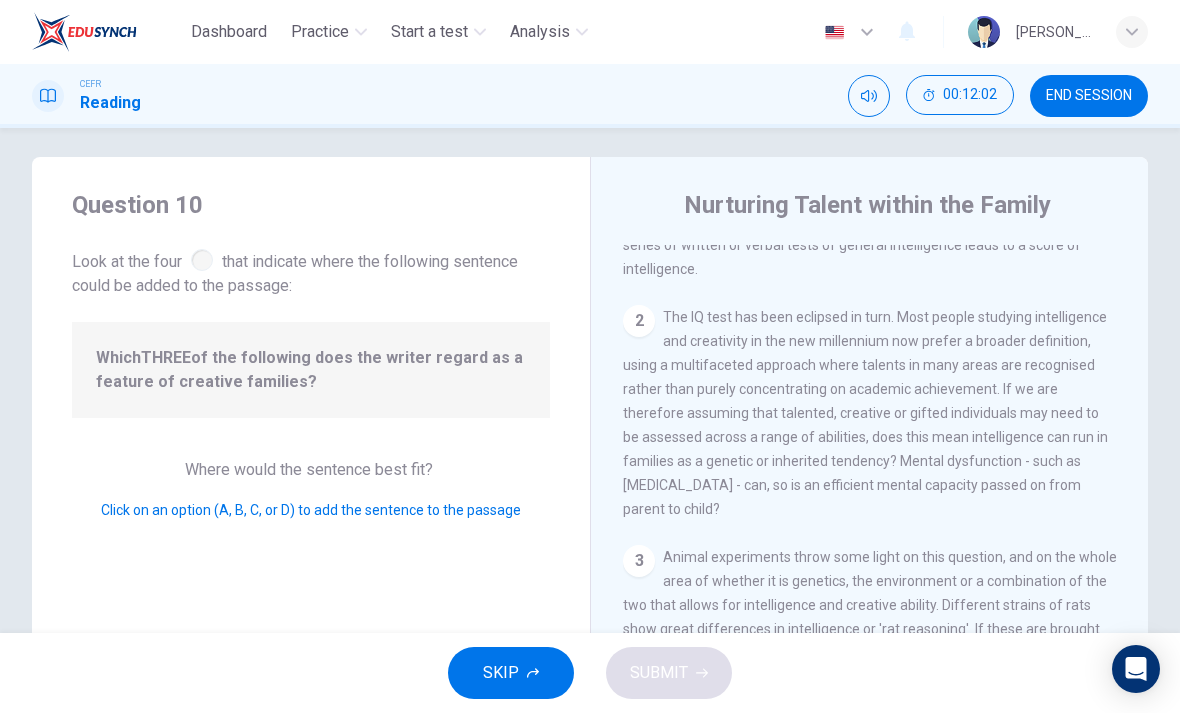 click on "The IQ test has been eclipsed in turn. Most people studying intelligence and creativity in the new millennium now prefer a broader definition, using a multifaceted approach where talents in many areas are recognised rather than purely concentrating on academic achievement. If we are therefore assuming that talented, creative or gifted individuals may need to be assessed across a range of abilities, does this mean intelligence can run in families as a genetic or inherited tendency? Mental dysfunction - such as [MEDICAL_DATA] - can, so is an efficient mental capacity passed on from parent to child?" at bounding box center [865, 413] 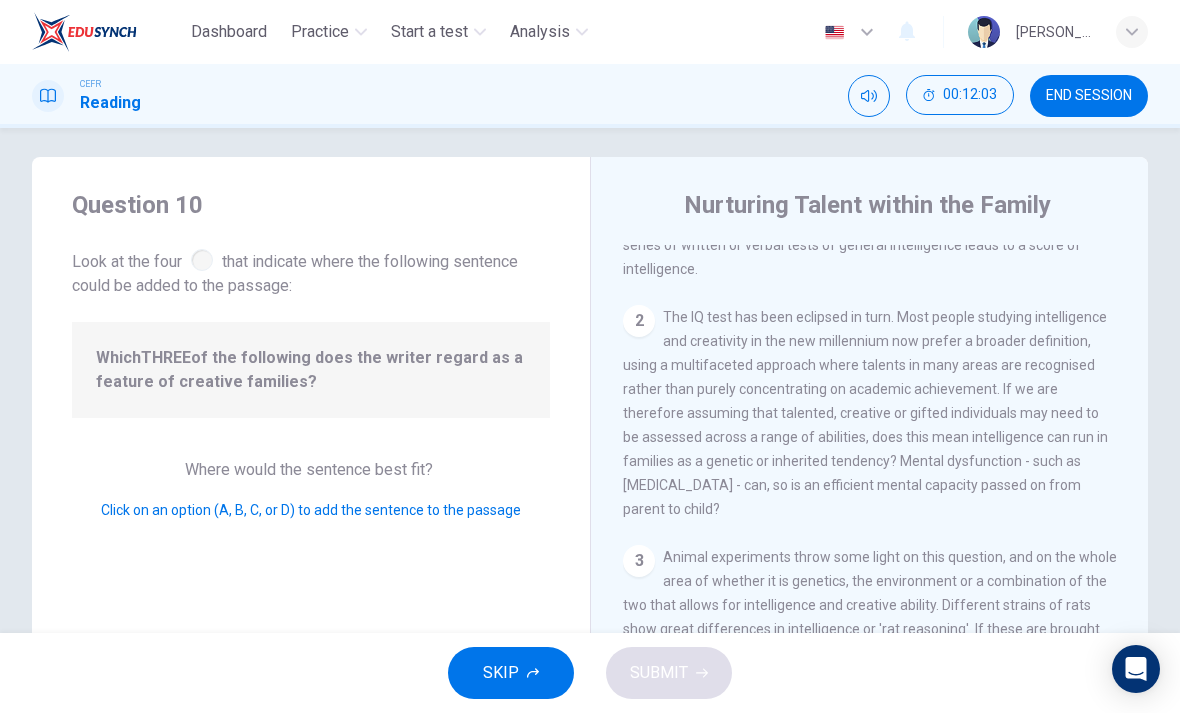 click on "Animal experiments throw some light on this question, and on the whole area of whether it is genetics, the environment or a combination of the two that allows for intelligence and creative ability. Different strains of rats show great differences in intelligence or 'rat reasoning'. If these are brought up in normal conditions and then put through a maze to reach a food goal, the 'bright' strain make far fewer wrong turns than the 'dull' ones. But if the environment is made dull and boring, the number of errors becomes equal. Return the rats to an exciting maze and the discrepancy returns as before - but is much smaller. In other words, a dull rat in a stimulating environment will almost do as well as a bright rat who is bored in a normal one. This principle applies to humans too - someone may be born with innate intelligence, but their environment probably has the final say over whether they become creative or even a genius." at bounding box center (870, 701) 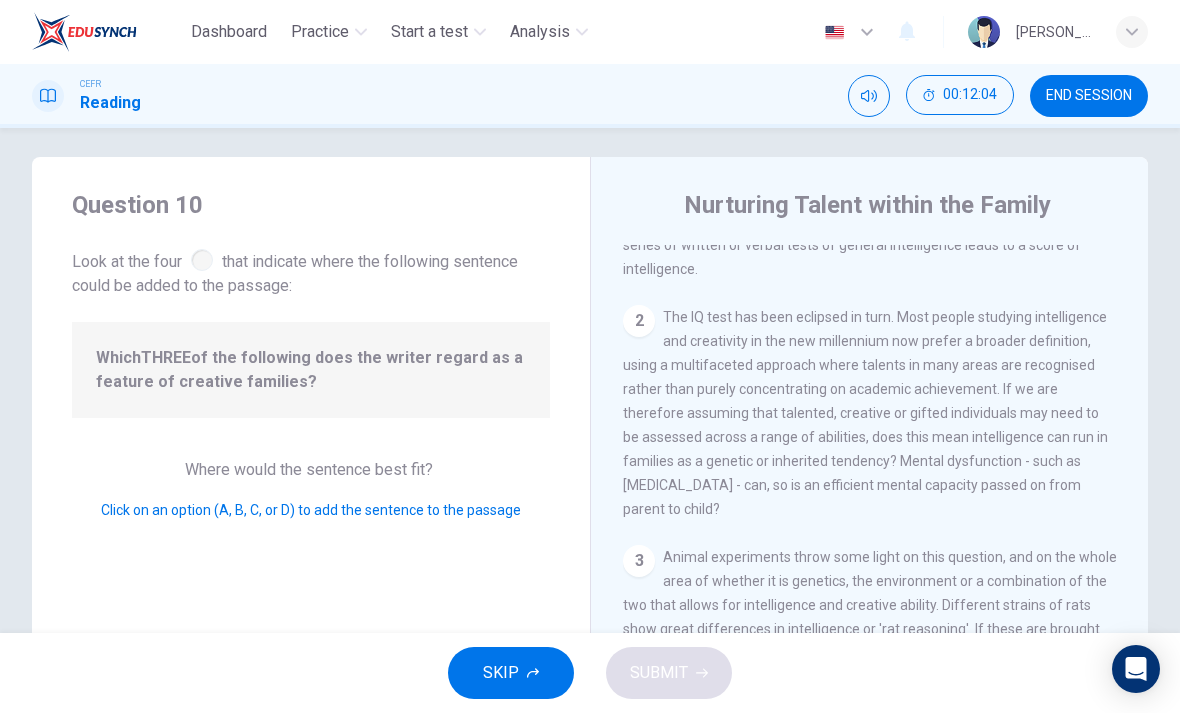 click on "Click on an option (A, B, C, or D) to add the sentence to the passage" at bounding box center (311, 510) 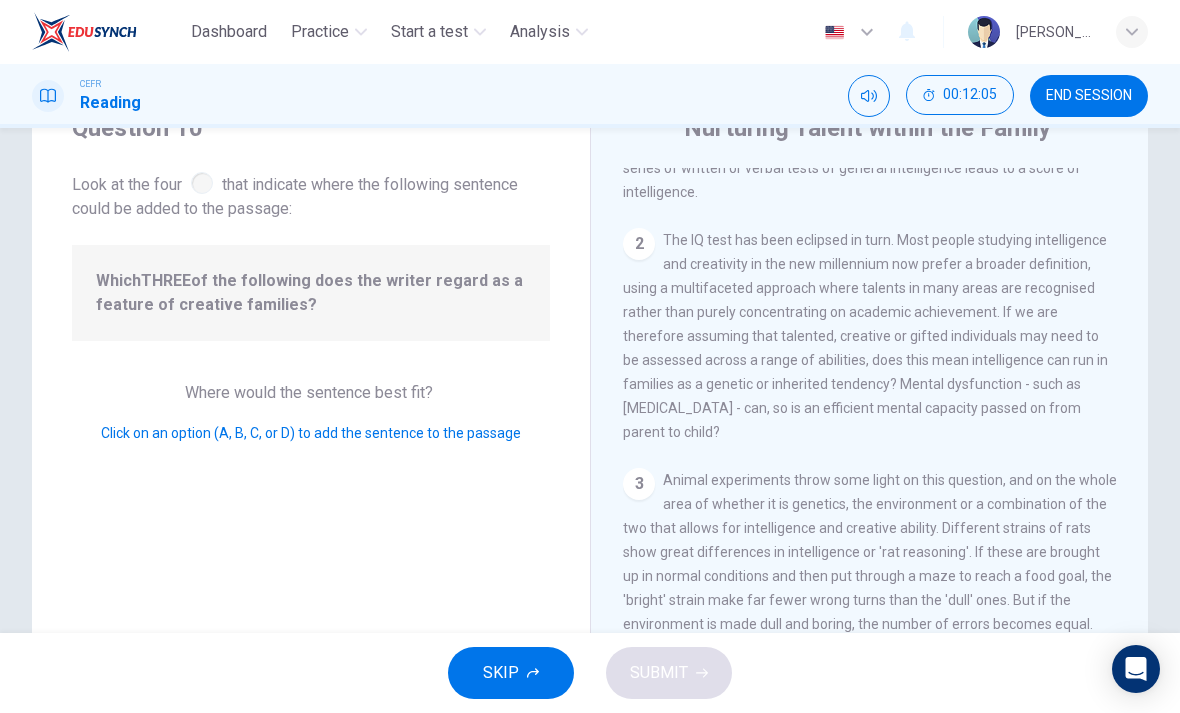 scroll, scrollTop: 43, scrollLeft: 0, axis: vertical 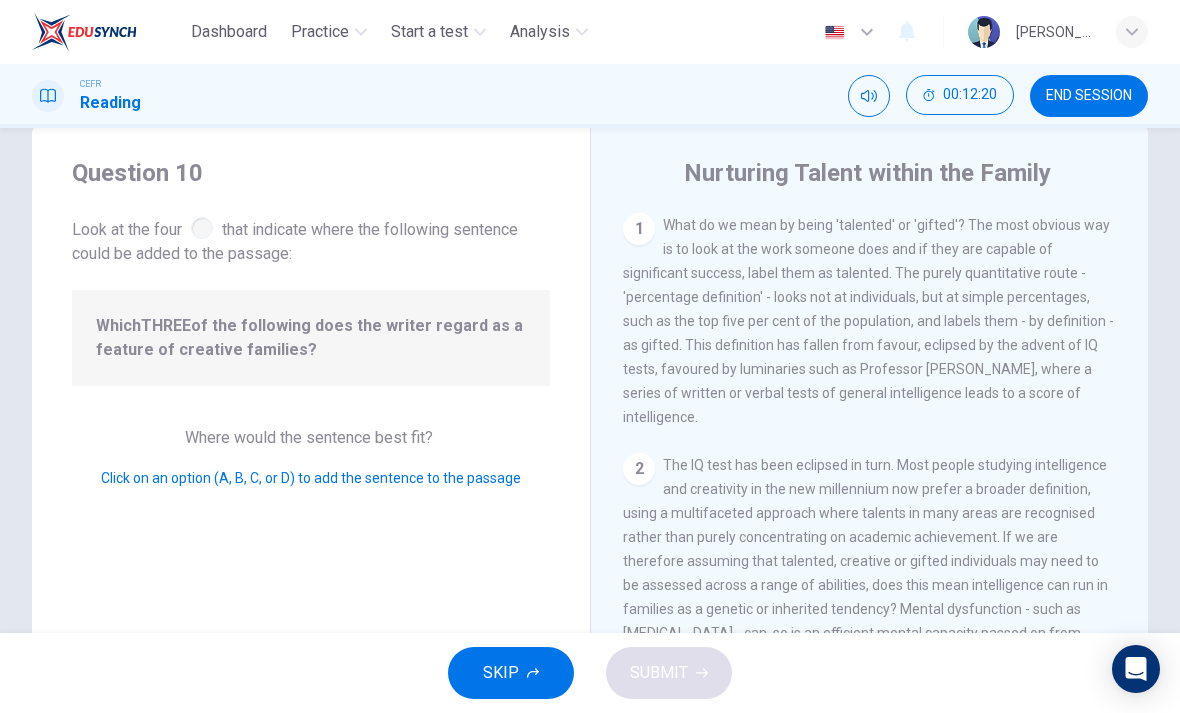 click on "What do we mean by being 'talented' or 'gifted'? The most obvious way is to look at the work someone does and if they are capable of significant success, label them as talented. The purely quantitative route - 'percentage definition' - looks not at individuals, but at simple percentages, such as the top five per cent of the population, and labels them - by definition - as gifted. This definition has fallen from favour, eclipsed by the advent of IQ tests, favoured by luminaries such as Professor [PERSON_NAME], where a series of written or verbal tests of general intelligence leads to a score of intelligence." at bounding box center (868, 321) 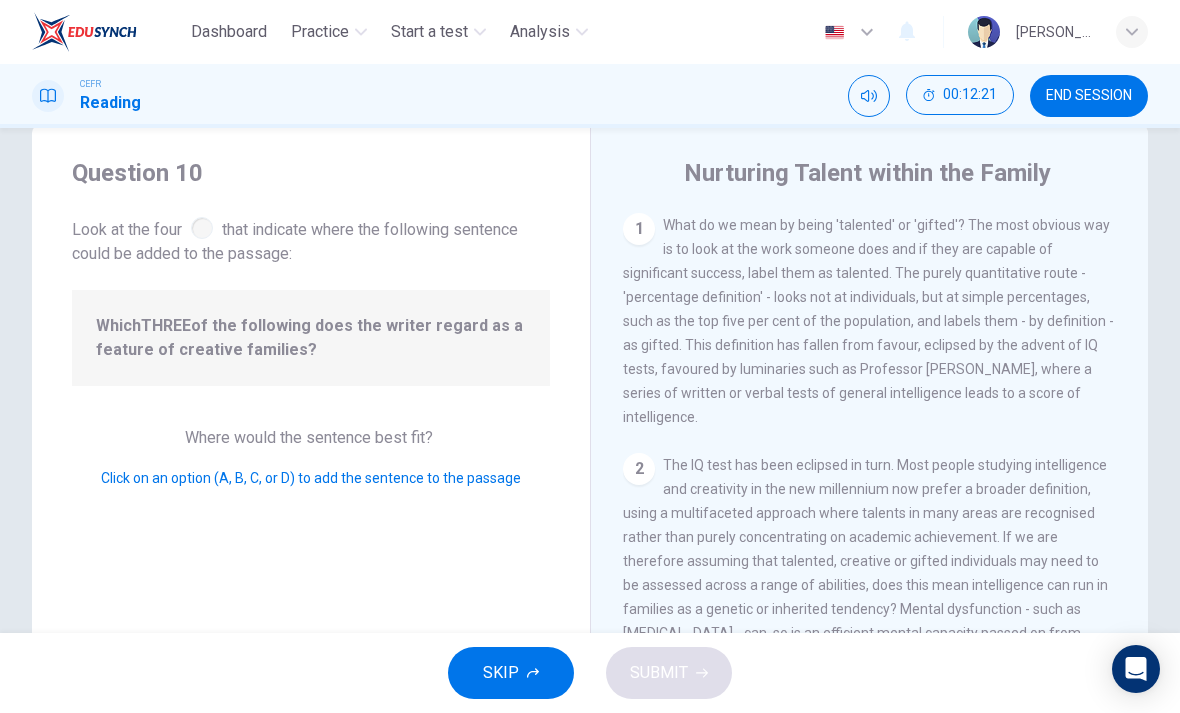 click on "Which  THREE  of the following does the writer regard as a feature of creative families?" at bounding box center [311, 338] 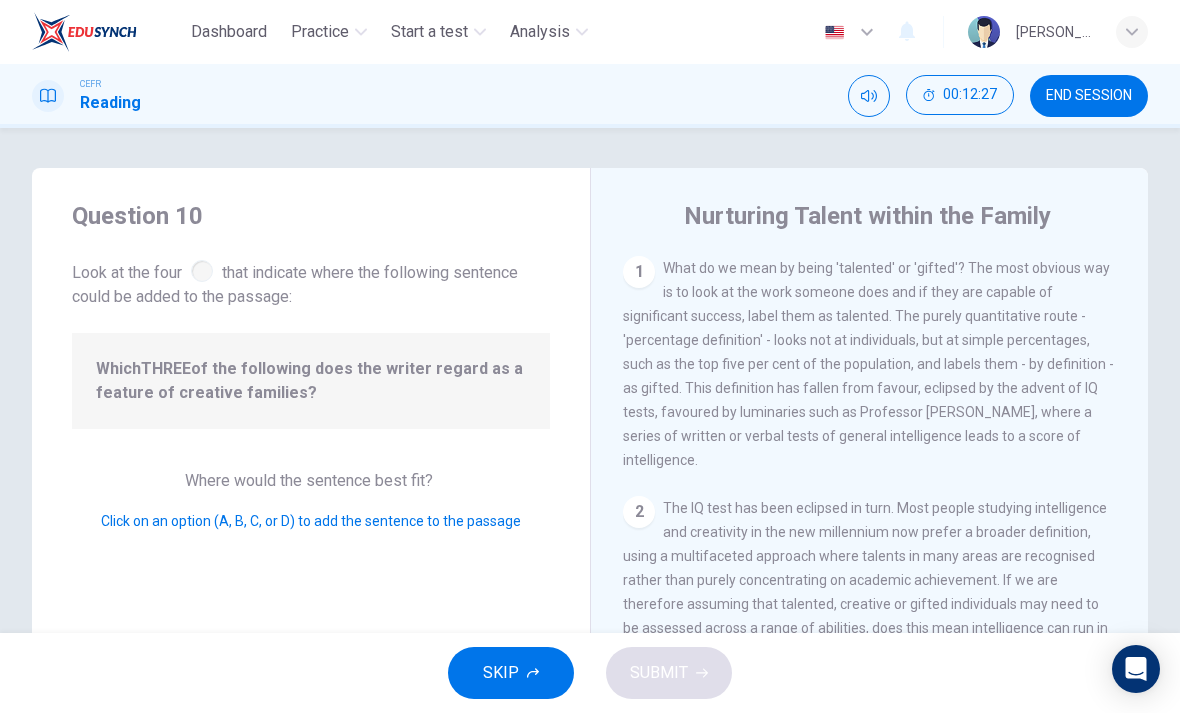 scroll, scrollTop: 0, scrollLeft: 0, axis: both 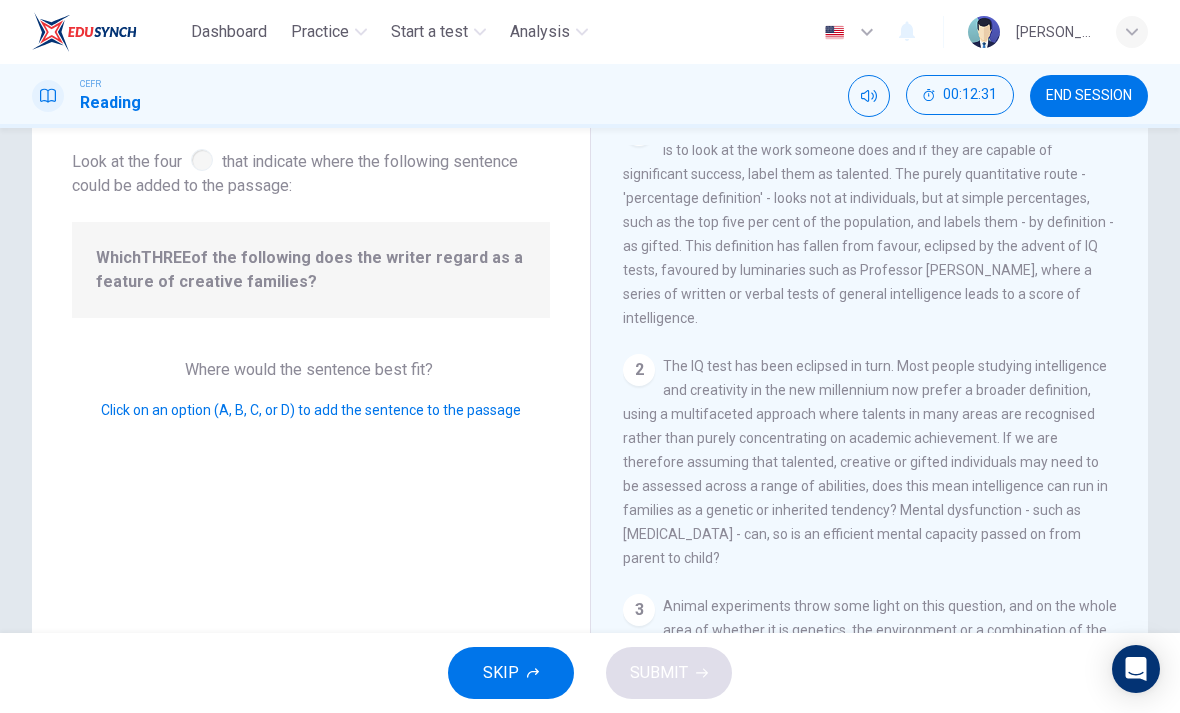 click at bounding box center (202, 160) 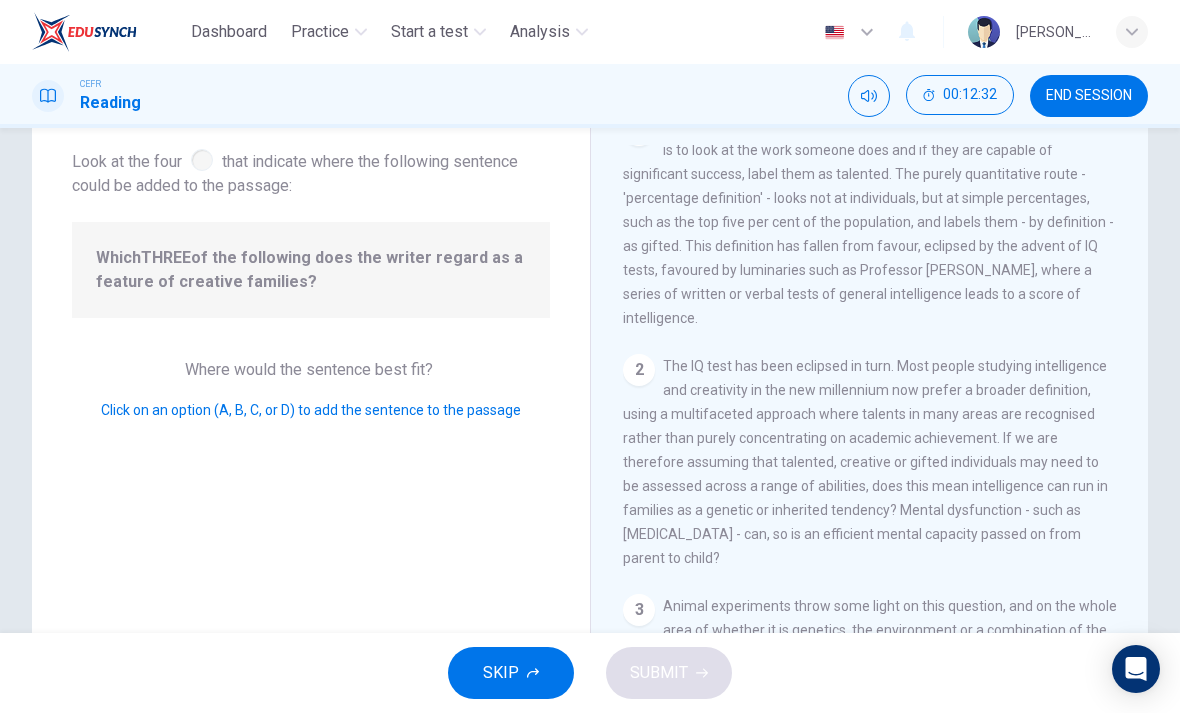 click on "2 The IQ test has been eclipsed in turn. Most people studying intelligence and creativity in the new millennium now prefer a broader definition, using a multifaceted approach where talents in many areas are recognised rather than purely concentrating on academic achievement. If we are therefore assuming that talented, creative or gifted individuals may need to be assessed across a range of abilities, does this mean intelligence can run in families as a genetic or inherited tendency? Mental dysfunction - such as [MEDICAL_DATA] - can, so is an efficient mental capacity passed on from parent to child?" at bounding box center (870, 462) 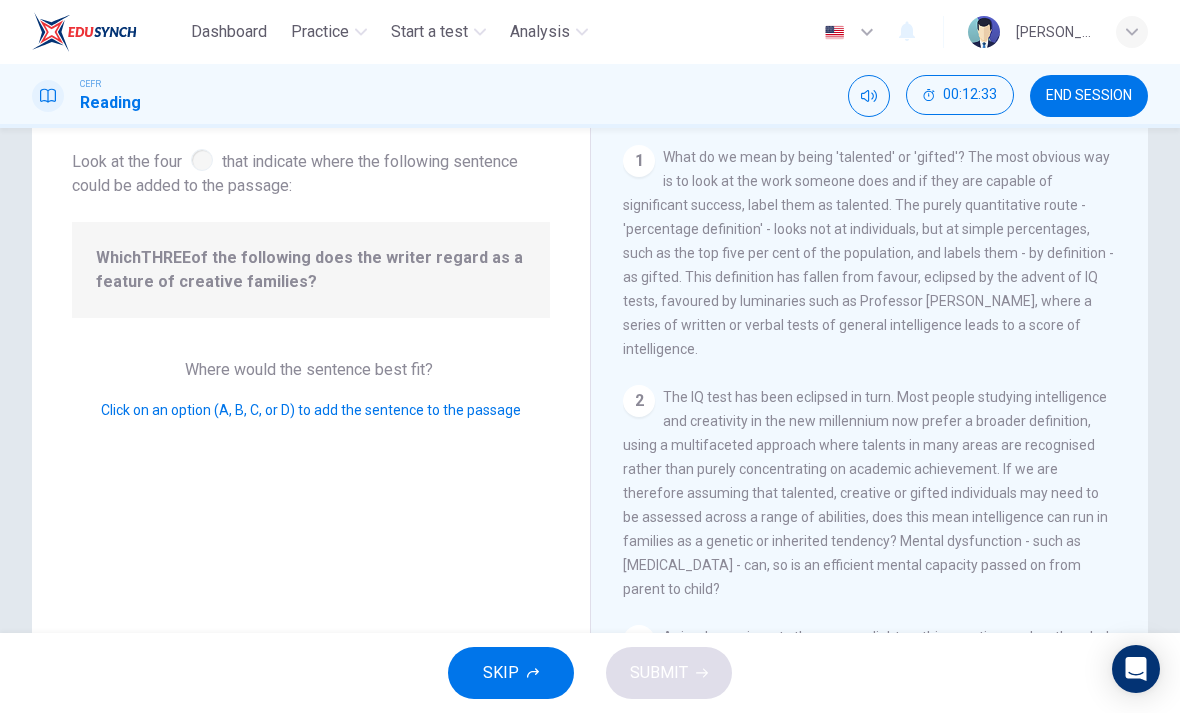 scroll, scrollTop: 0, scrollLeft: 0, axis: both 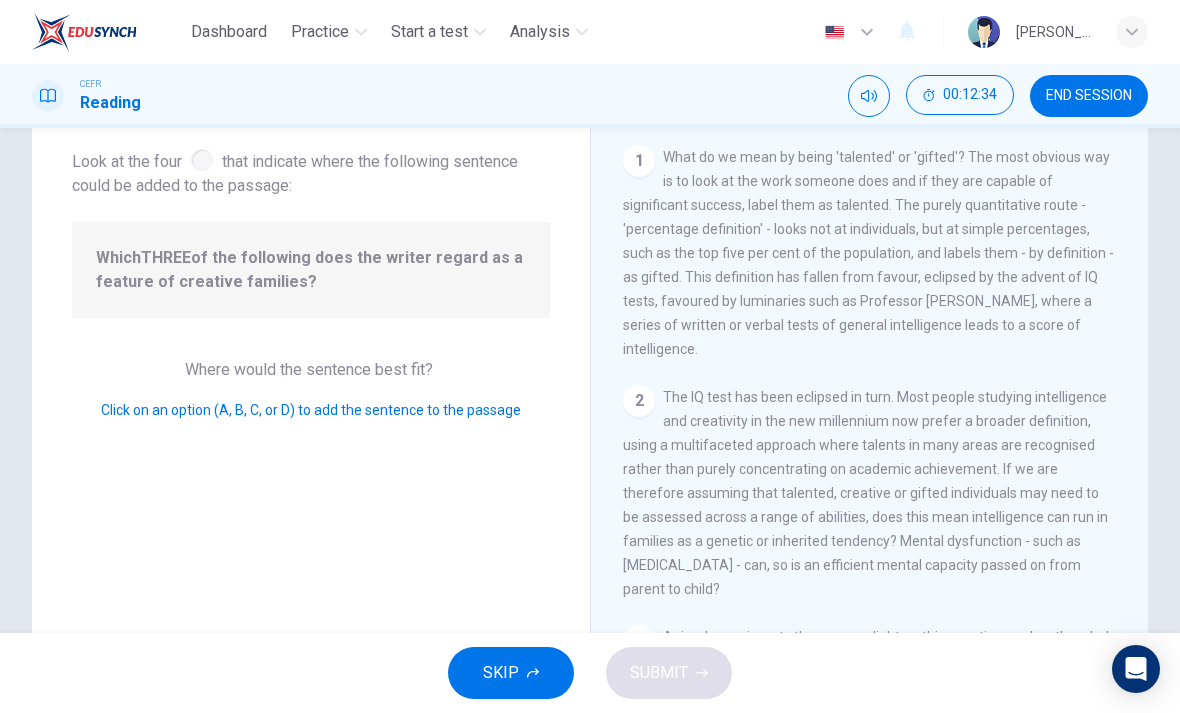 click on "The IQ test has been eclipsed in turn. Most people studying intelligence and creativity in the new millennium now prefer a broader definition, using a multifaceted approach where talents in many areas are recognised rather than purely concentrating on academic achievement. If we are therefore assuming that talented, creative or gifted individuals may need to be assessed across a range of abilities, does this mean intelligence can run in families as a genetic or inherited tendency? Mental dysfunction - such as [MEDICAL_DATA] - can, so is an efficient mental capacity passed on from parent to child?" at bounding box center (865, 493) 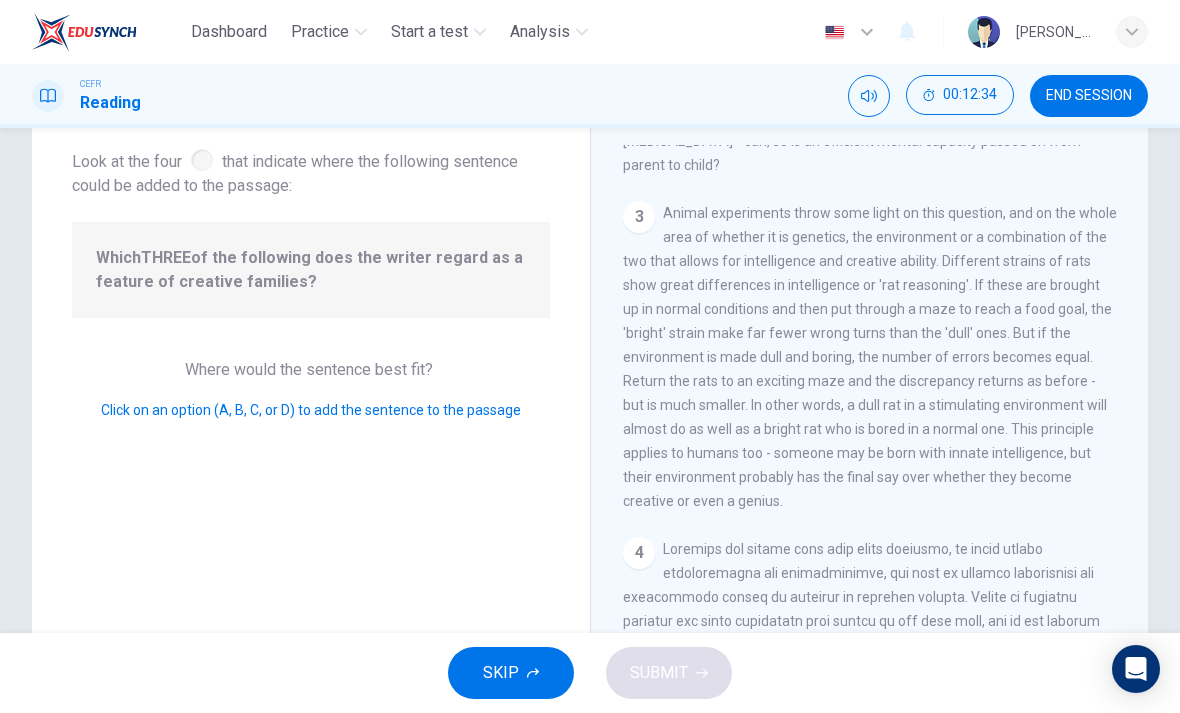 scroll, scrollTop: 447, scrollLeft: 0, axis: vertical 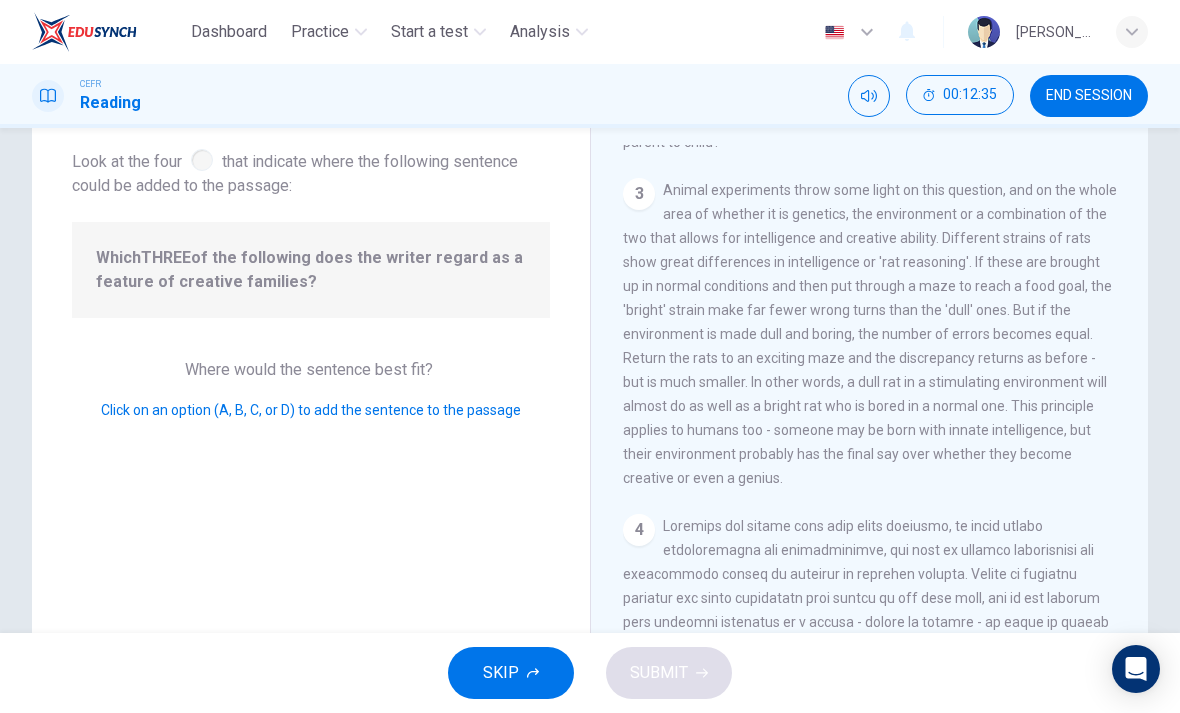 click on "3 Animal experiments throw some light on this question, and on the whole area of whether it is genetics, the environment or a combination of the two that allows for intelligence and creative ability. Different strains of rats show great differences in intelligence or 'rat reasoning'. If these are brought up in normal conditions and then put through a maze to reach a food goal, the 'bright' strain make far fewer wrong turns than the 'dull' ones. But if the environment is made dull and boring, the number of errors becomes equal. Return the rats to an exciting maze and the discrepancy returns as before - but is much smaller. In other words, a dull rat in a stimulating environment will almost do as well as a bright rat who is bored in a normal one. This principle applies to humans too - someone may be born with innate intelligence, but their environment probably has the final say over whether they become creative or even a genius." at bounding box center (870, 334) 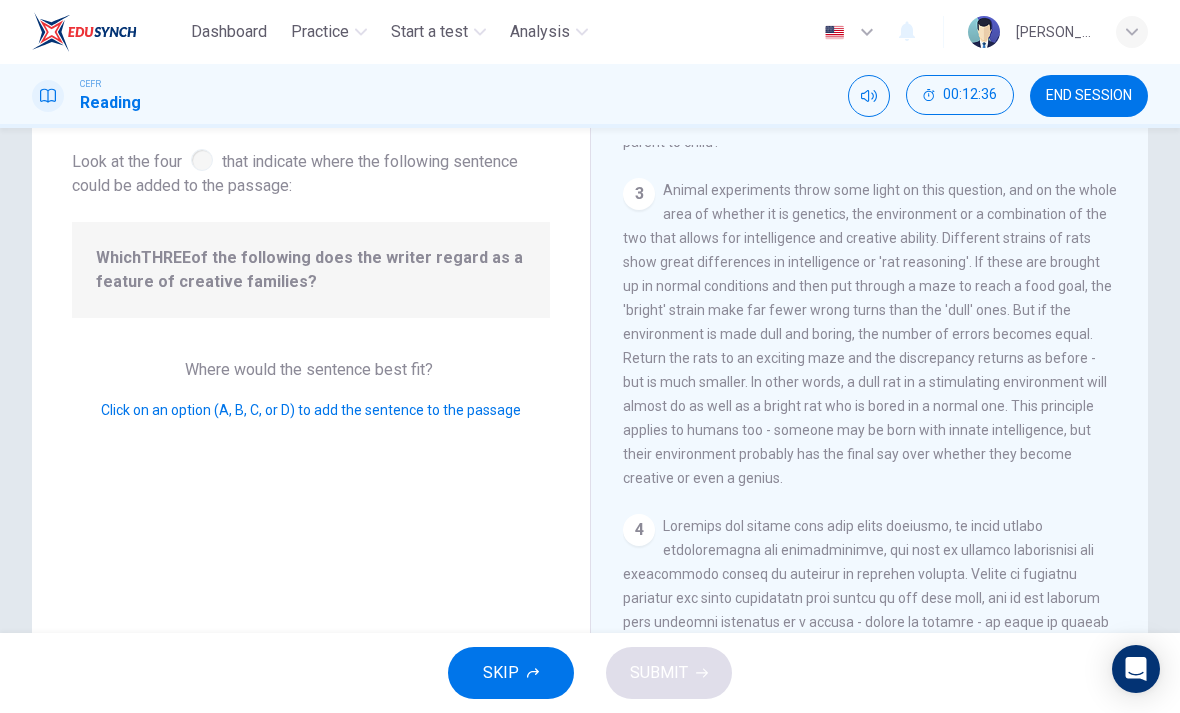 click on "4" at bounding box center [870, 730] 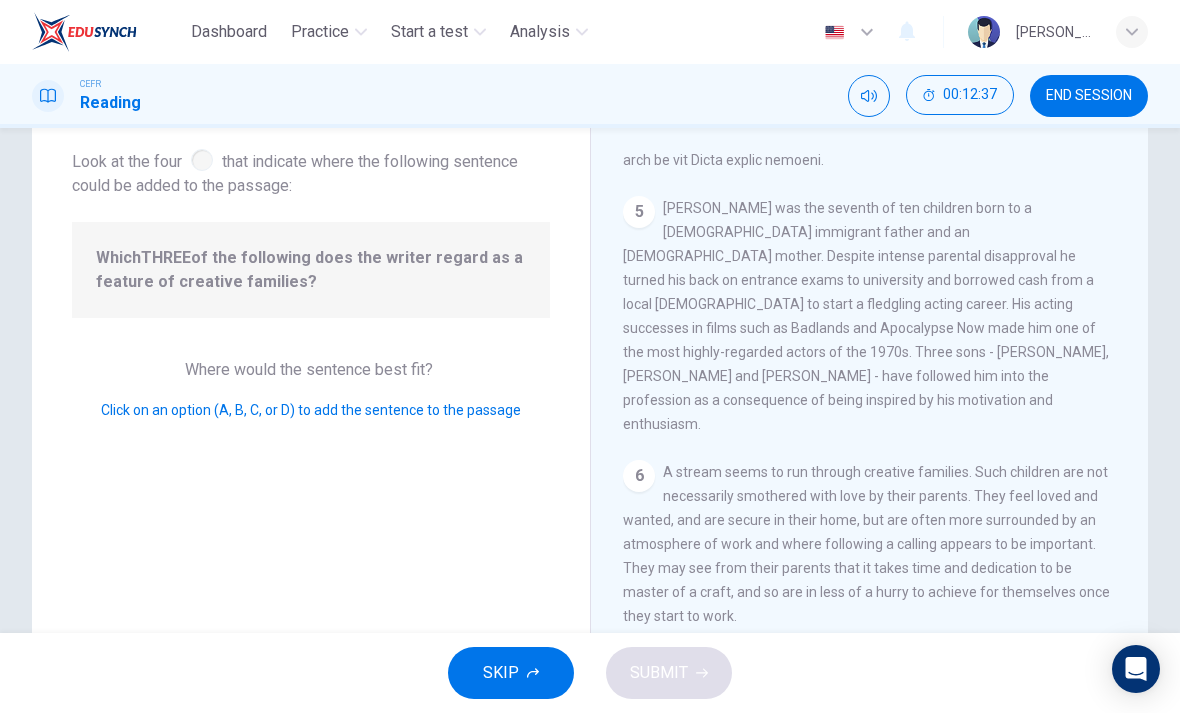 click on "A stream seems to run through creative families. Such children are not necessarily smothered with love by their parents. They feel loved and wanted, and are secure in their home, but are often more surrounded by an atmosphere of work and where following a calling appears to be important. They may see from their parents that it takes time and dedication to be master of a craft, and so are in less of a hurry to achieve for themselves once they start to work." at bounding box center [866, 544] 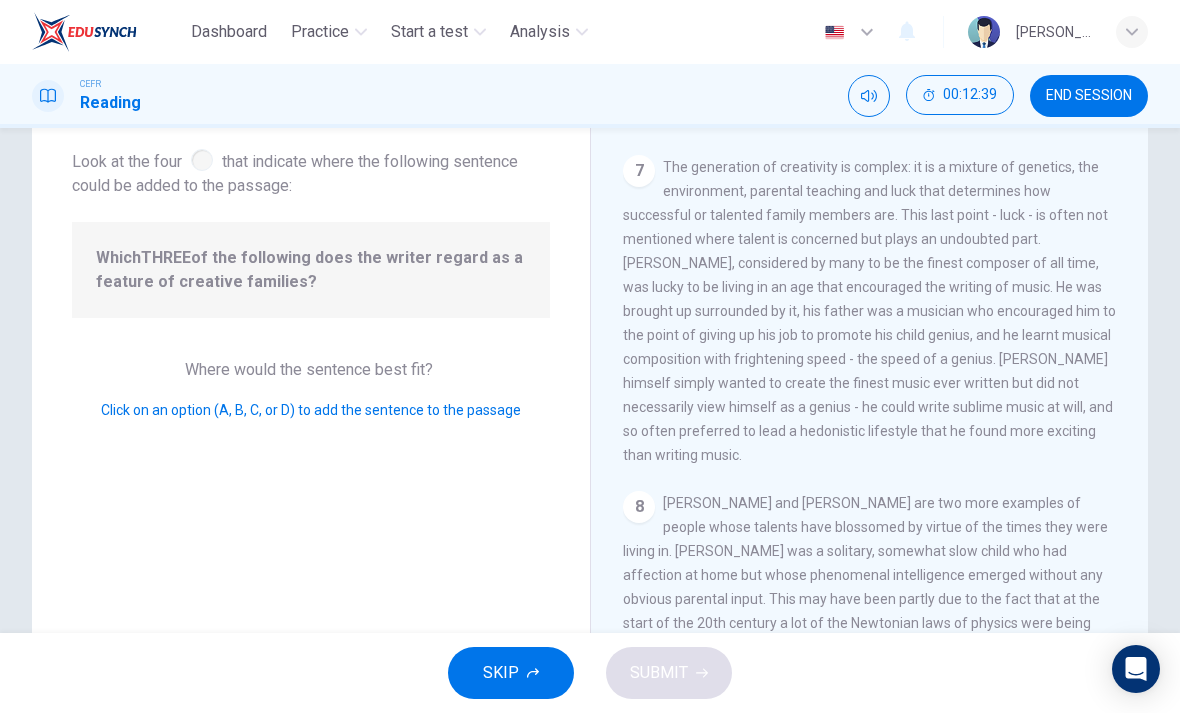 scroll, scrollTop: 1717, scrollLeft: 0, axis: vertical 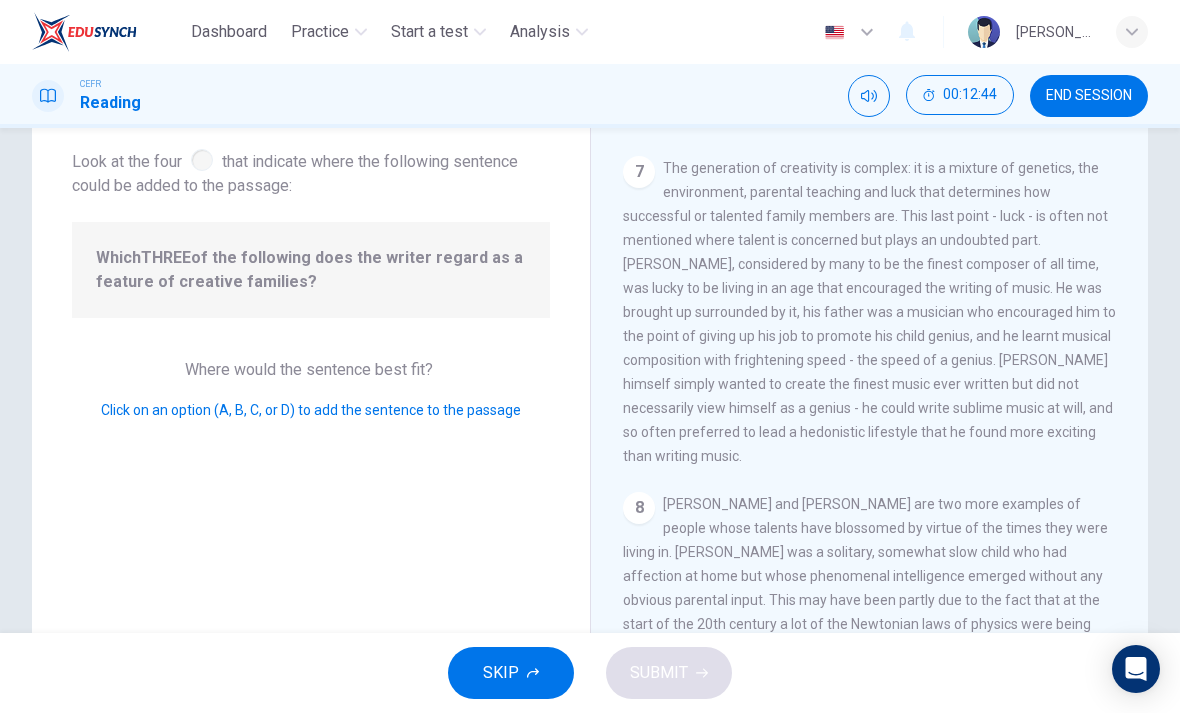click on "Where would the sentence best fit?" at bounding box center [311, 369] 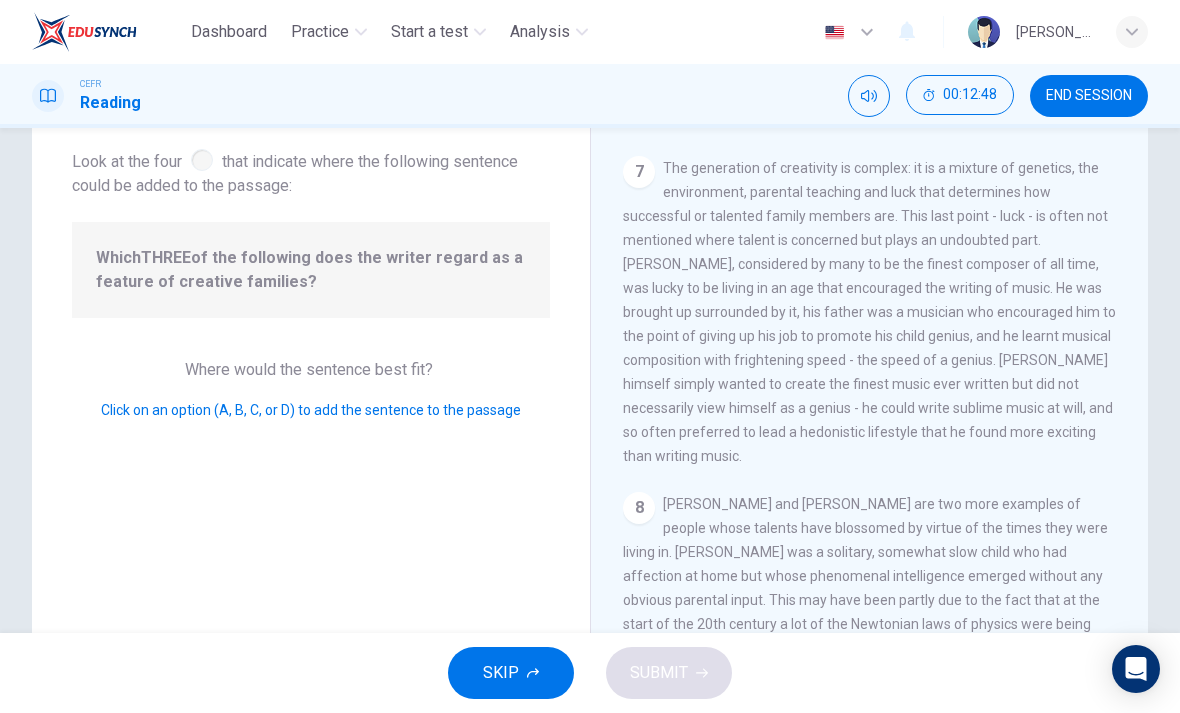 click on "8" at bounding box center (639, 508) 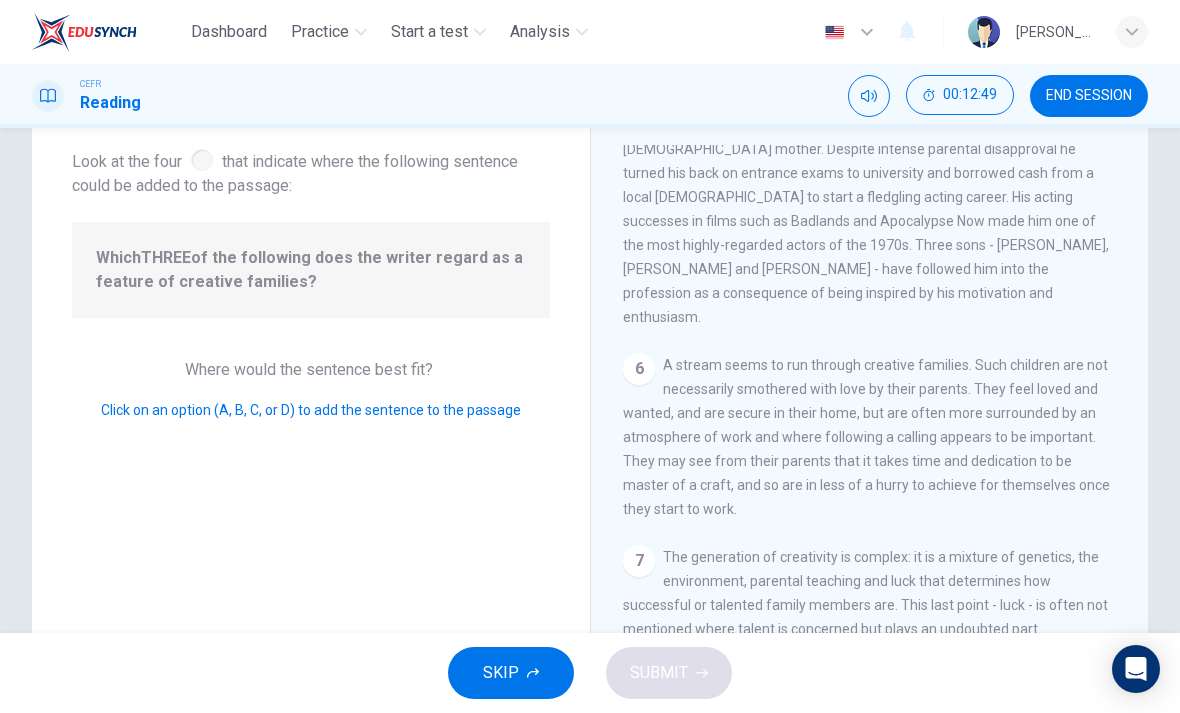 click on "1 What do we mean by being 'talented' or 'gifted'? The most obvious way is to look at the work someone does and if they are capable of significant success, label them as talented. The purely quantitative route - 'percentage definition' - looks not at individuals, but at simple percentages, such as the top five per cent of the population, and labels them - by definition - as gifted. This definition has fallen from favour, eclipsed by the advent of IQ tests, favoured by luminaries such as Professor [PERSON_NAME], where a series of written or verbal tests of general intelligence leads to a score of intelligence. 2 3 4 5 6 7 8" at bounding box center (883, 432) 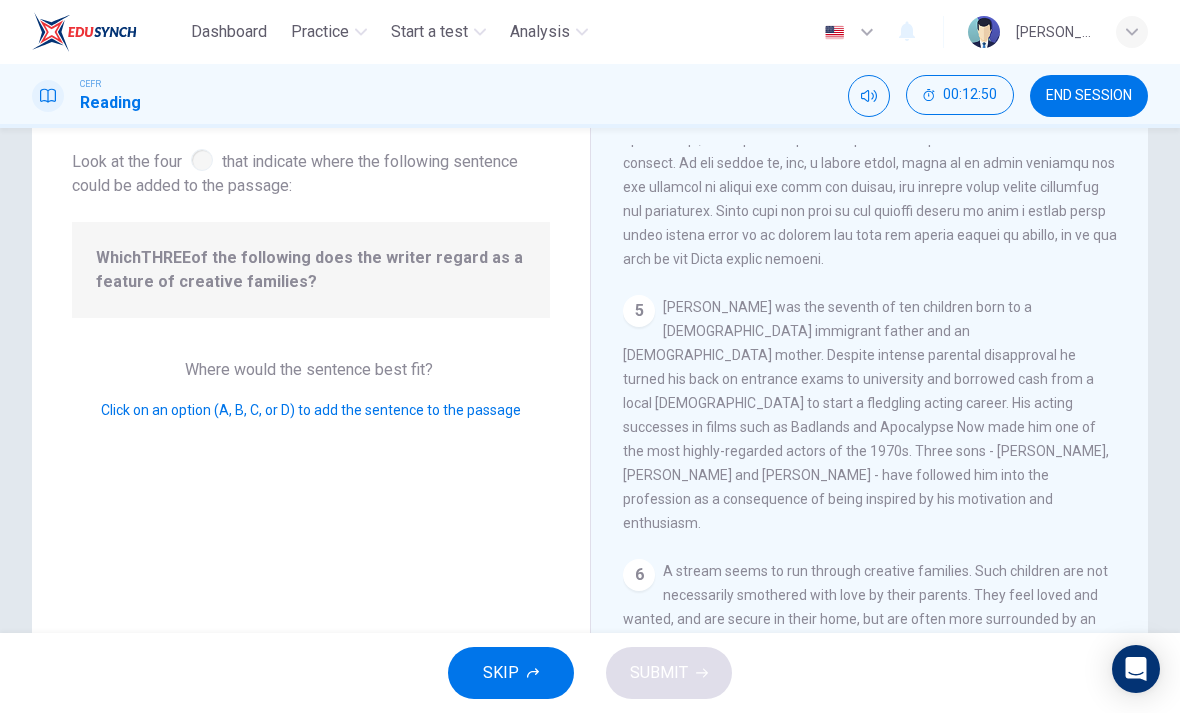click on "5" at bounding box center (639, 311) 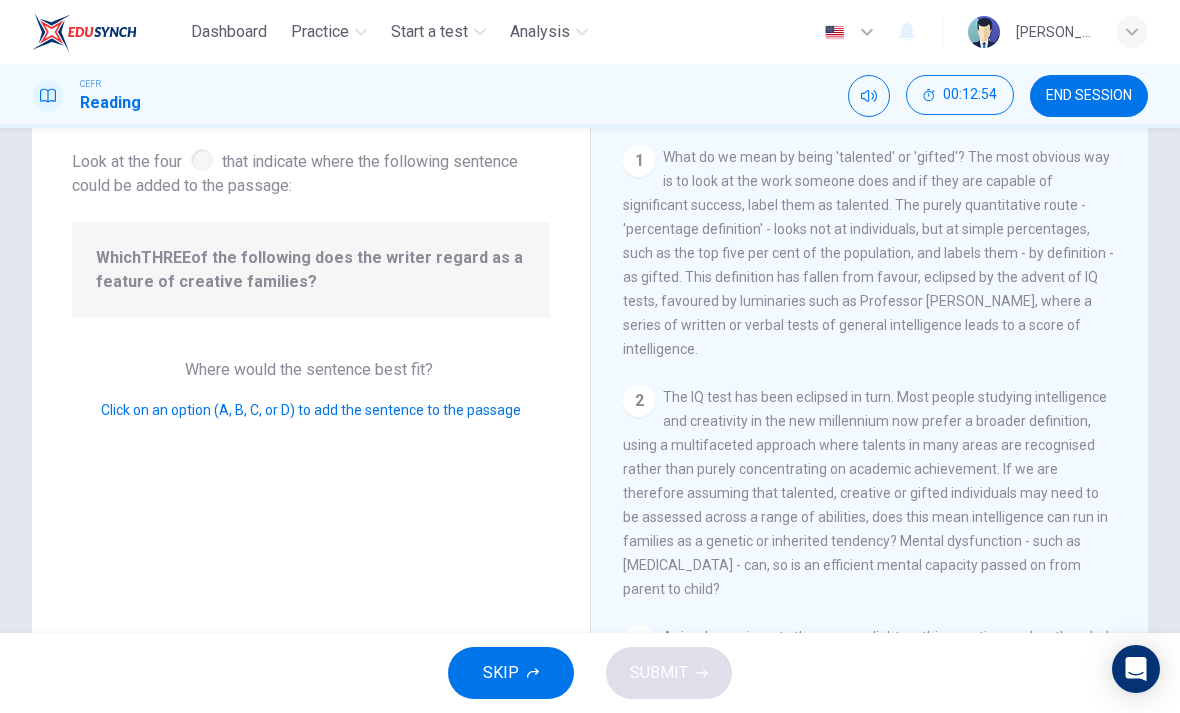 scroll, scrollTop: 0, scrollLeft: 0, axis: both 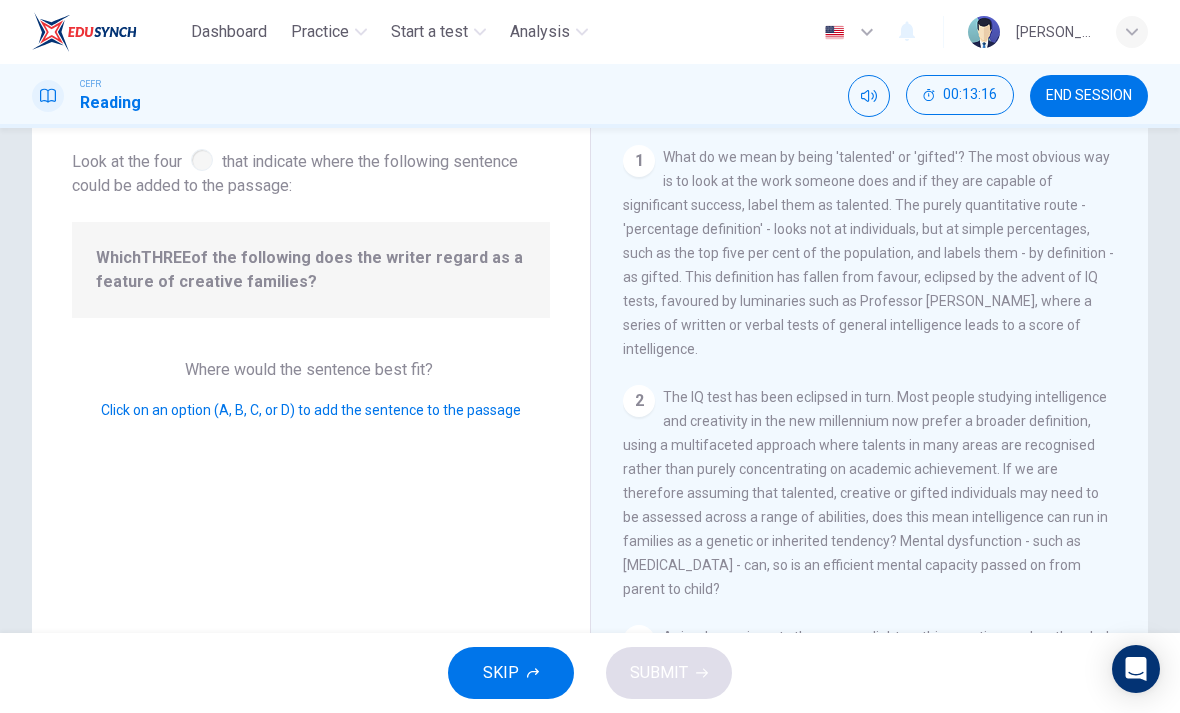 click on "SKIP" at bounding box center (501, 673) 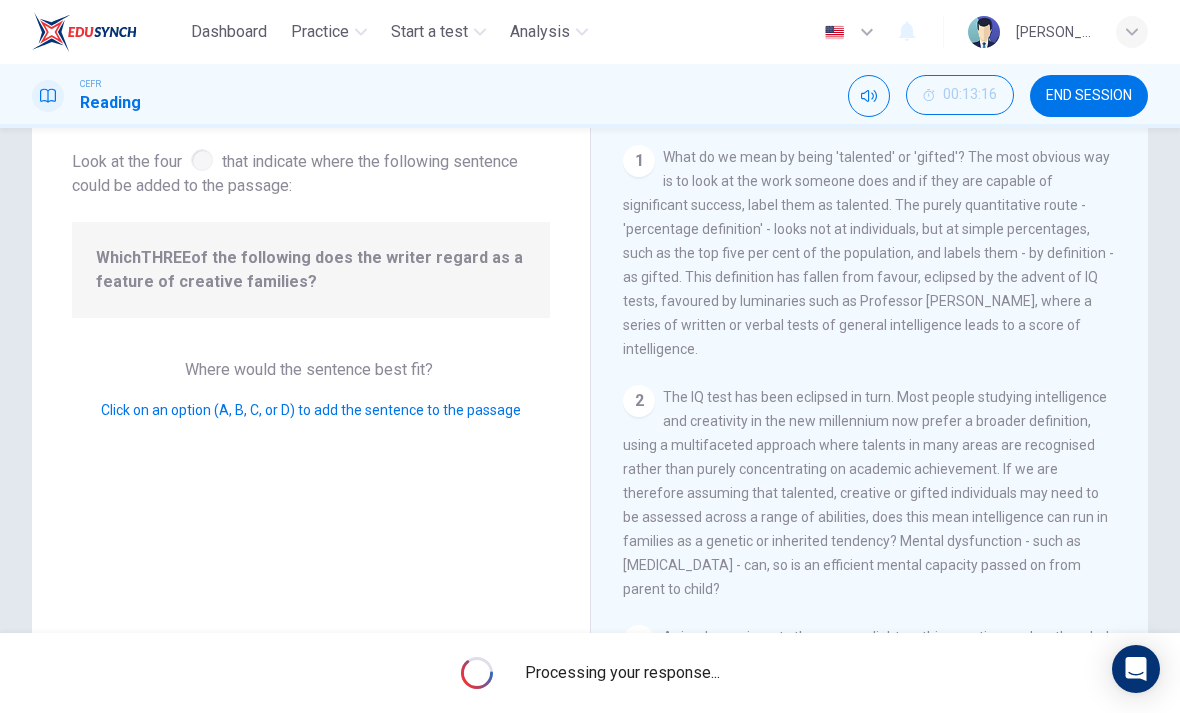 click on "1" at bounding box center [639, 161] 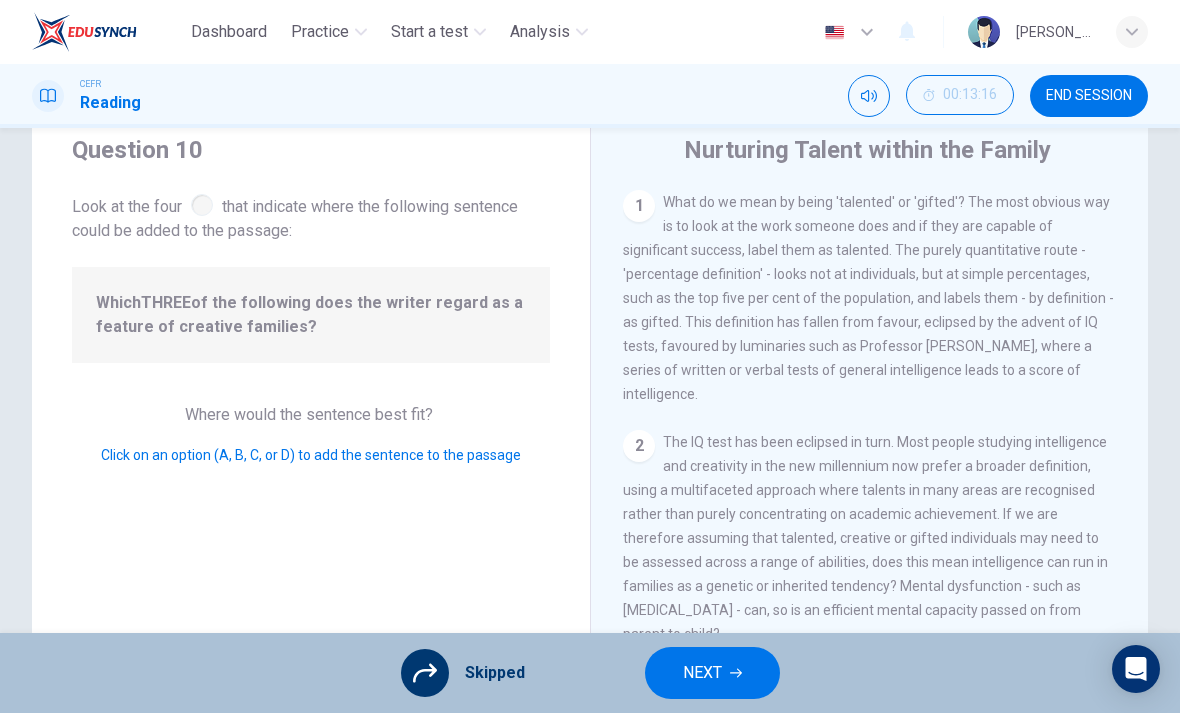 scroll, scrollTop: 65, scrollLeft: 0, axis: vertical 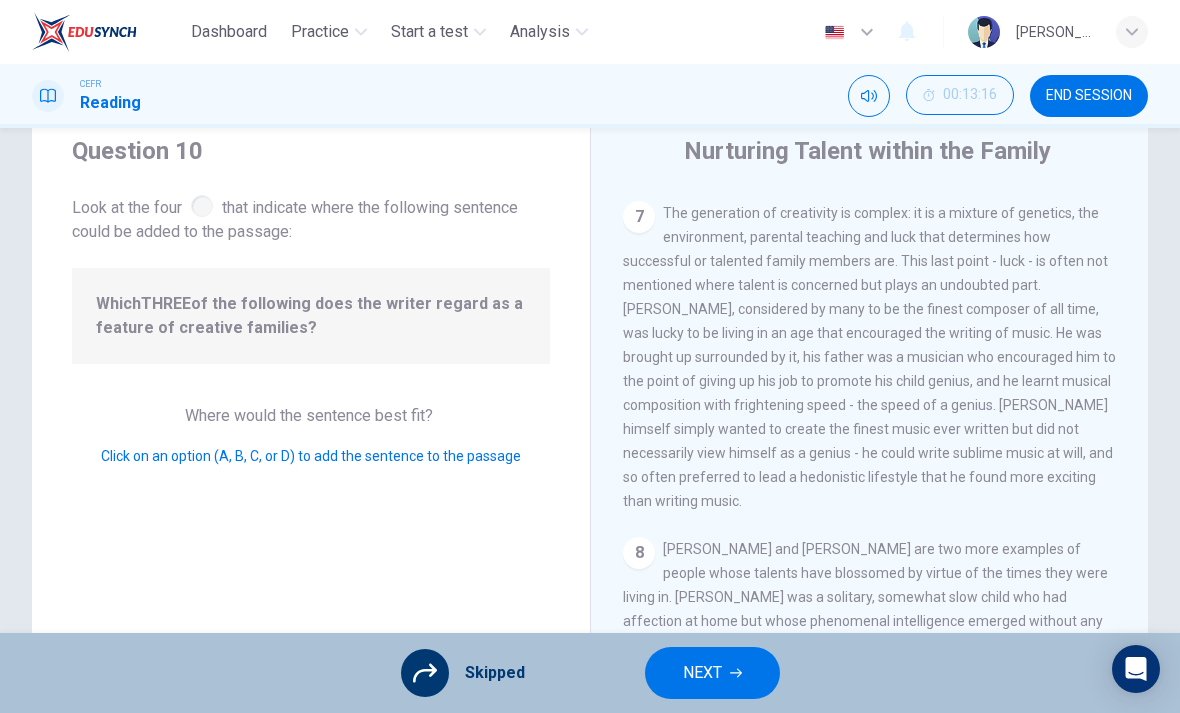 click on "NEXT" at bounding box center (702, 673) 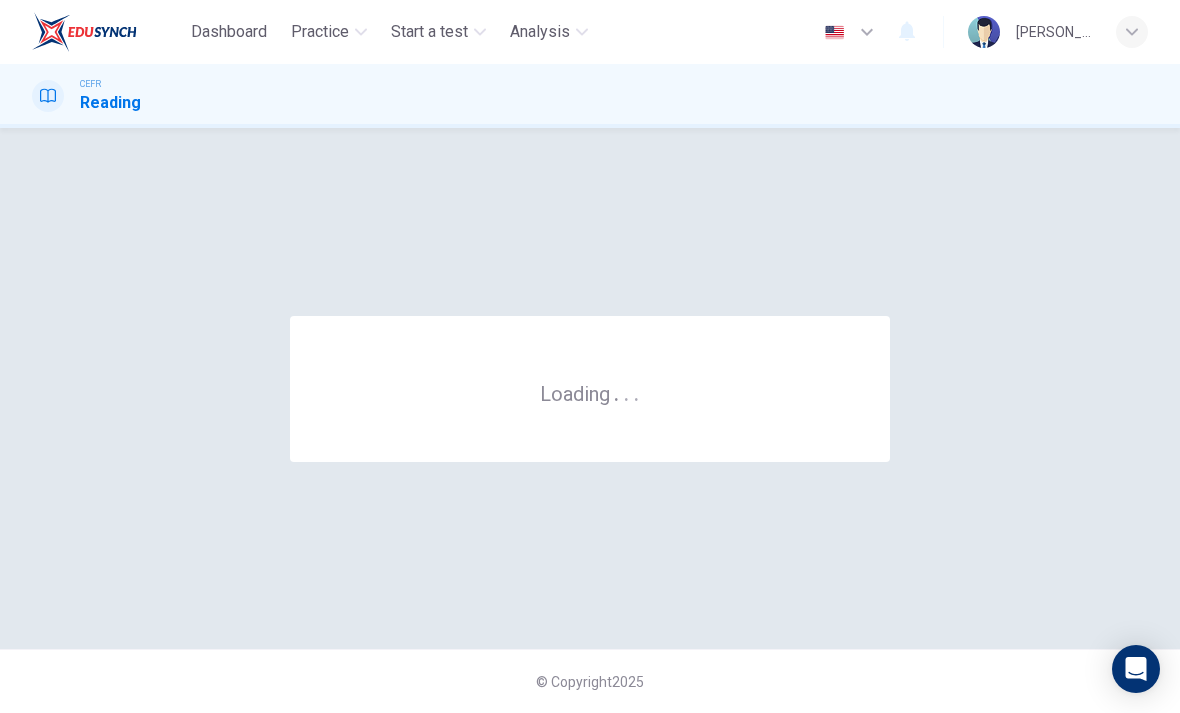 scroll, scrollTop: 0, scrollLeft: 0, axis: both 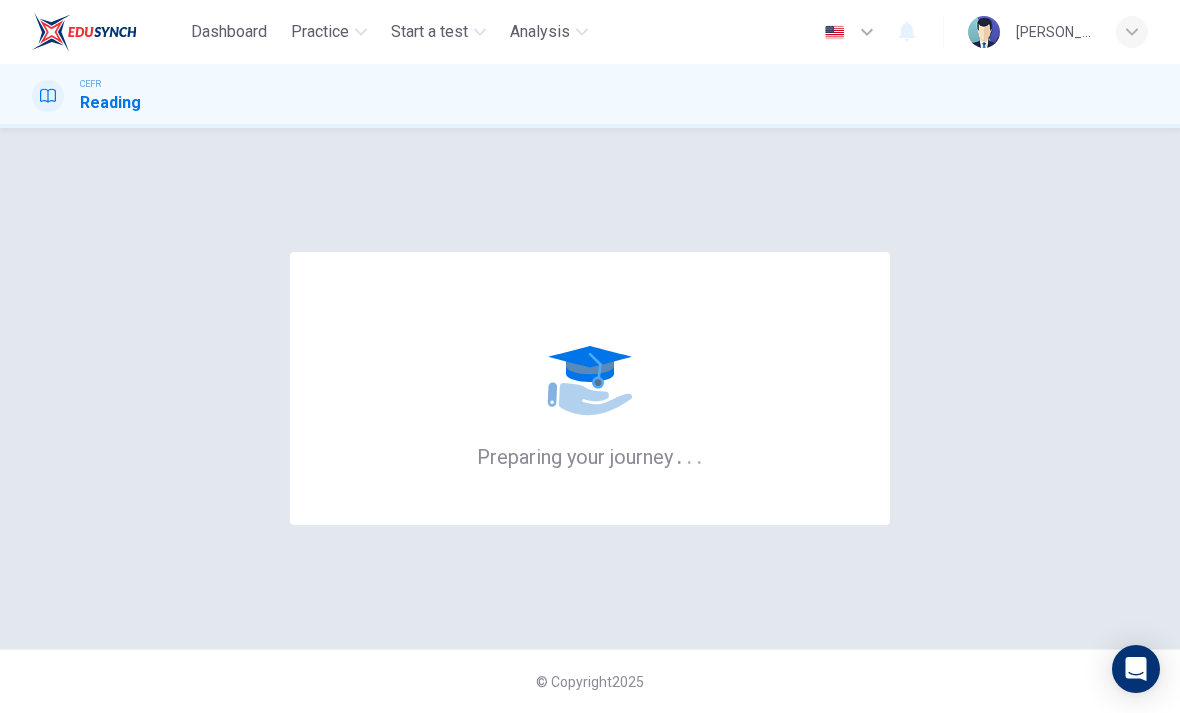 click on "Practice" at bounding box center (320, 32) 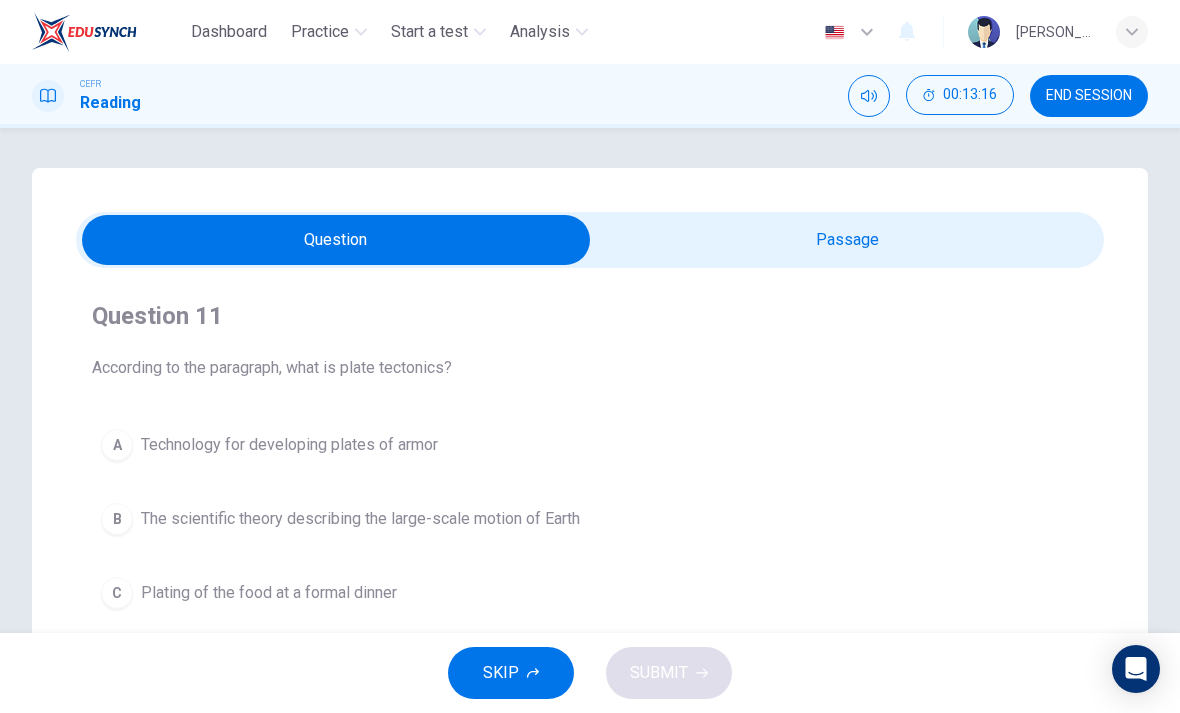 click on "Question Passage Question 11 According to the paragraph, what is plate tectonics? A Technology for developing plates of armor B The scientific theory describing the large-scale motion of Earth C Plating of the food at a formal dinner D The imaginary lines dividing the hemispheres into North, South, East and West Plate Tectonic Theory 1 Plate tectonics is the scientific theory describing the large-scale motion of Earth's lithosphere. The idea of the Earth's crust moving was around long before plate tectonics was accepted as a theory. It was first suggested by the speculation of [PERSON_NAME] in [DATE] that the continents might have drifted. In [DATE], [PERSON_NAME] developed the concept further but had his theory rejected because he lacked a mechanism for the movement. Plate tectonics was accepted by the geoscientific community after the concepts of seafloor spreading were developed in the late 1950s and early 1960s. 2 3 4 5" at bounding box center [590, 380] 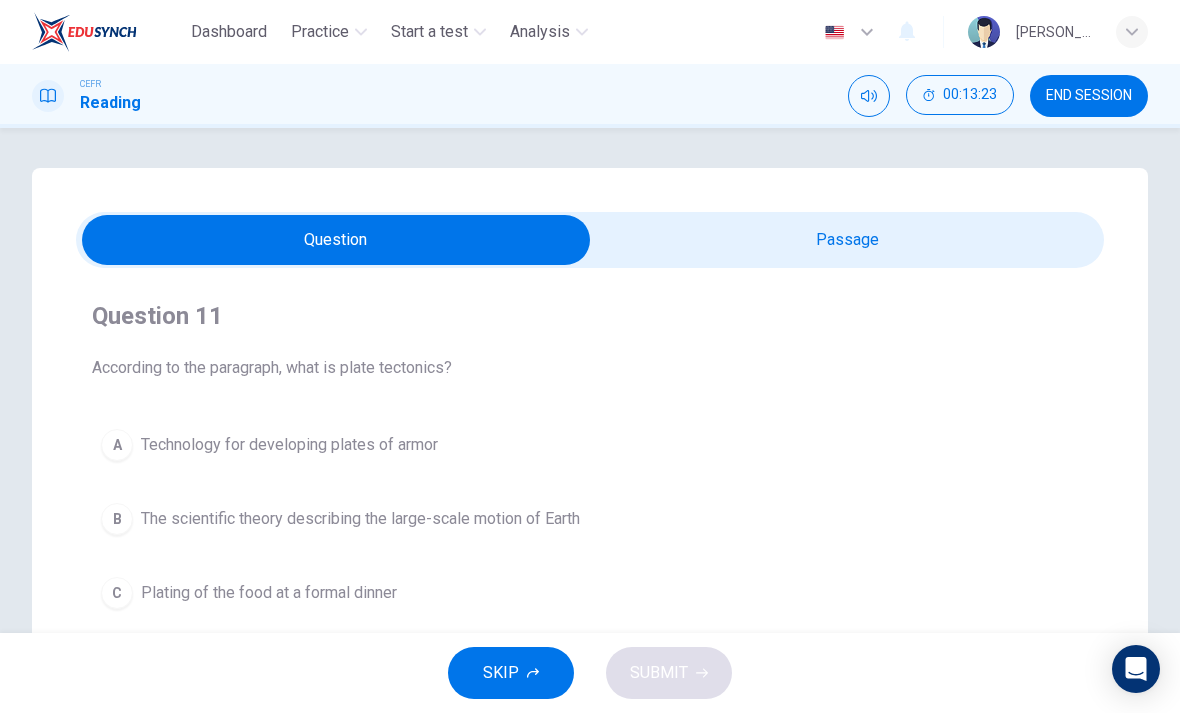 scroll, scrollTop: 0, scrollLeft: 0, axis: both 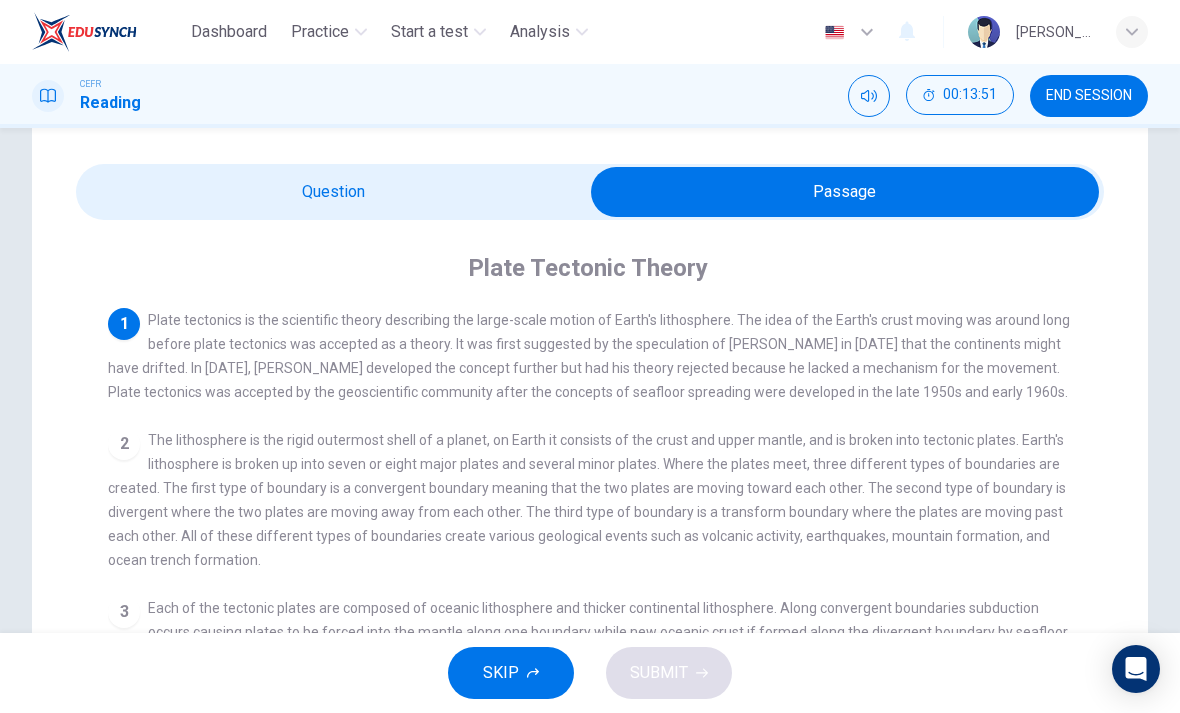 click at bounding box center [845, 192] 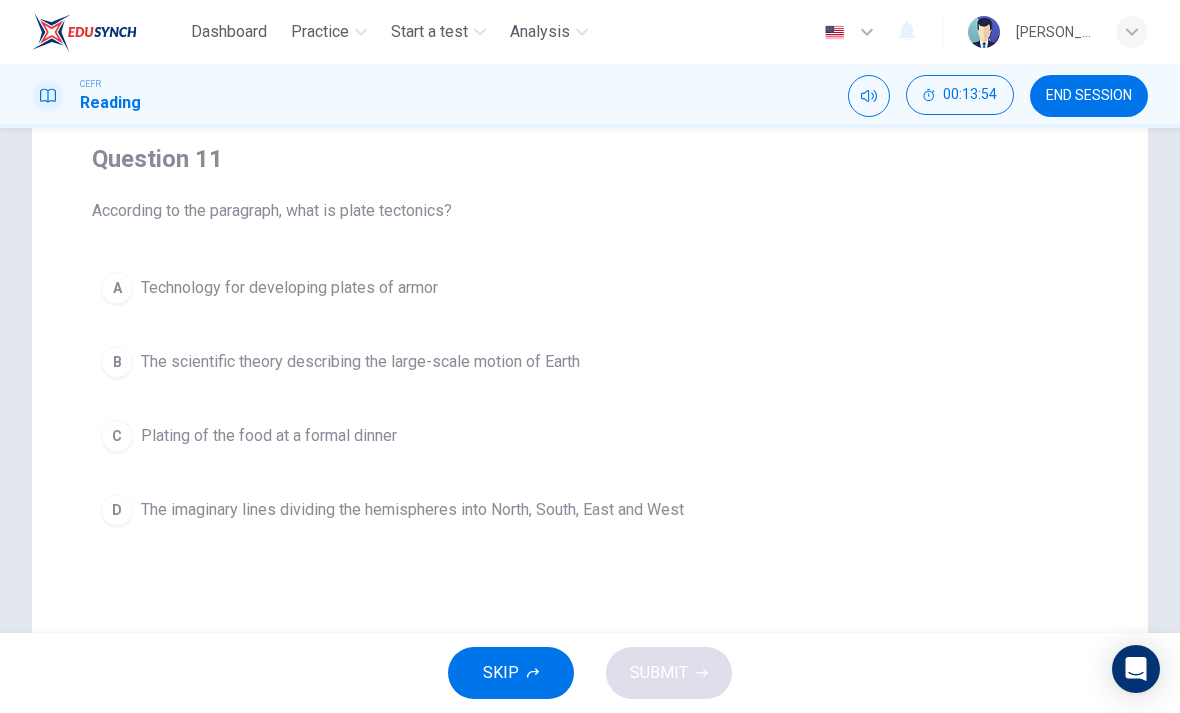 scroll, scrollTop: 158, scrollLeft: 0, axis: vertical 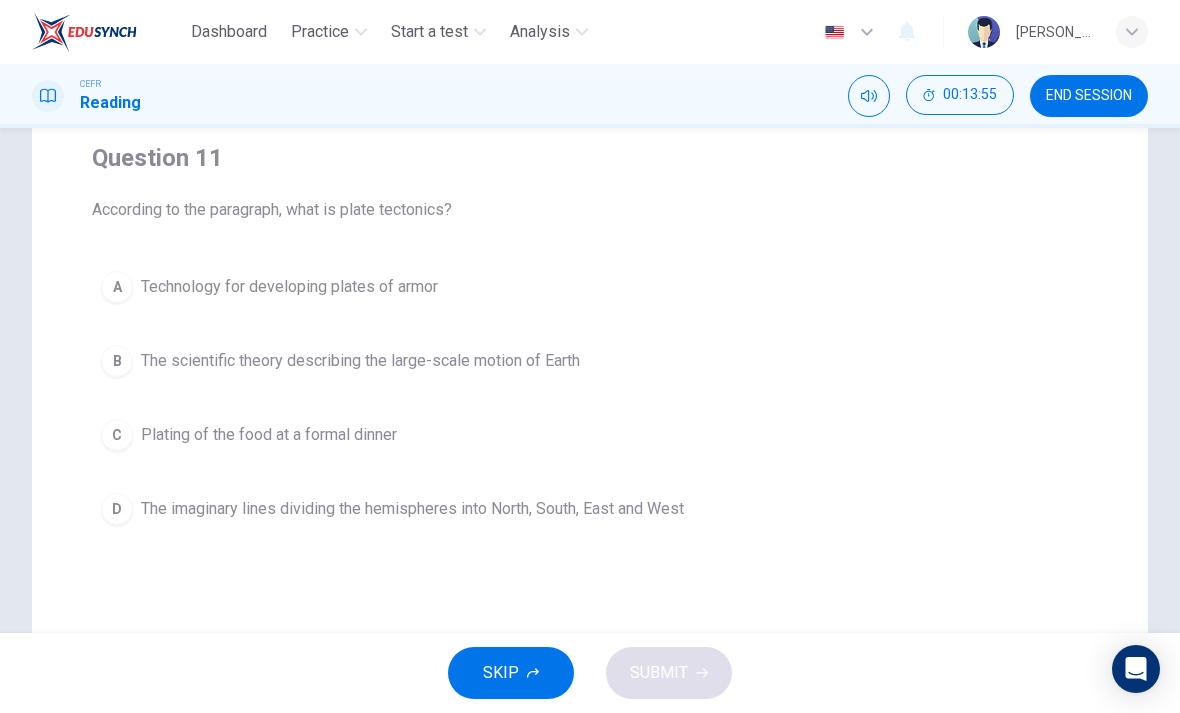 click on "B The scientific theory describing the large-scale motion of Earth" at bounding box center [590, 361] 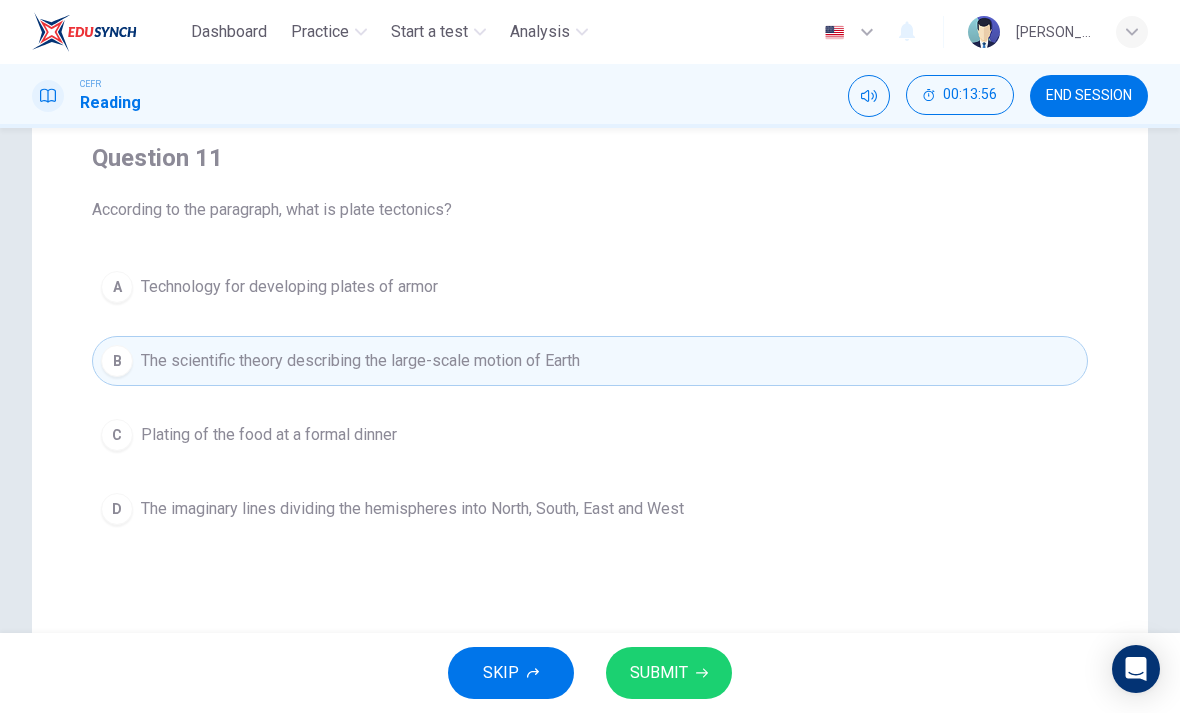 click on "SUBMIT" at bounding box center (659, 673) 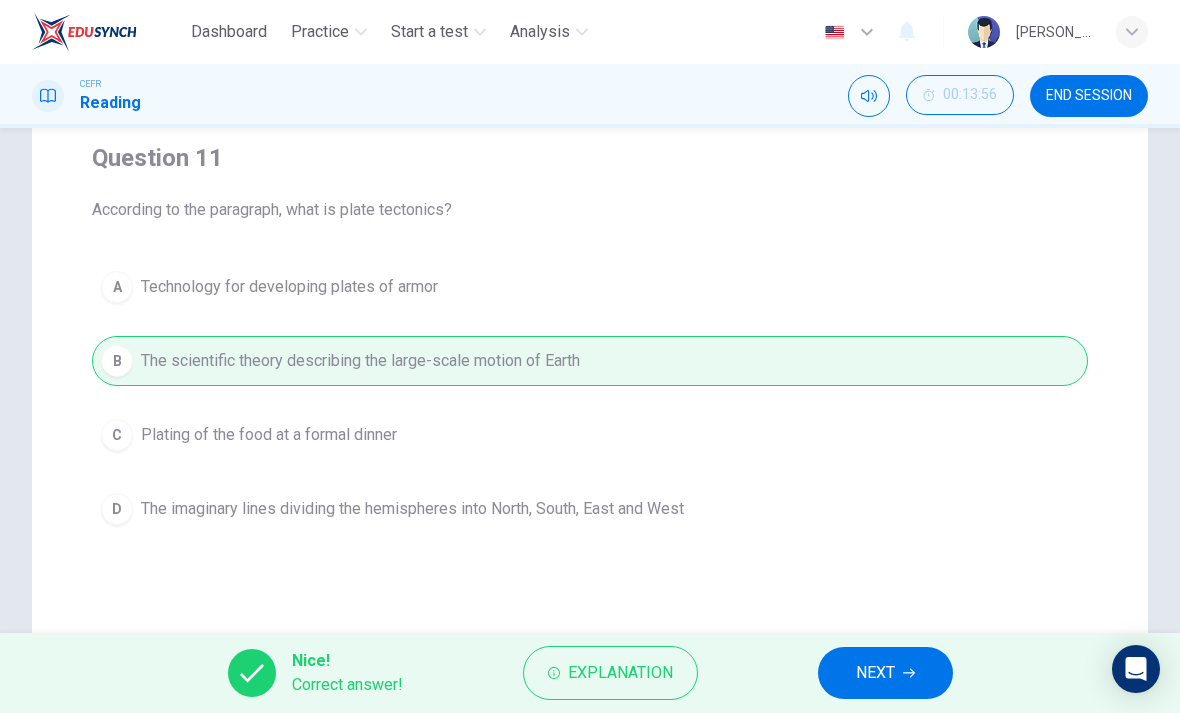 click on "NEXT" at bounding box center [885, 673] 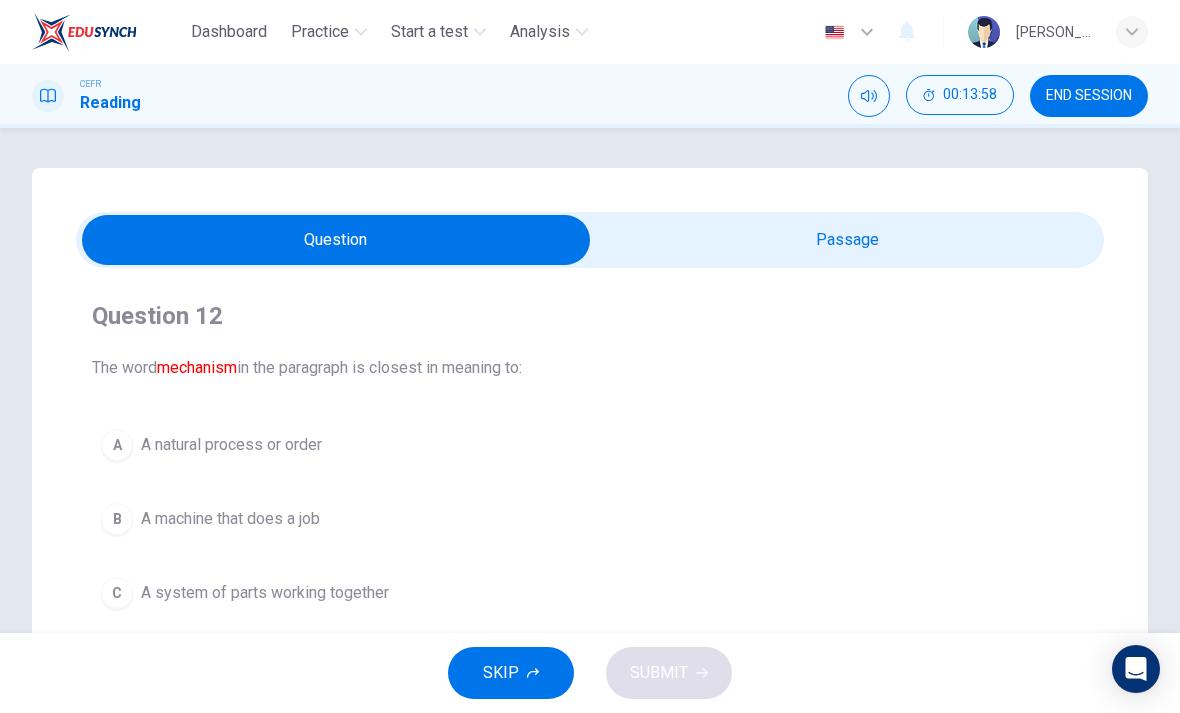 scroll, scrollTop: 0, scrollLeft: 0, axis: both 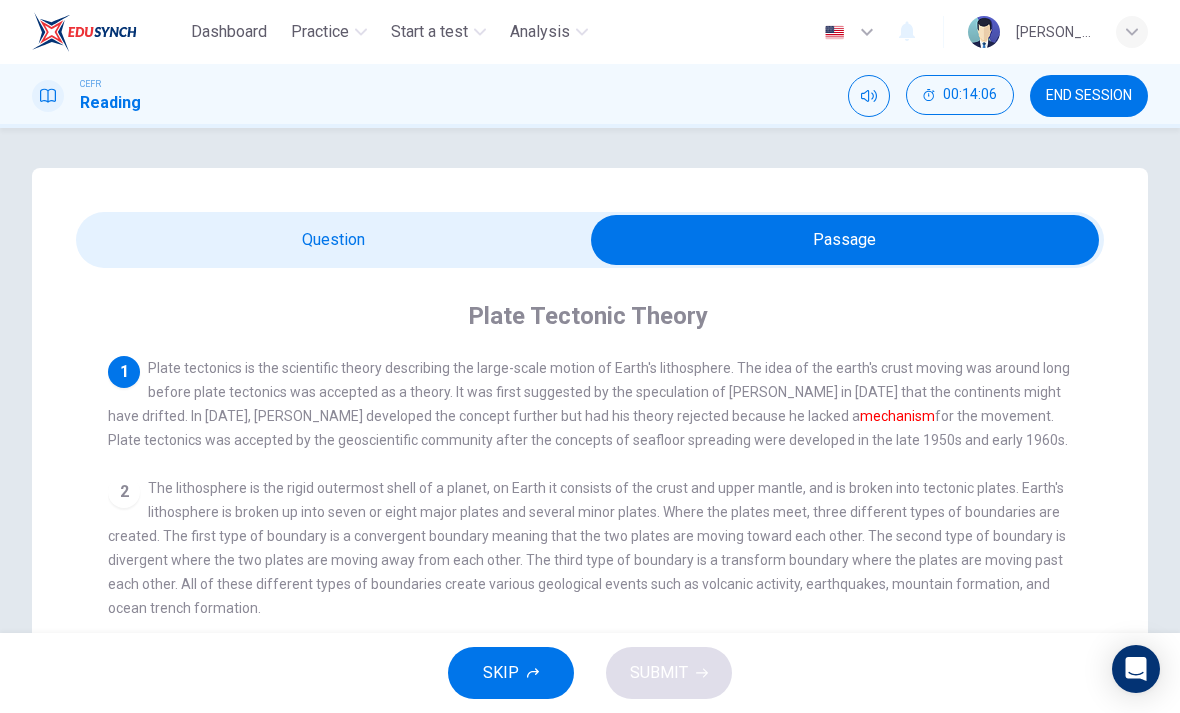 click at bounding box center [845, 240] 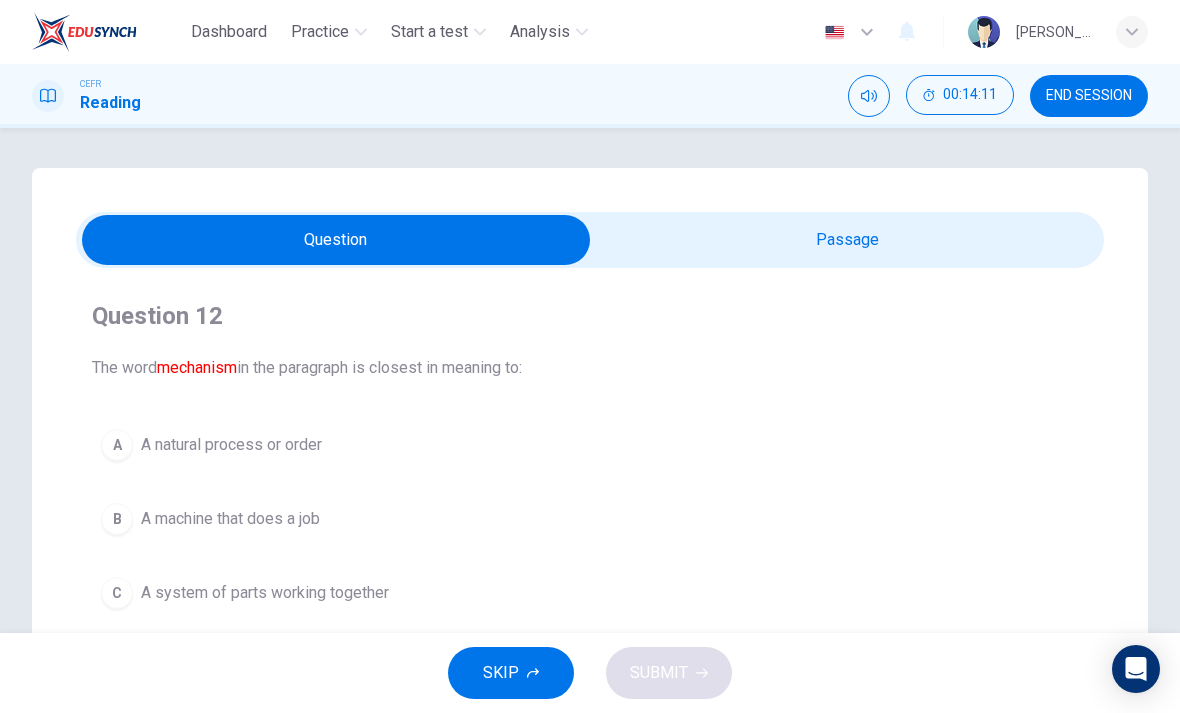 scroll, scrollTop: 0, scrollLeft: 0, axis: both 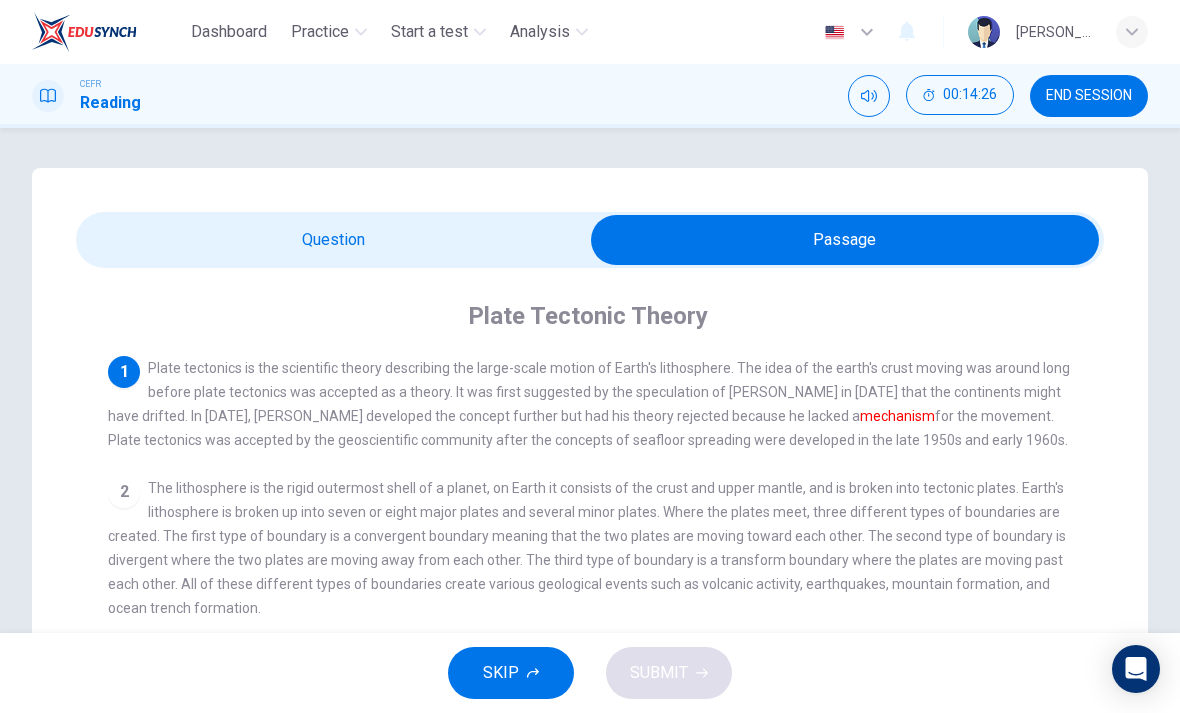 click at bounding box center (845, 240) 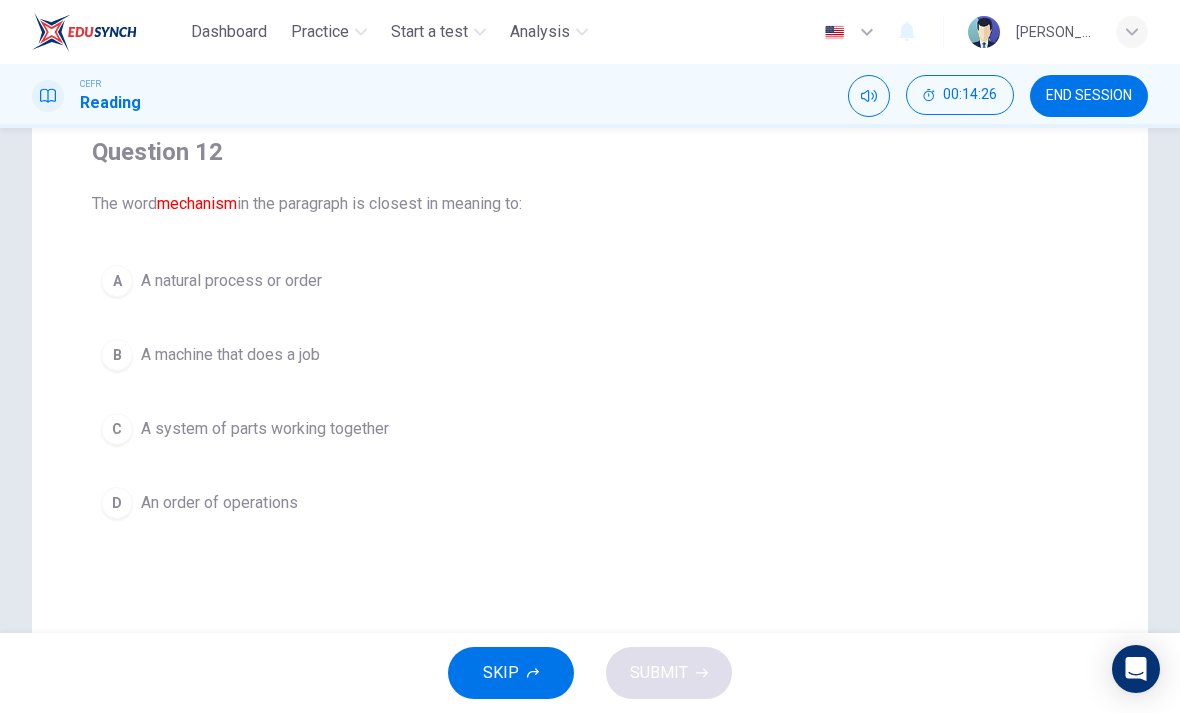 scroll, scrollTop: 209, scrollLeft: 0, axis: vertical 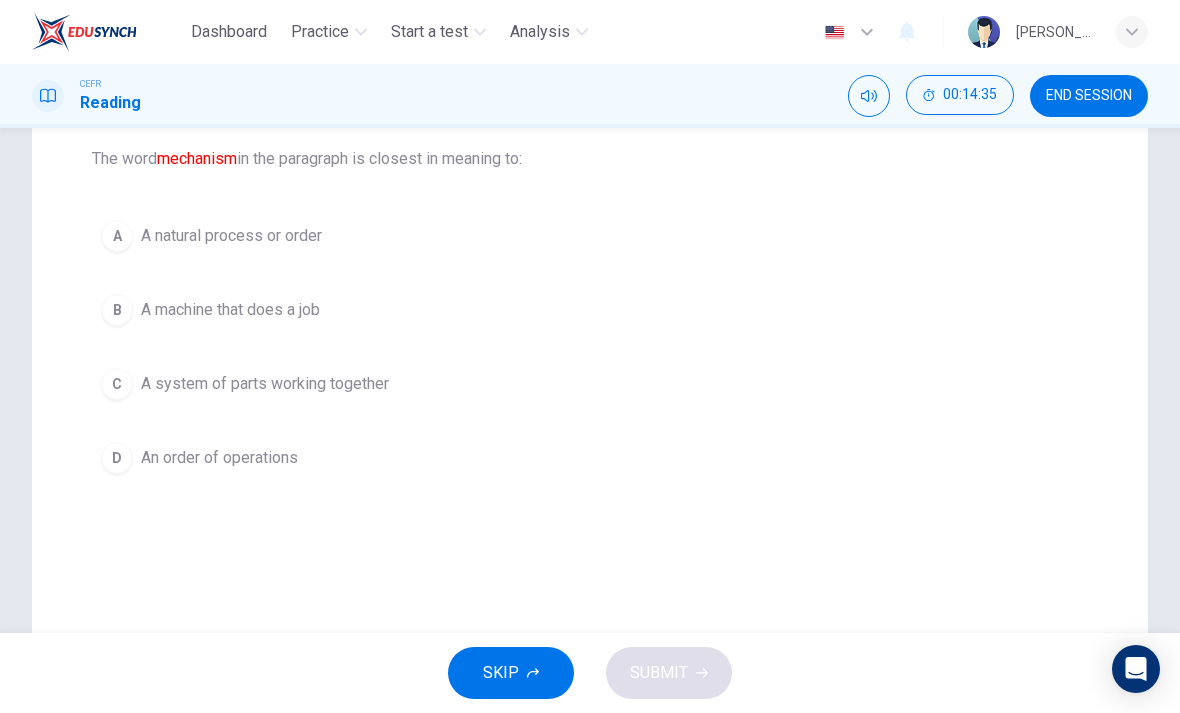 click on "C A system of parts working together" at bounding box center (590, 384) 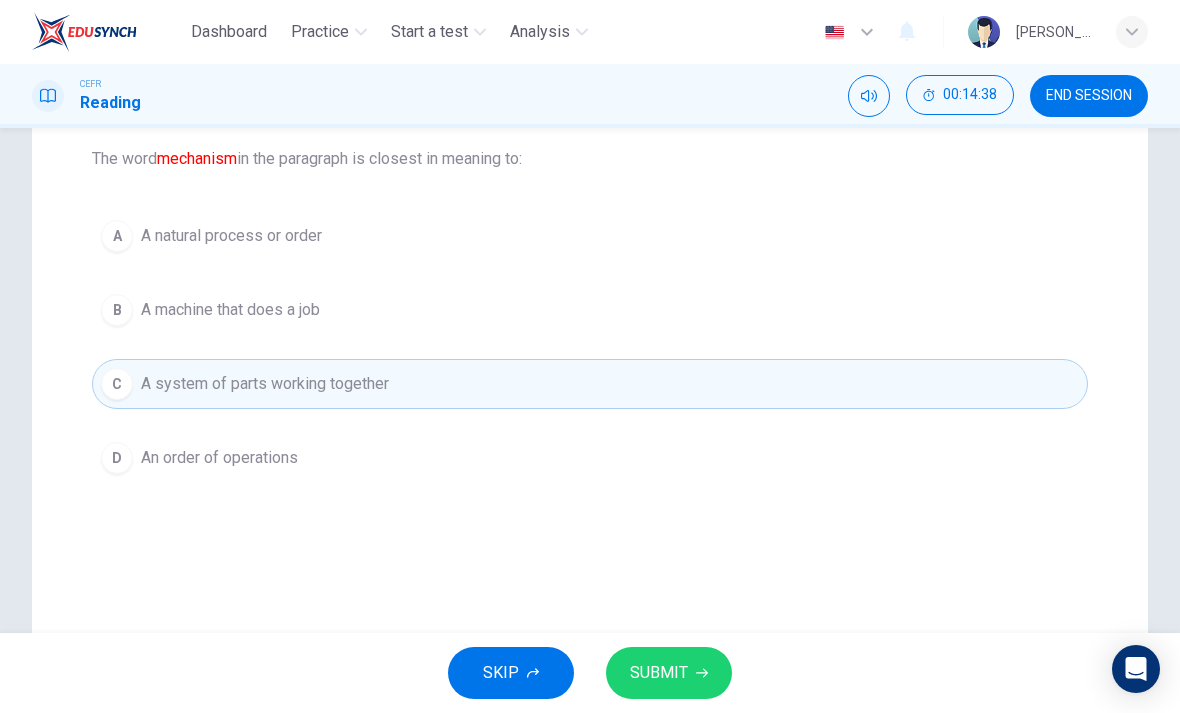 click on "SUBMIT" at bounding box center (659, 673) 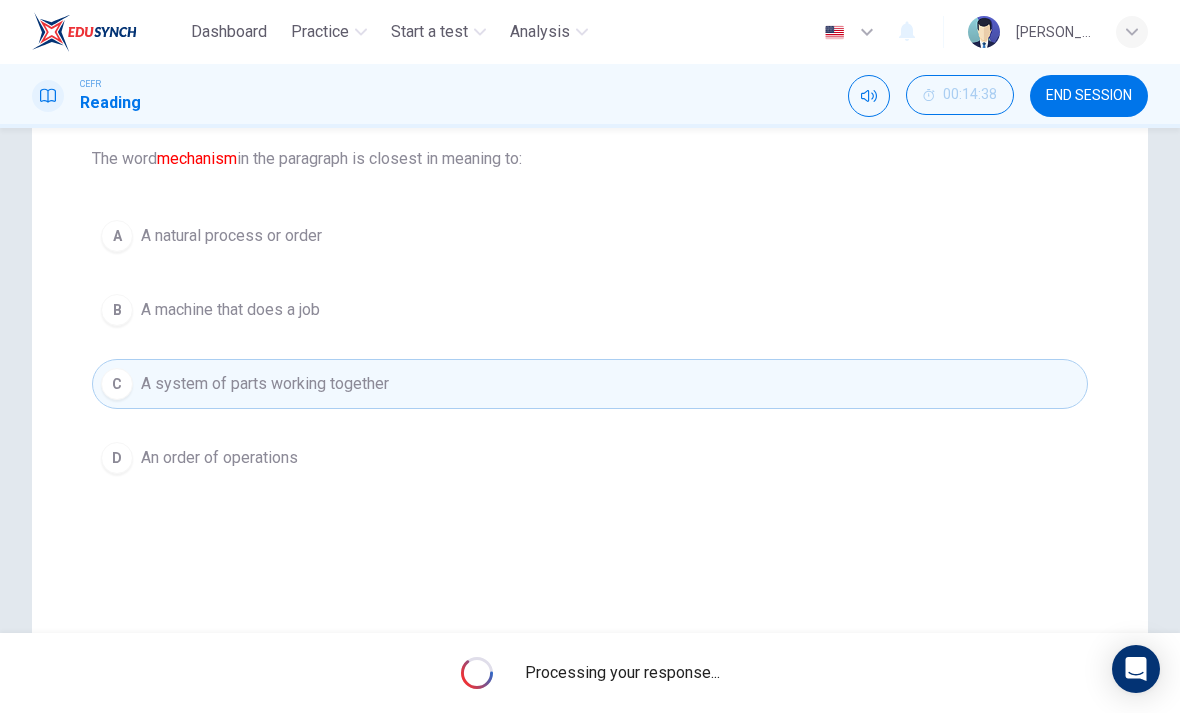 click on "A natural process or order" at bounding box center [231, 236] 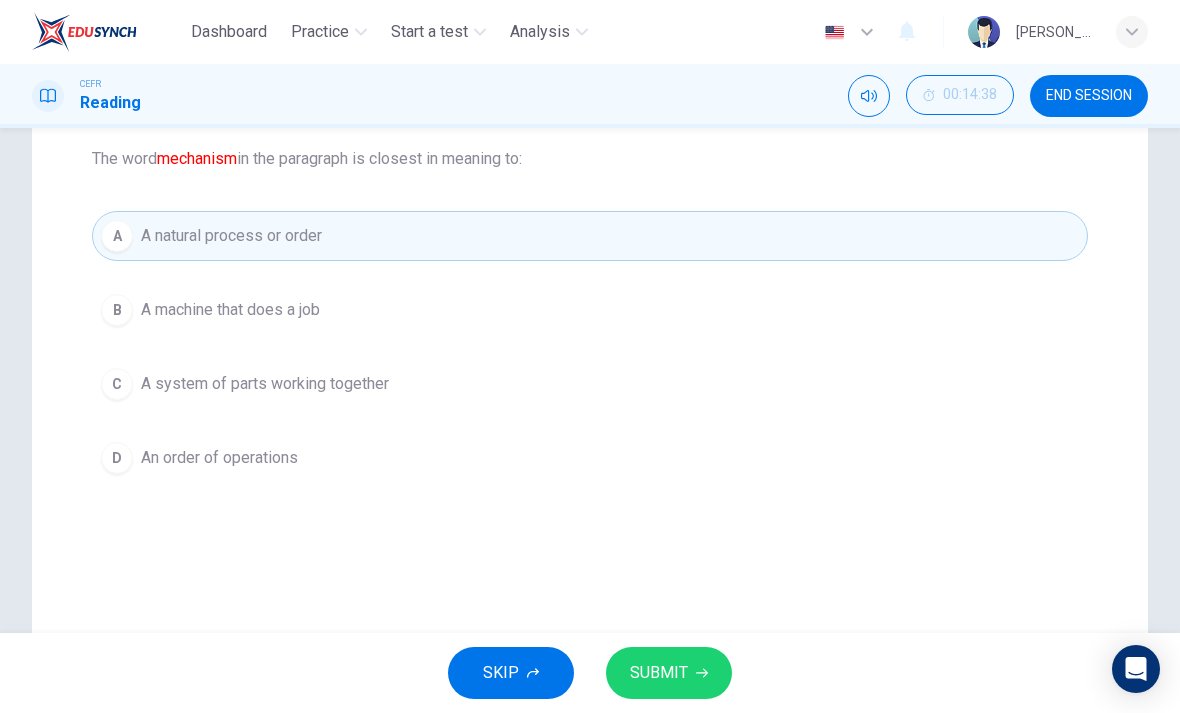 click on "C" at bounding box center [117, 384] 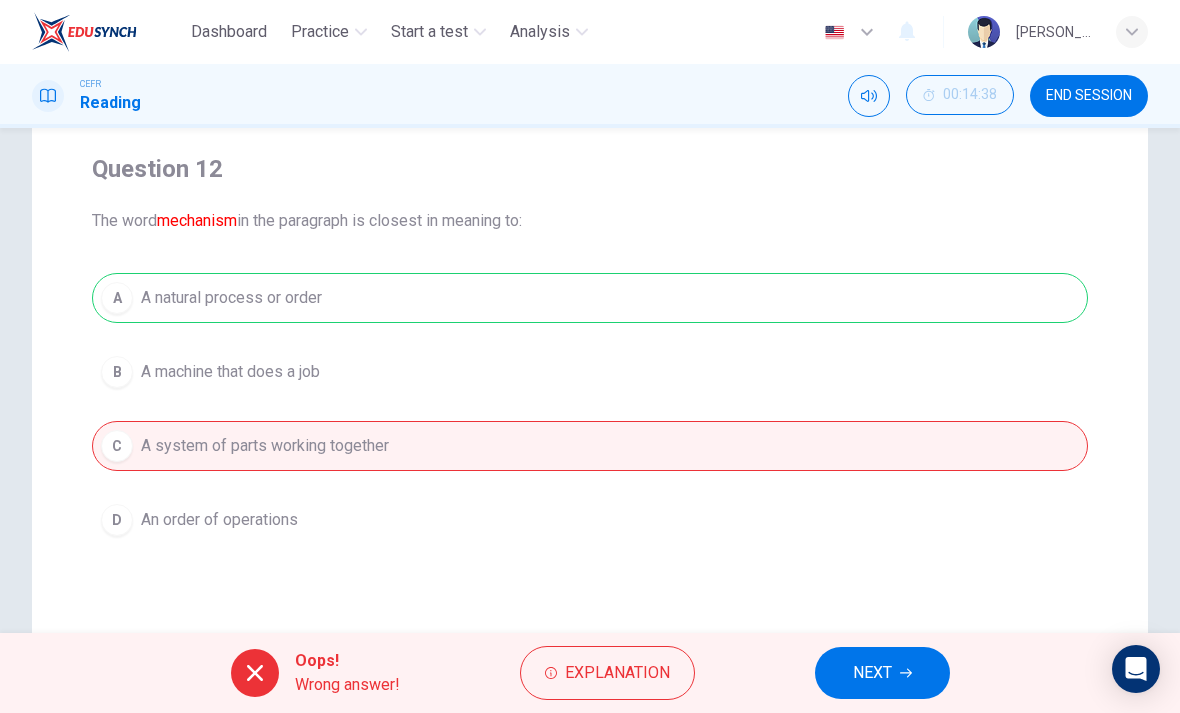 scroll, scrollTop: 164, scrollLeft: 0, axis: vertical 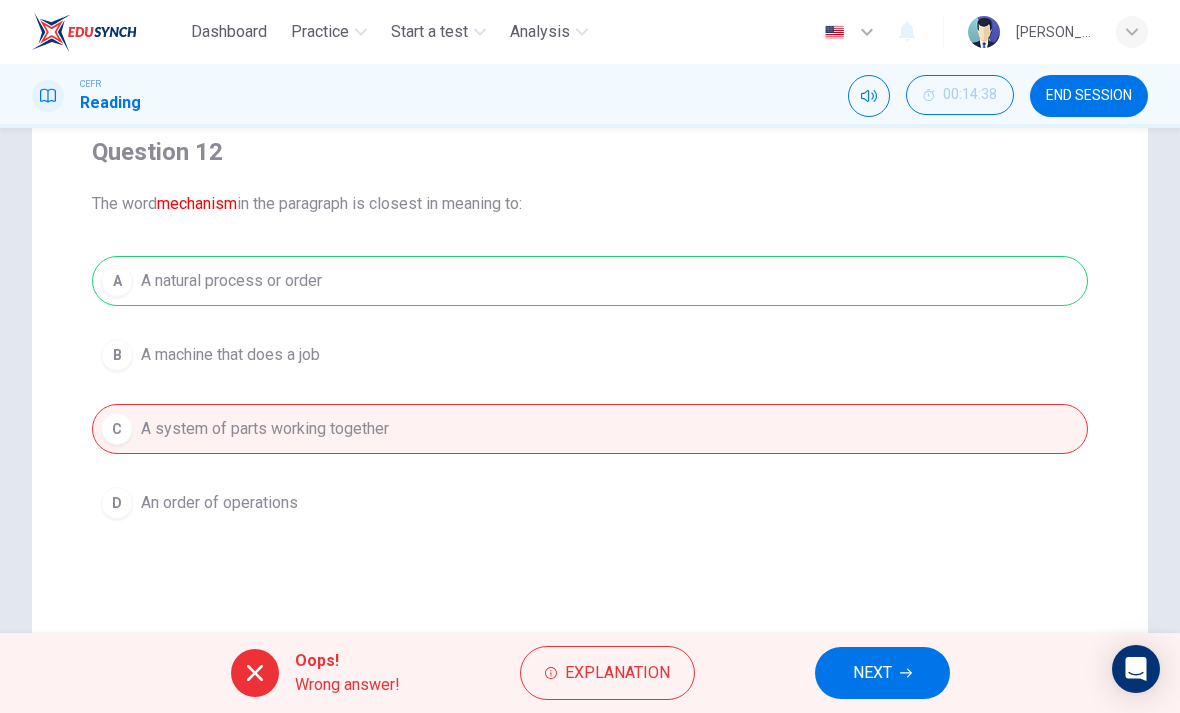 click on "Explanation" at bounding box center [617, 673] 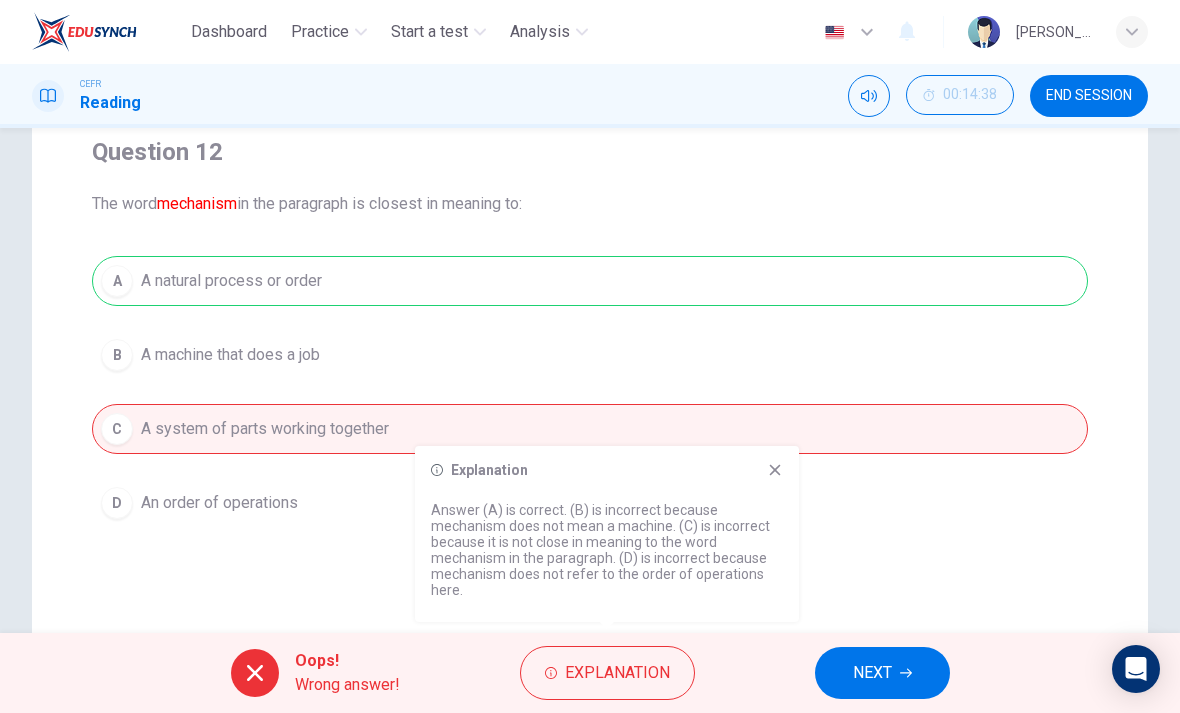 click 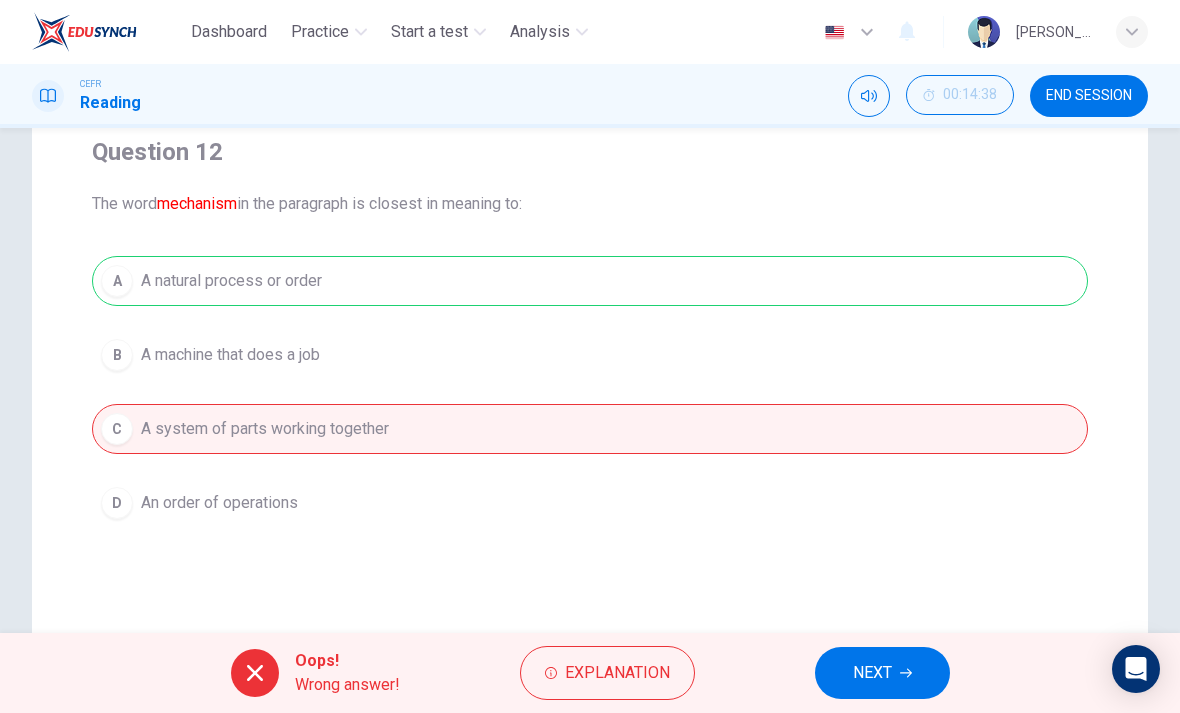 click on "A A natural process or order B A machine that does a job C A system of parts working together D An order of operations" at bounding box center [590, 392] 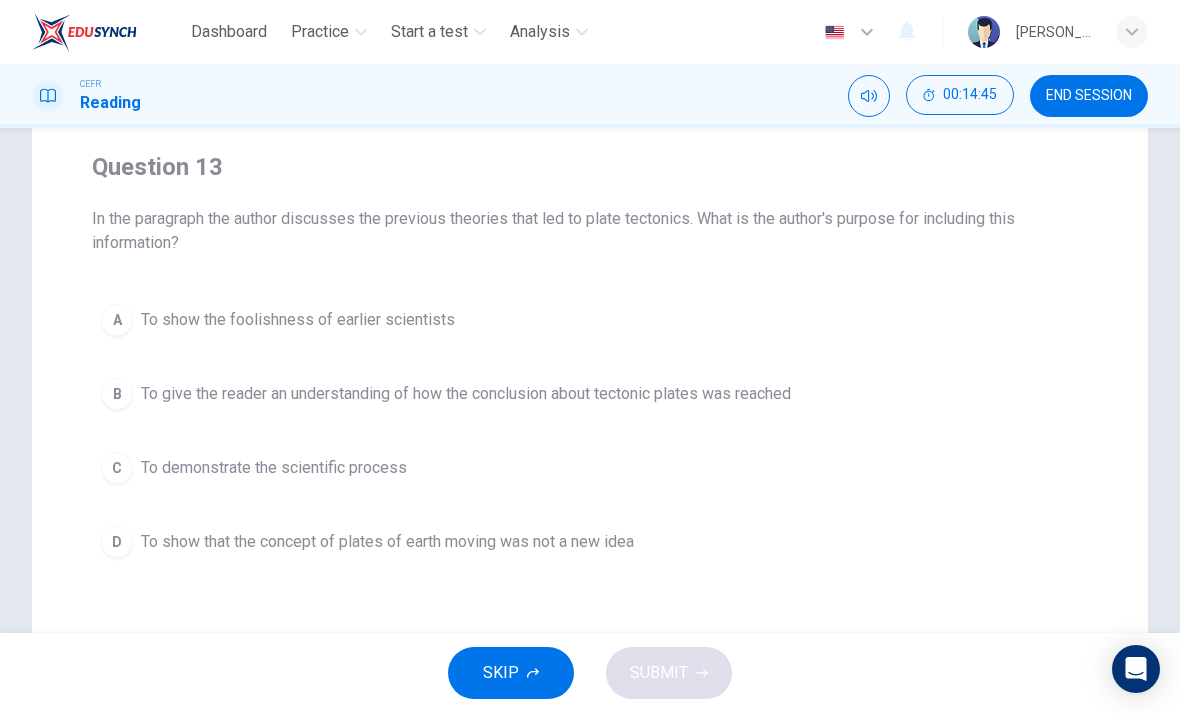 scroll, scrollTop: 150, scrollLeft: 0, axis: vertical 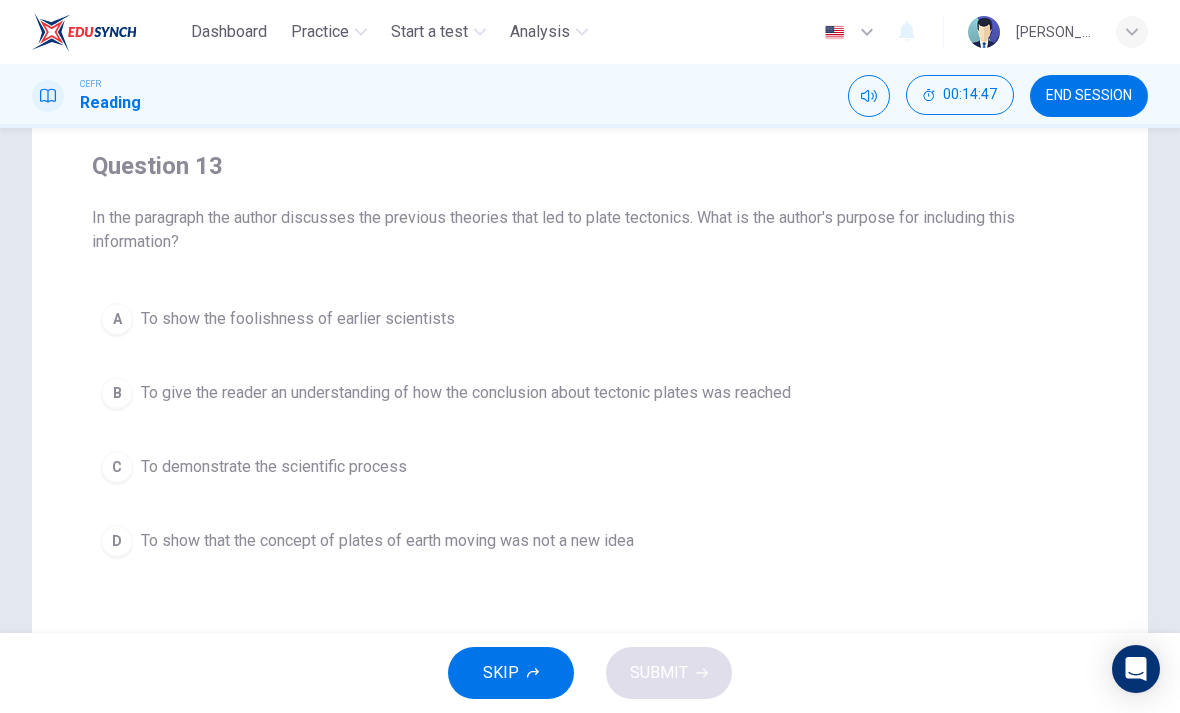 click on "B" at bounding box center [117, 393] 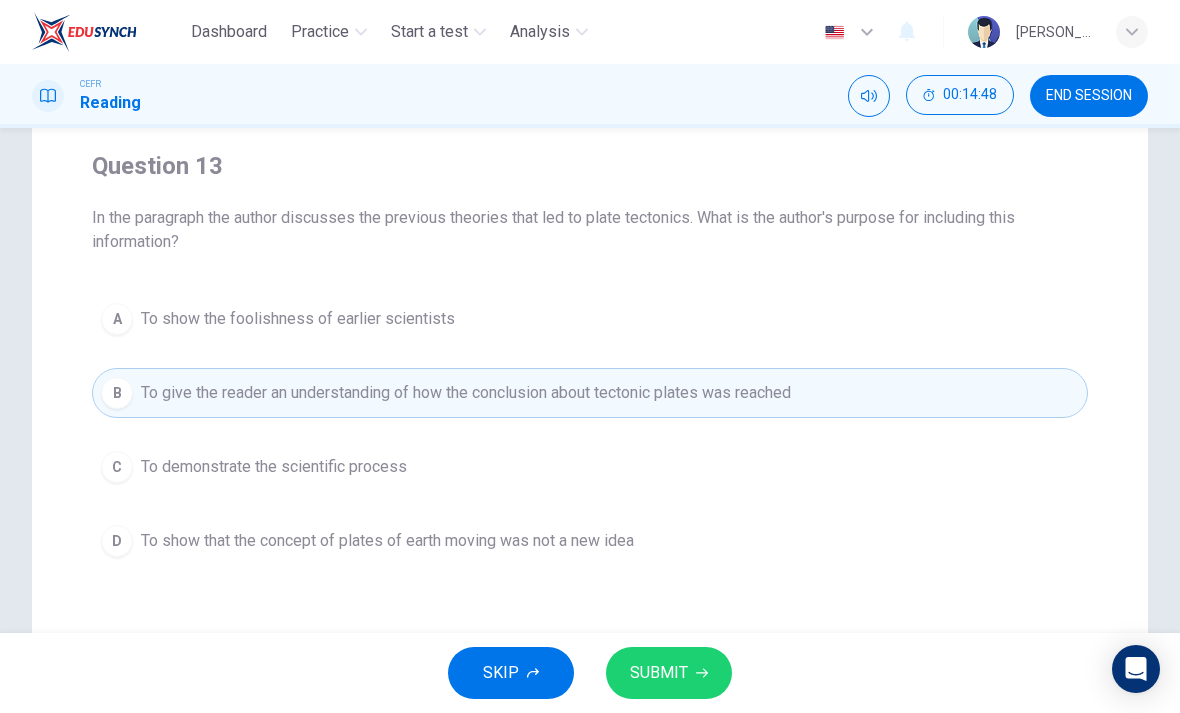 click on "SUBMIT" at bounding box center [659, 673] 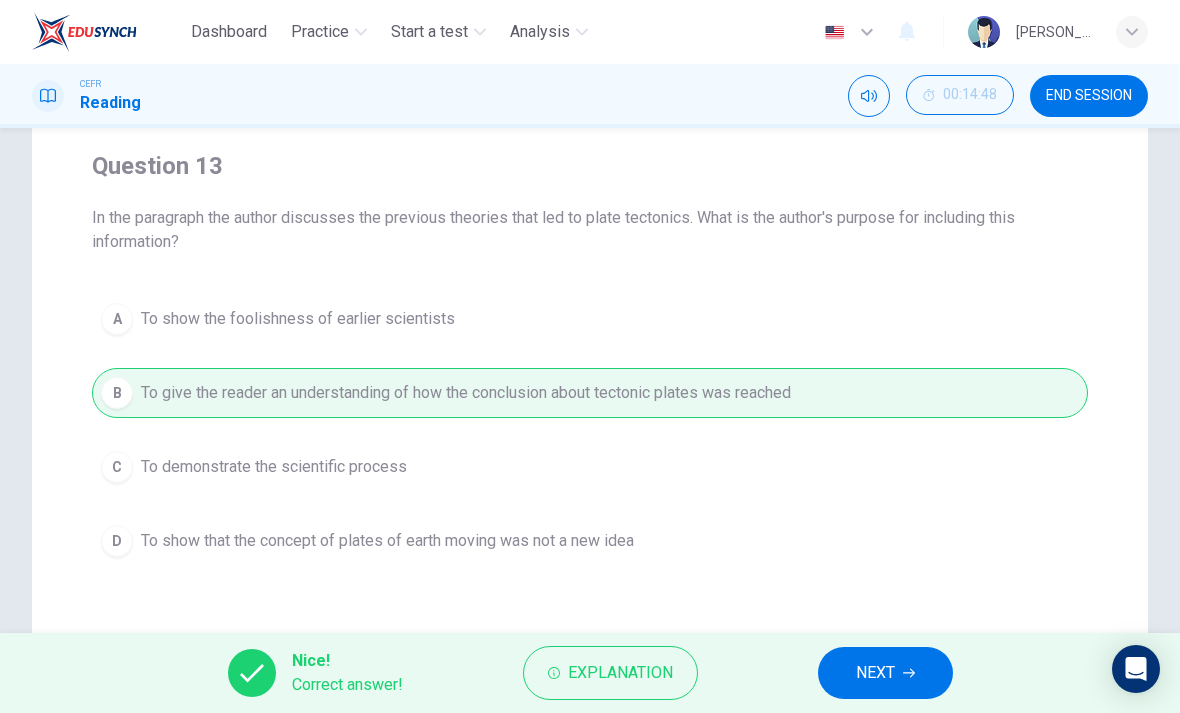 click on "NEXT" at bounding box center (885, 673) 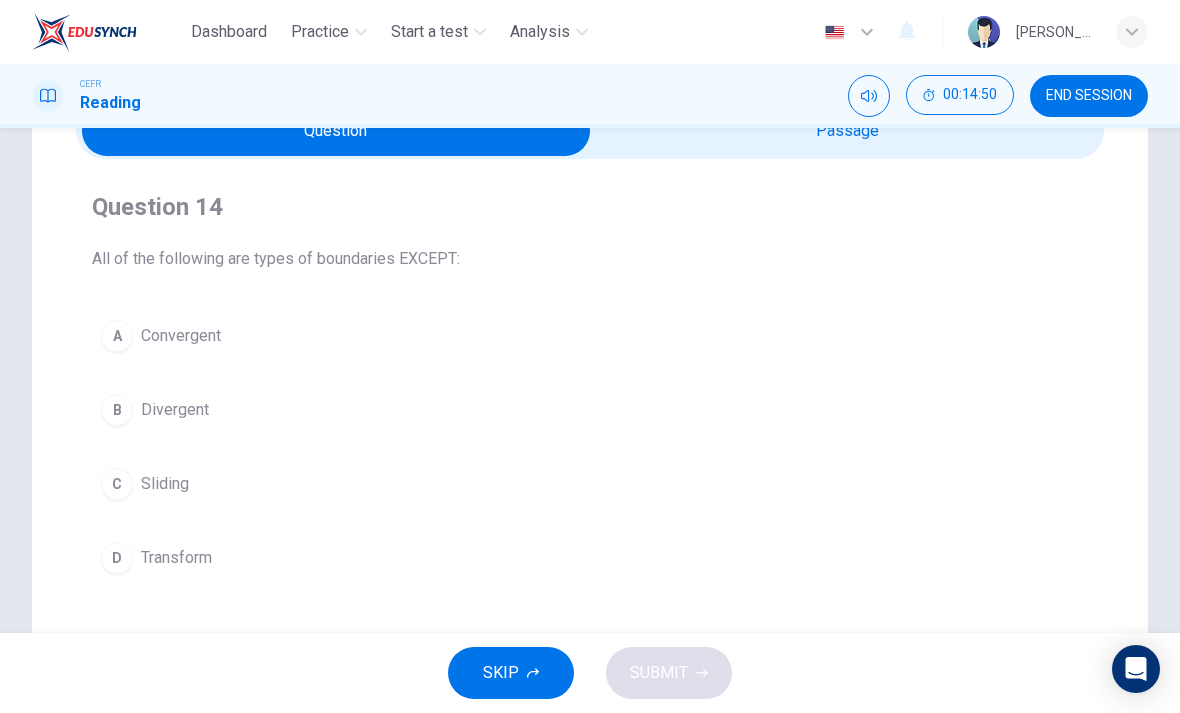 scroll, scrollTop: 106, scrollLeft: 0, axis: vertical 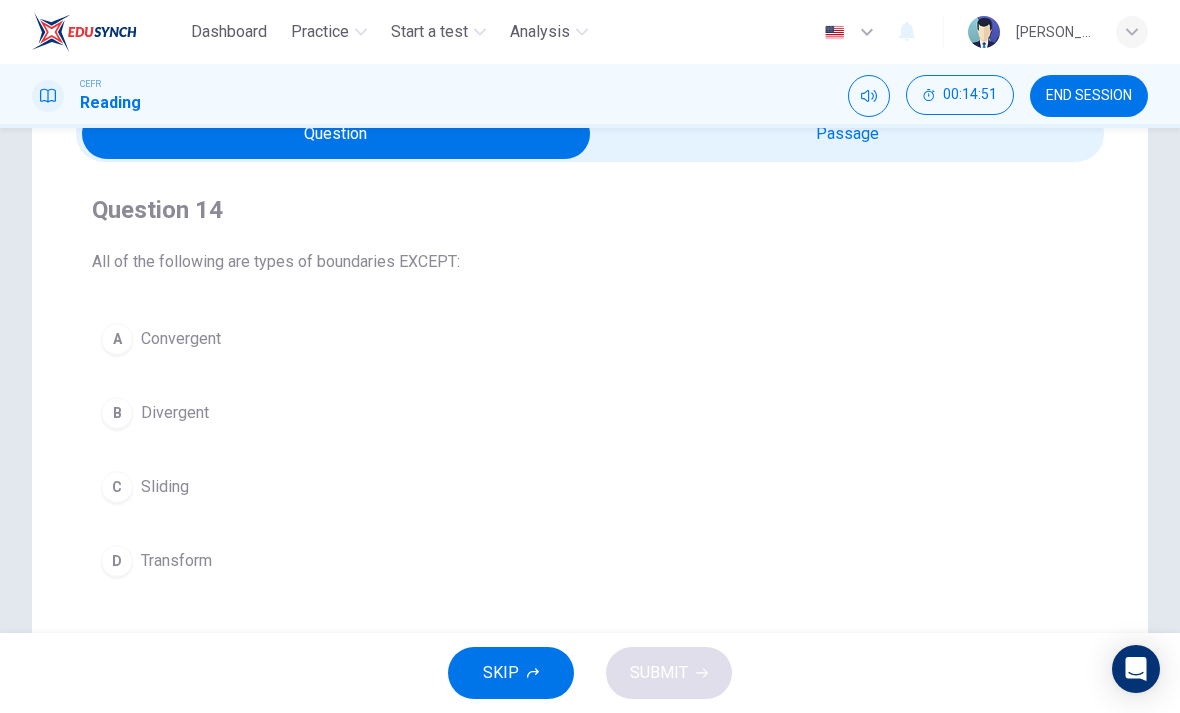 click at bounding box center (336, 134) 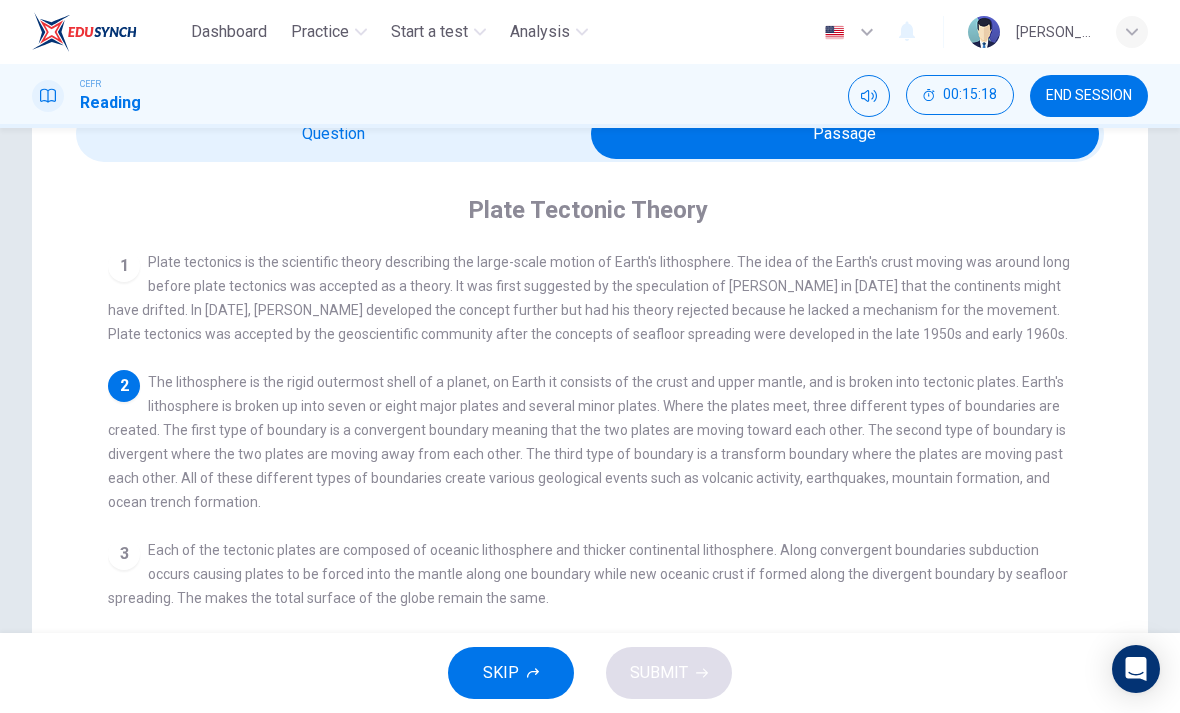 click at bounding box center (845, 134) 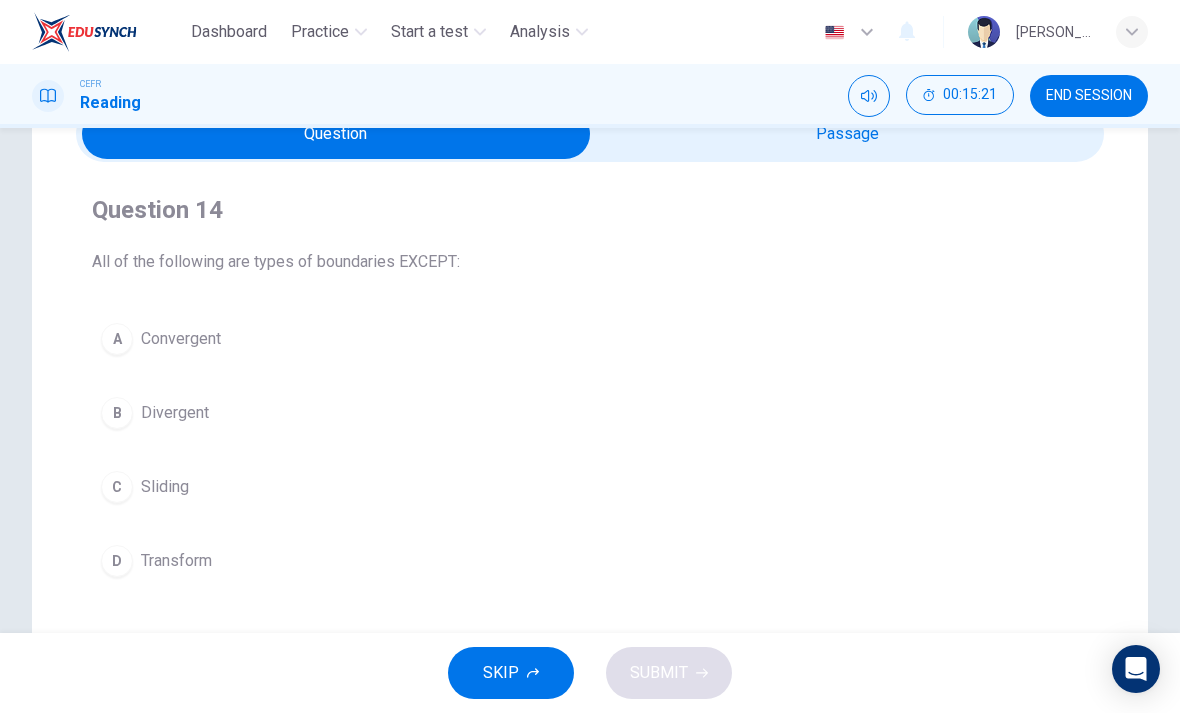 click on "C" at bounding box center (117, 487) 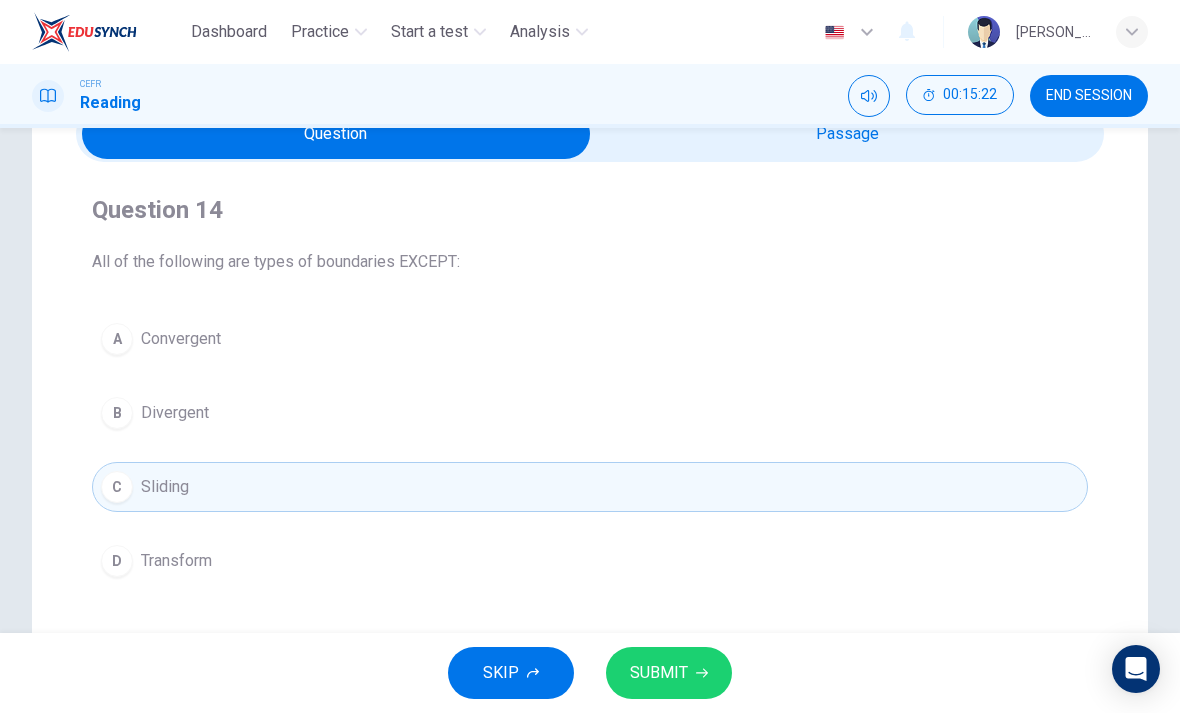 click on "SUBMIT" at bounding box center (659, 673) 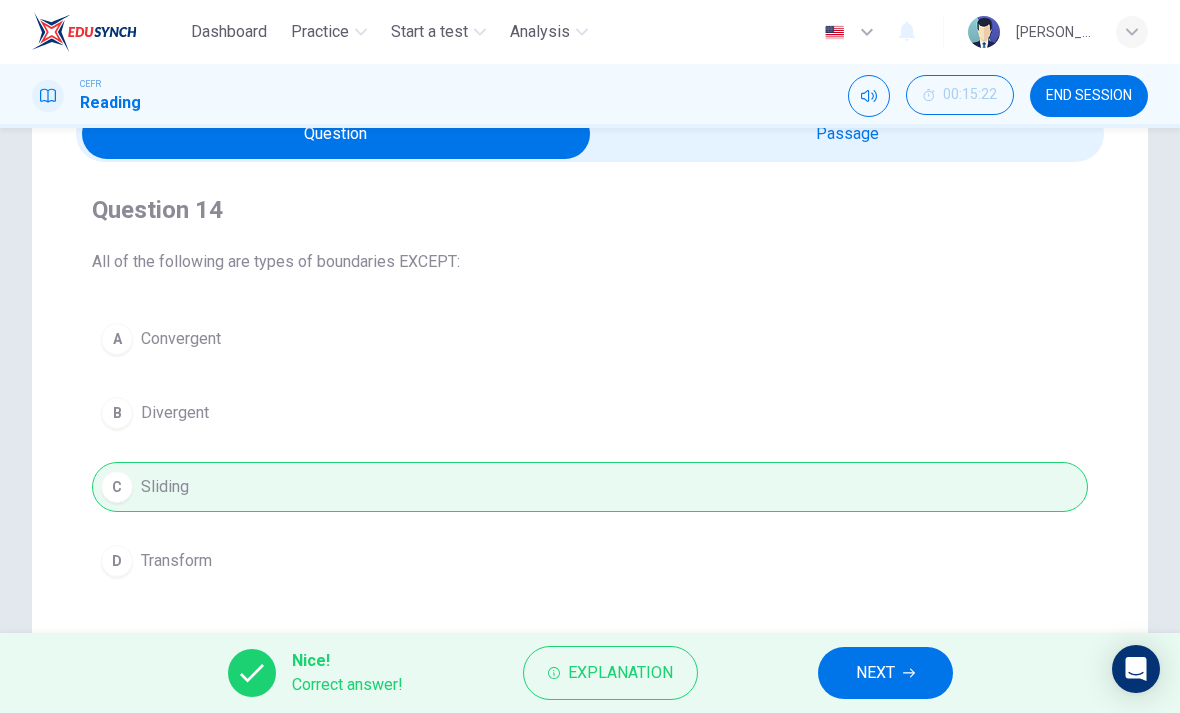 click 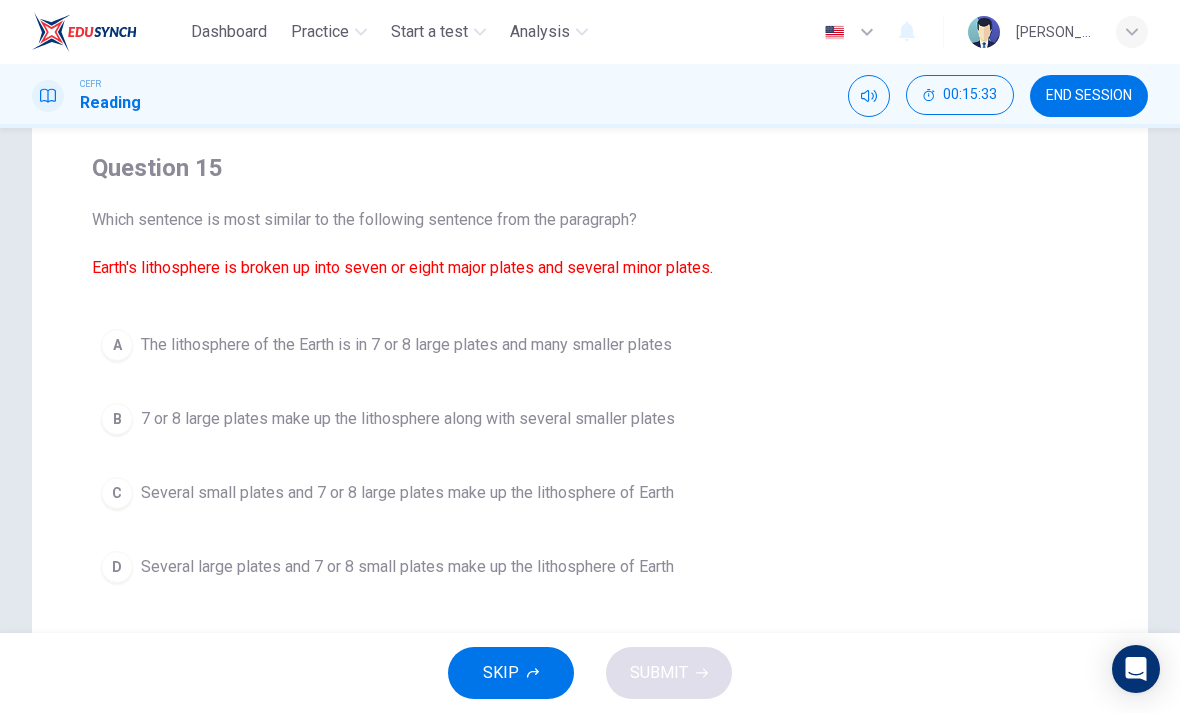 scroll, scrollTop: 173, scrollLeft: 0, axis: vertical 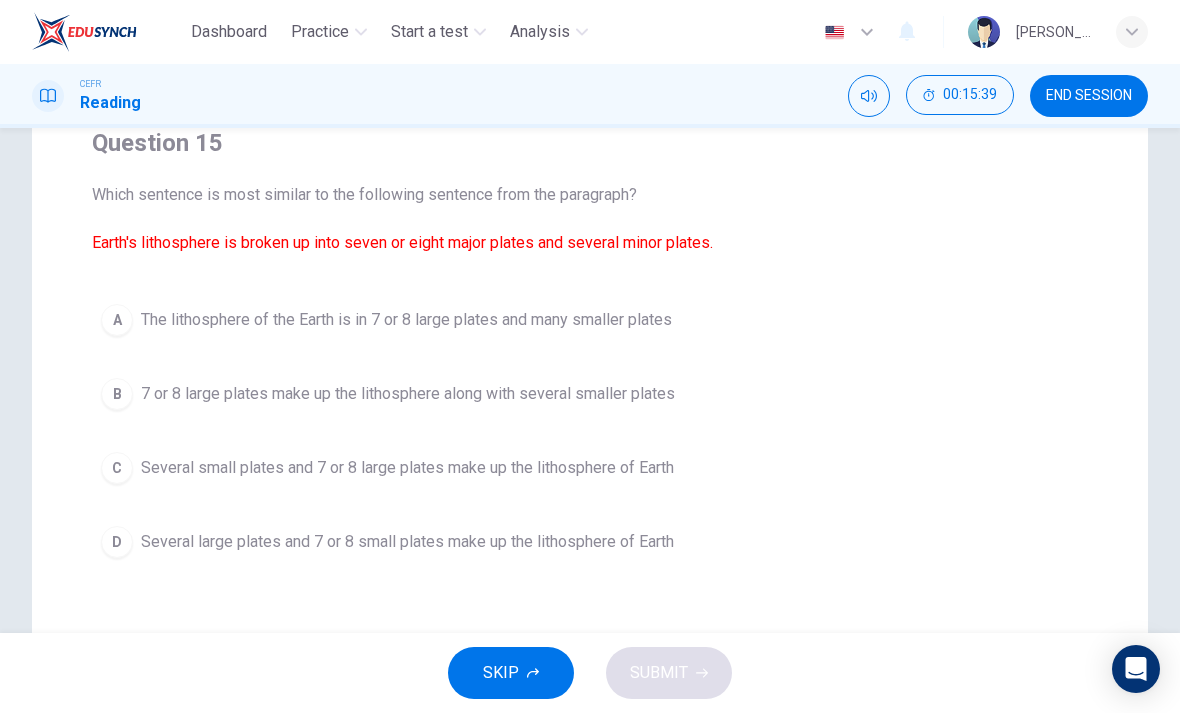 click on "The lithosphere of the Earth is in 7 or 8 large plates and many smaller plates" at bounding box center [406, 320] 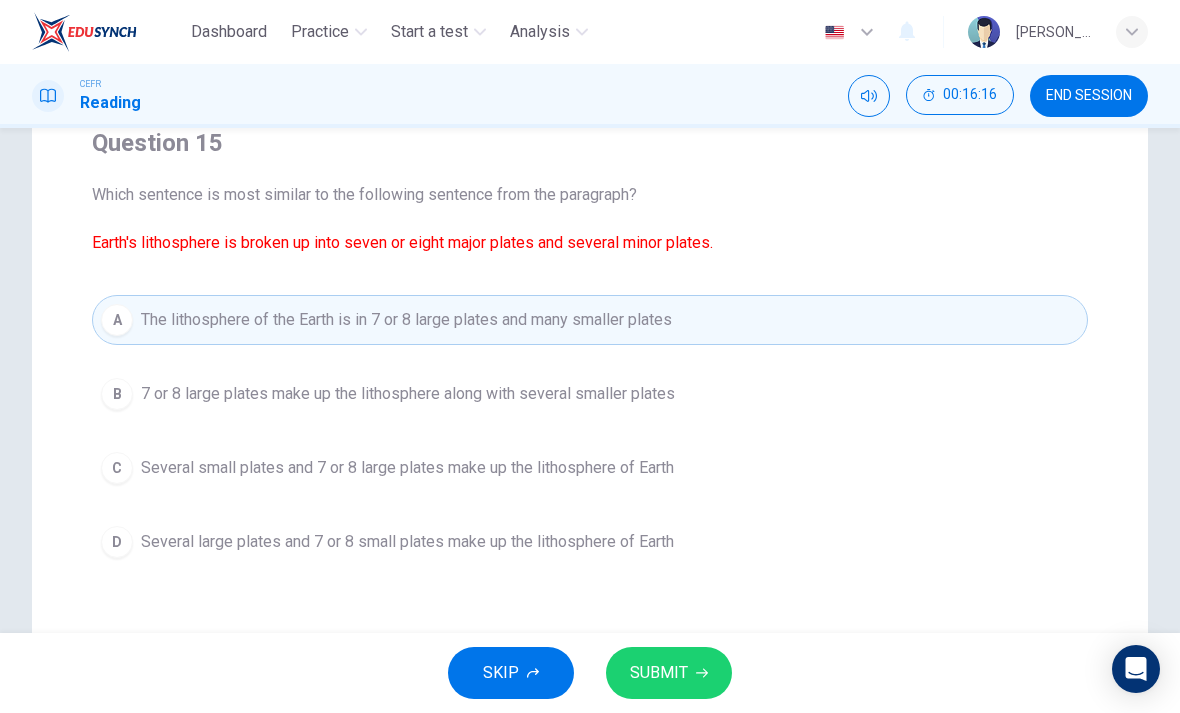 click on "SUBMIT" at bounding box center [659, 673] 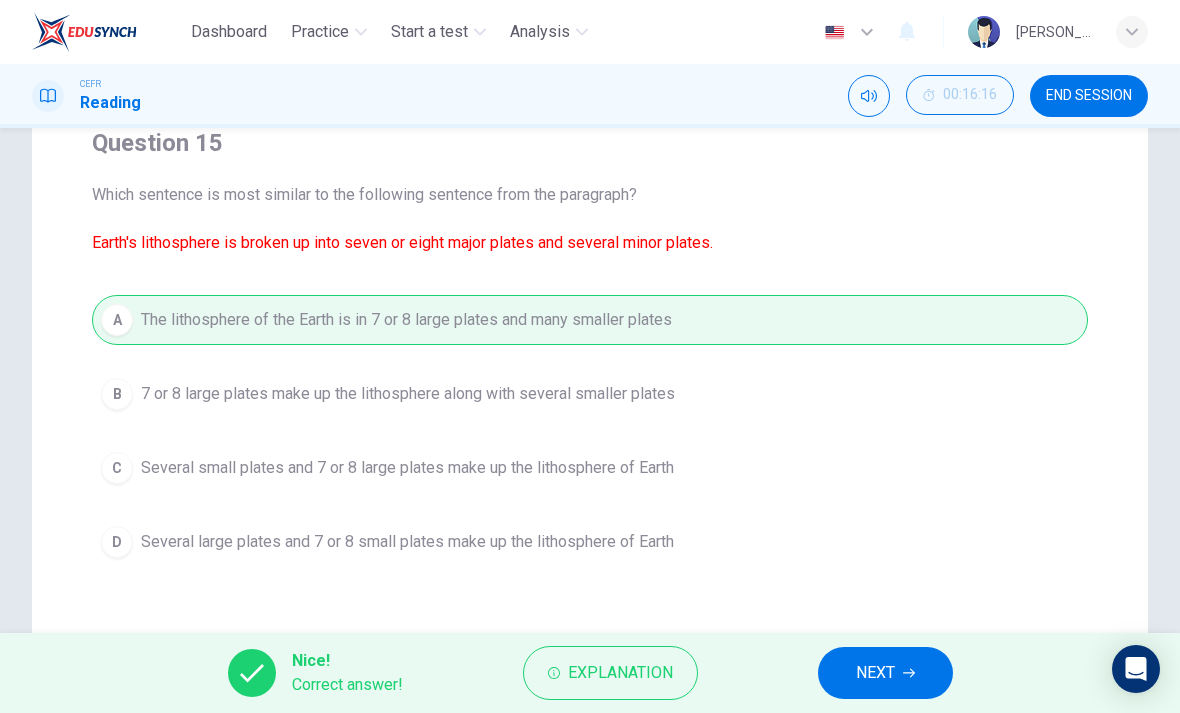 click on "NEXT" at bounding box center [885, 673] 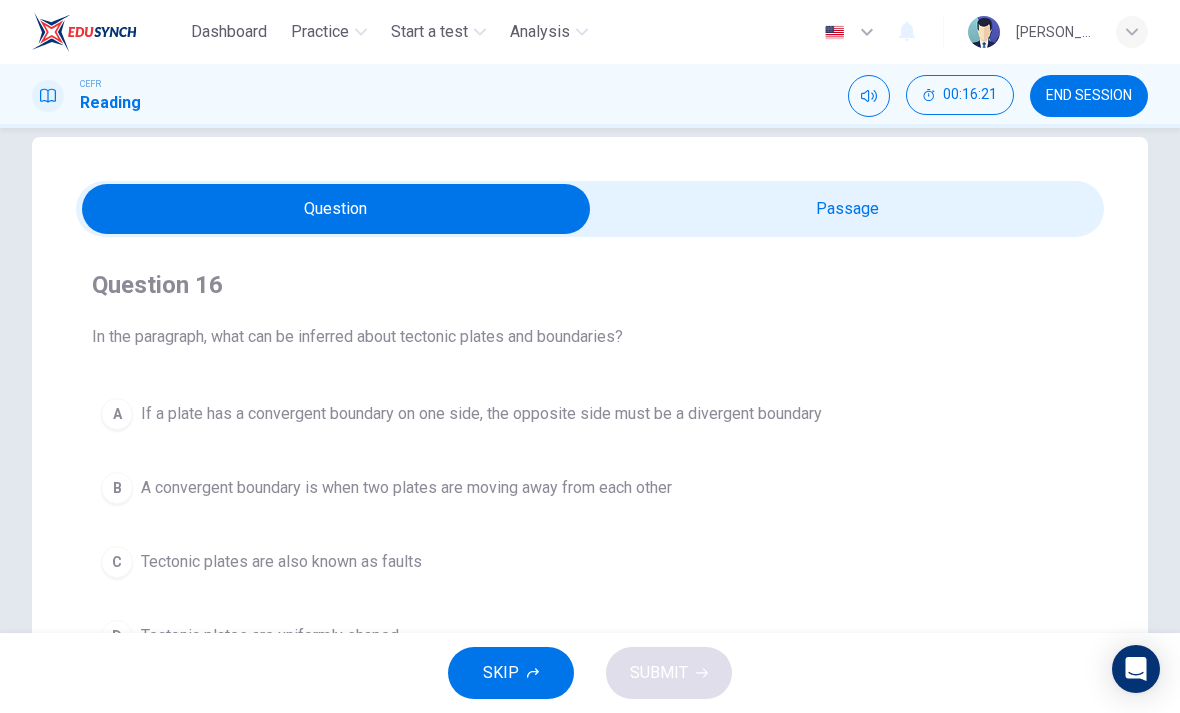 scroll, scrollTop: 62, scrollLeft: 0, axis: vertical 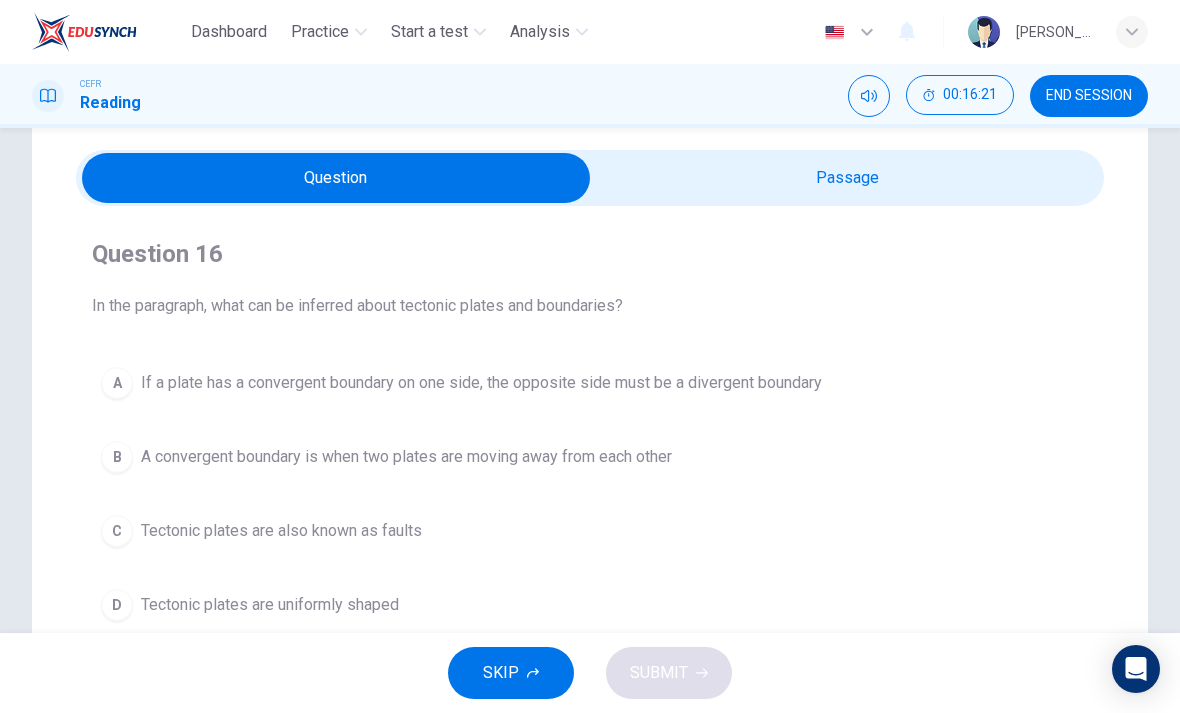 click at bounding box center [336, 178] 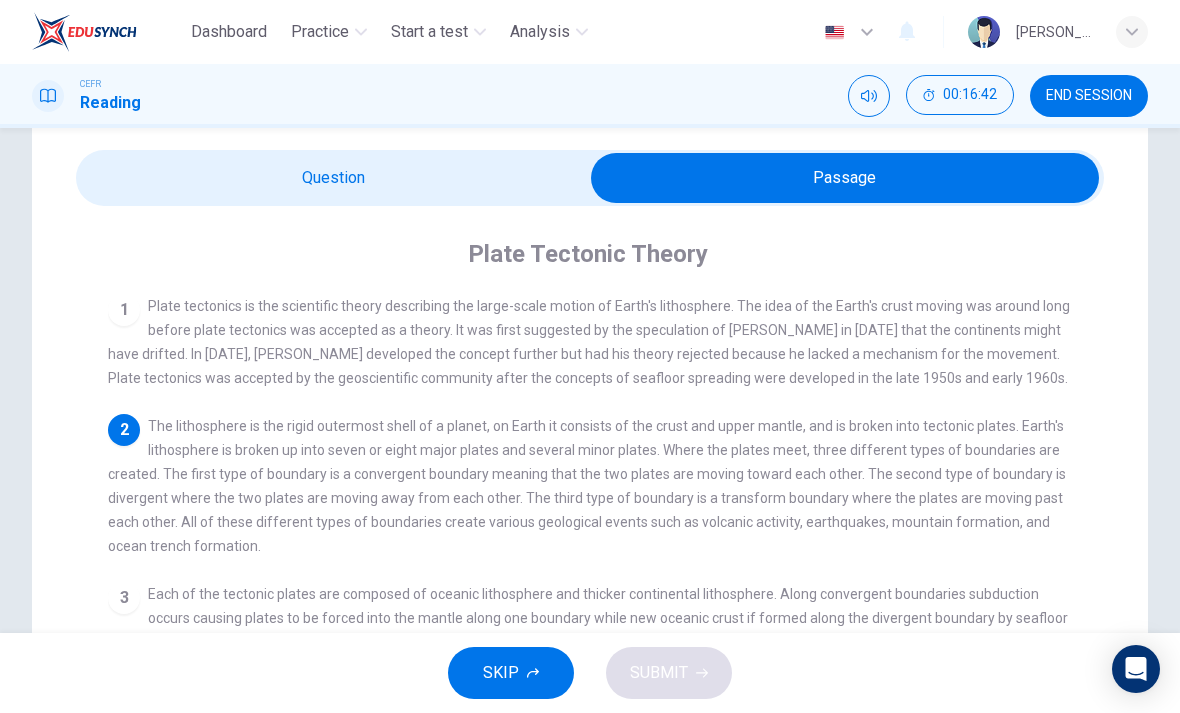 click at bounding box center [845, 178] 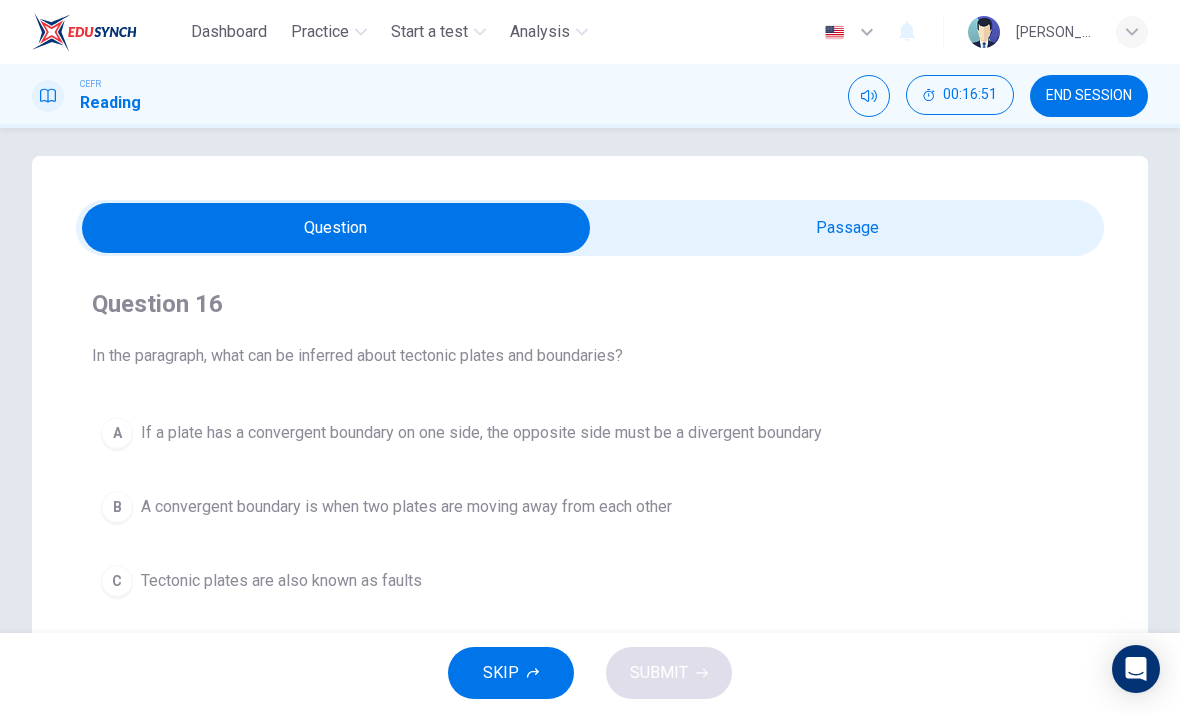 scroll, scrollTop: 11, scrollLeft: 0, axis: vertical 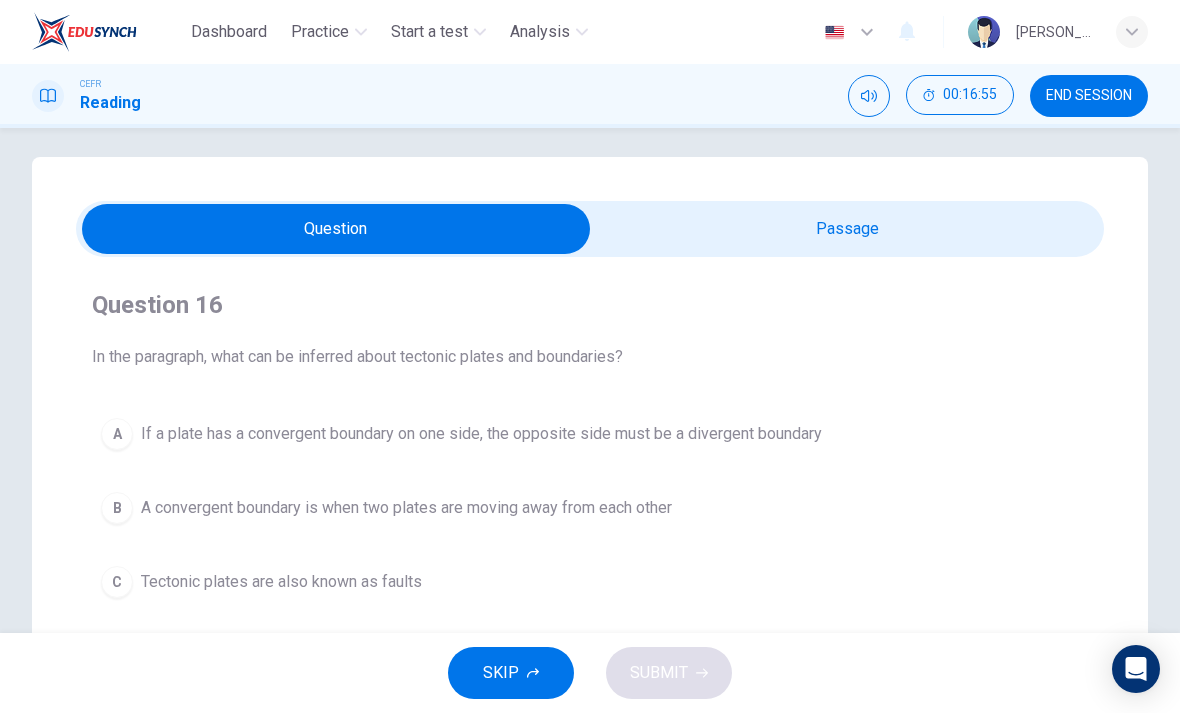 click at bounding box center [336, 229] 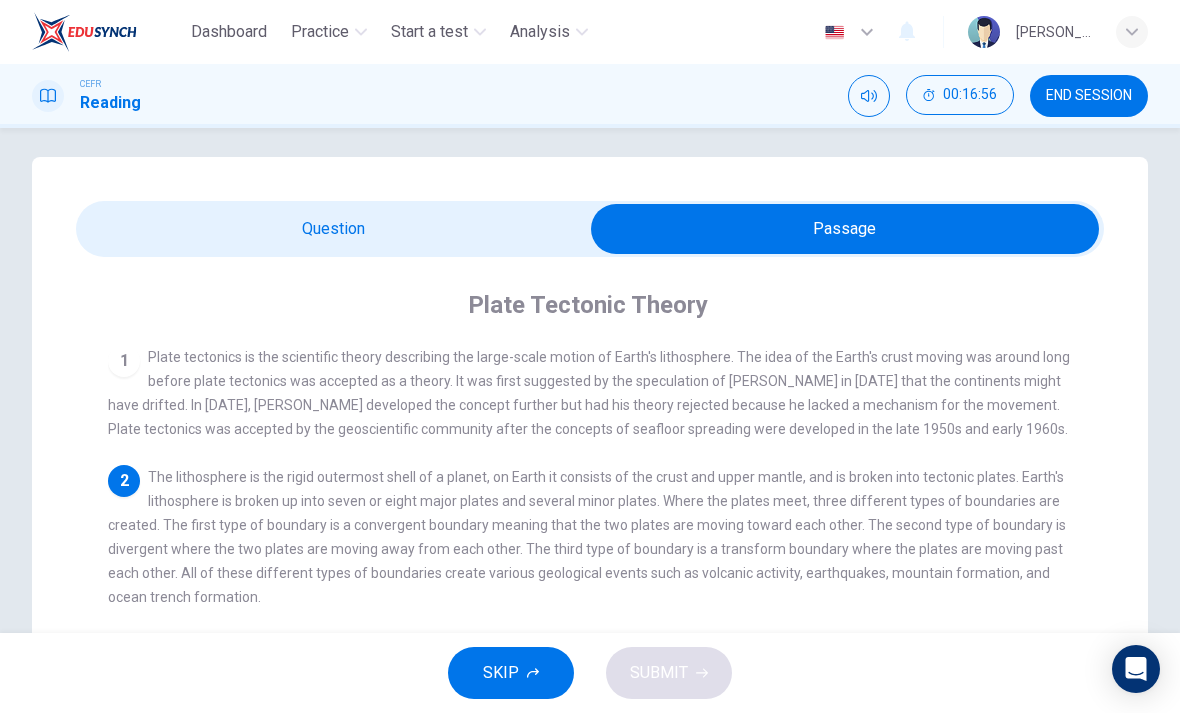 click at bounding box center (845, 229) 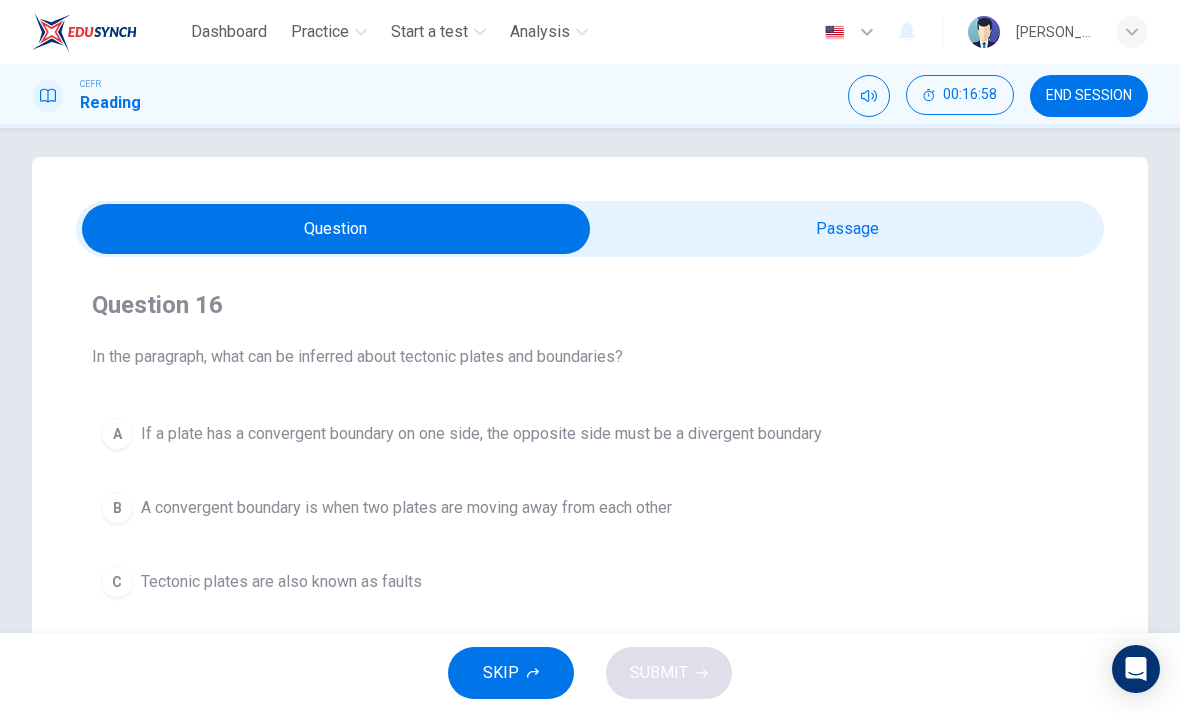 click at bounding box center (336, 229) 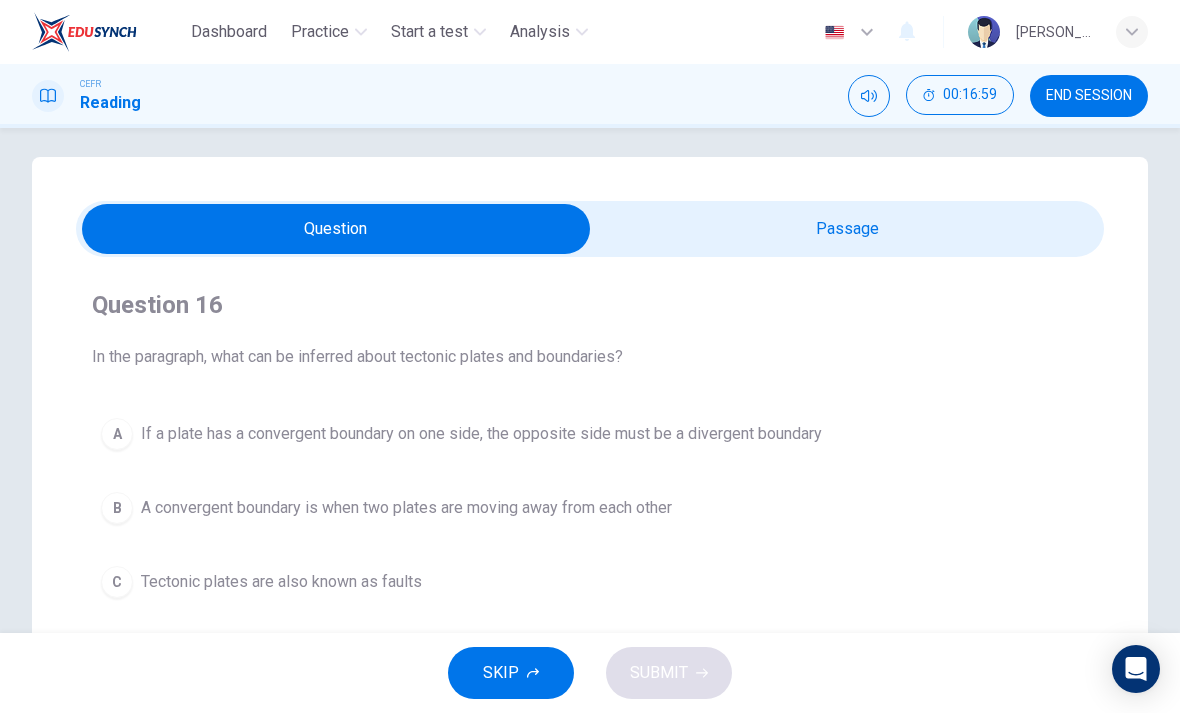 click at bounding box center [336, 229] 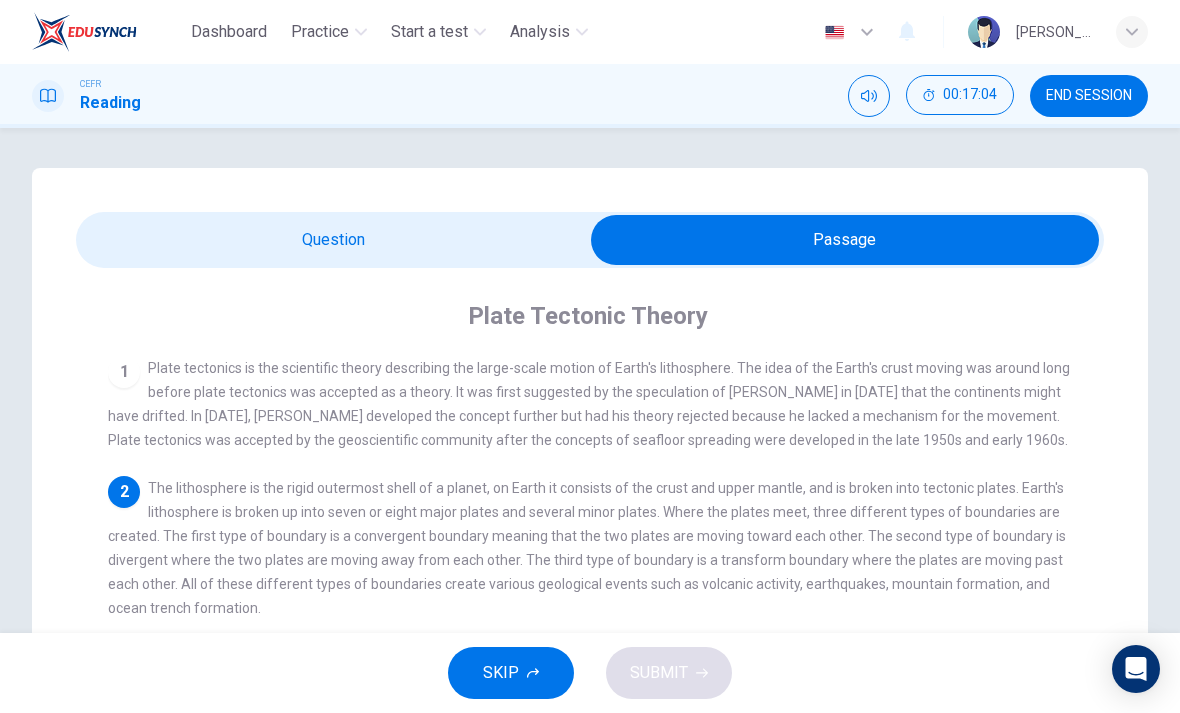 scroll, scrollTop: 0, scrollLeft: 0, axis: both 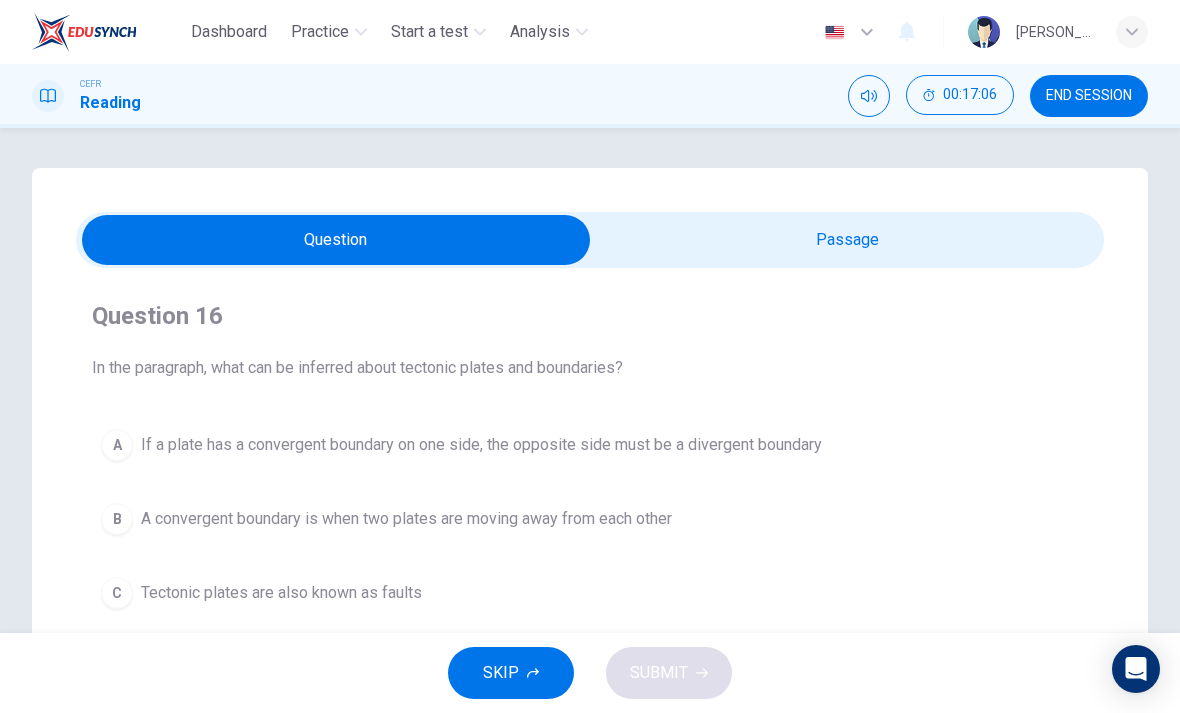 click on "If a plate has a convergent boundary on one side, the opposite side must be a divergent boundary" at bounding box center [481, 445] 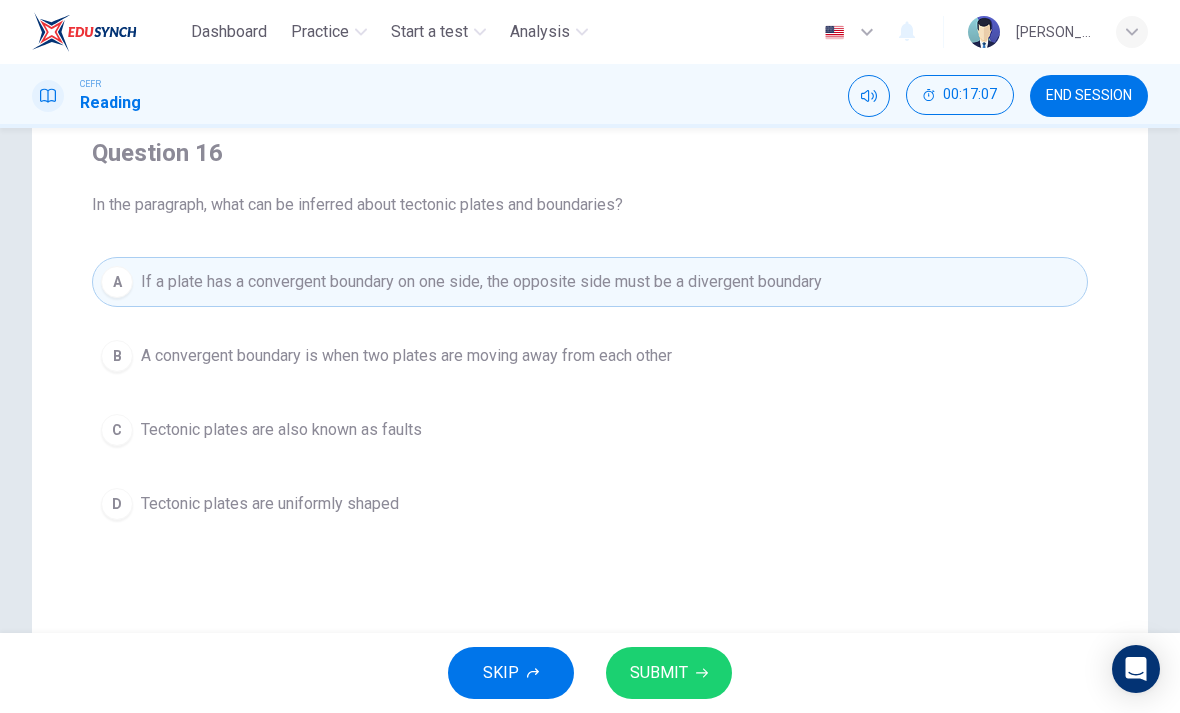 scroll, scrollTop: 162, scrollLeft: 0, axis: vertical 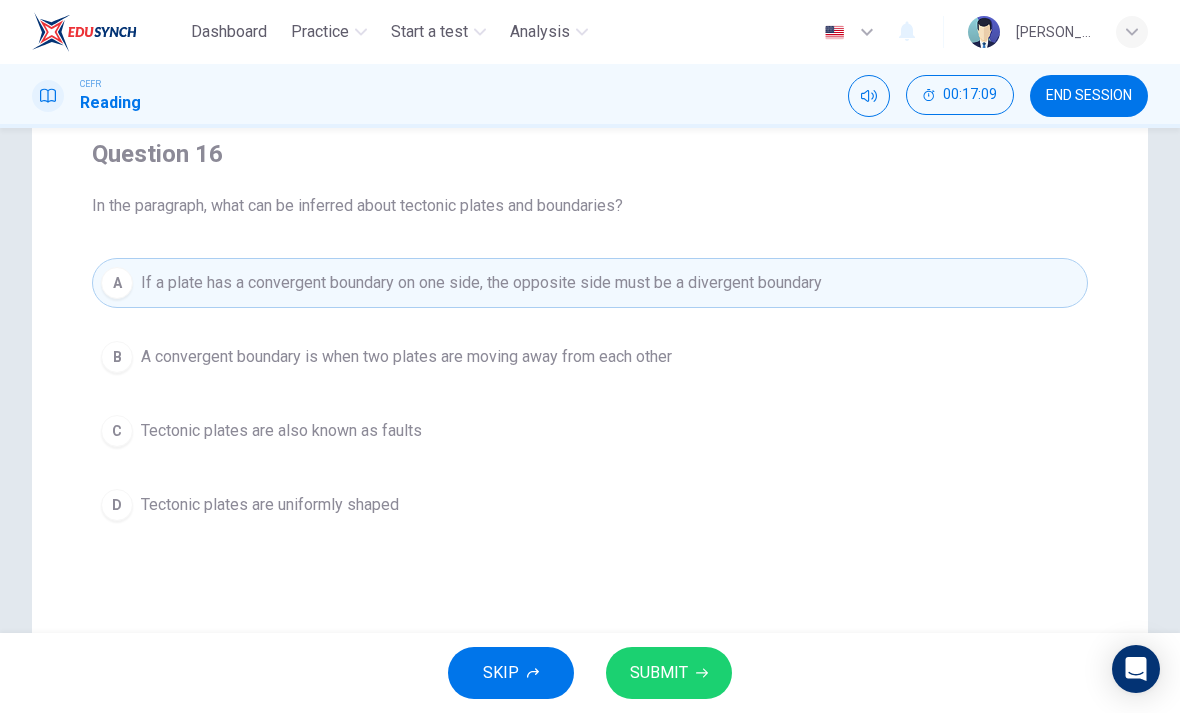 click on "SUBMIT" at bounding box center [659, 673] 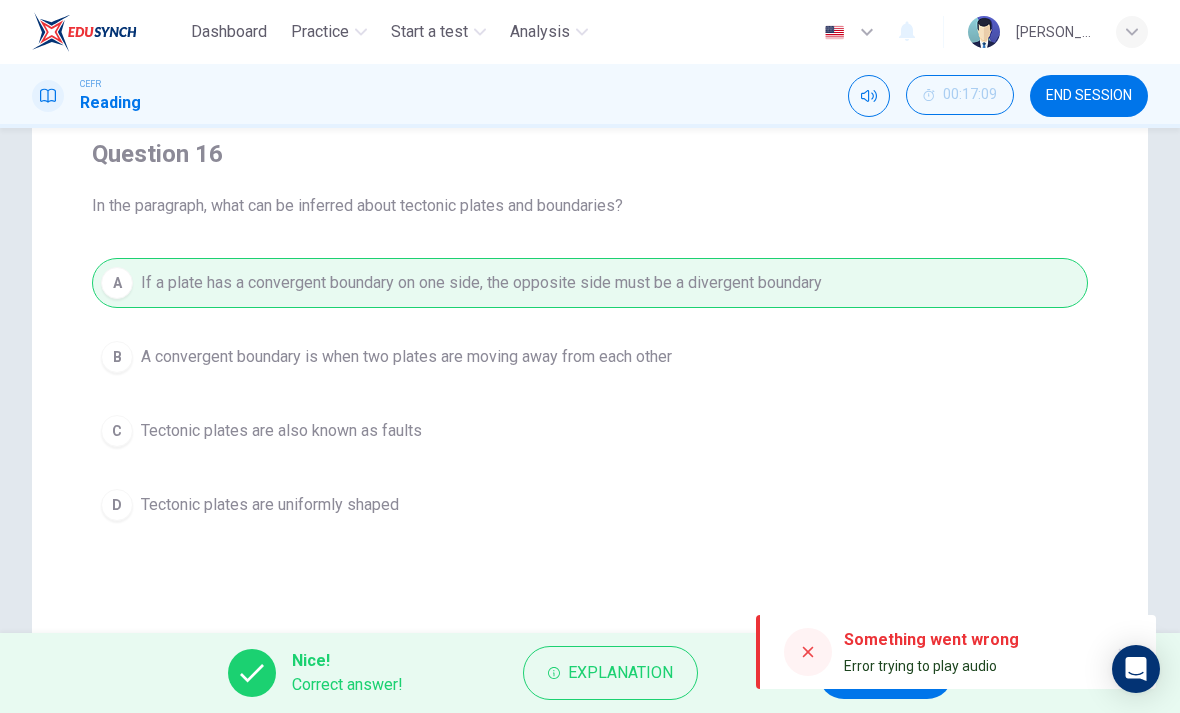 click 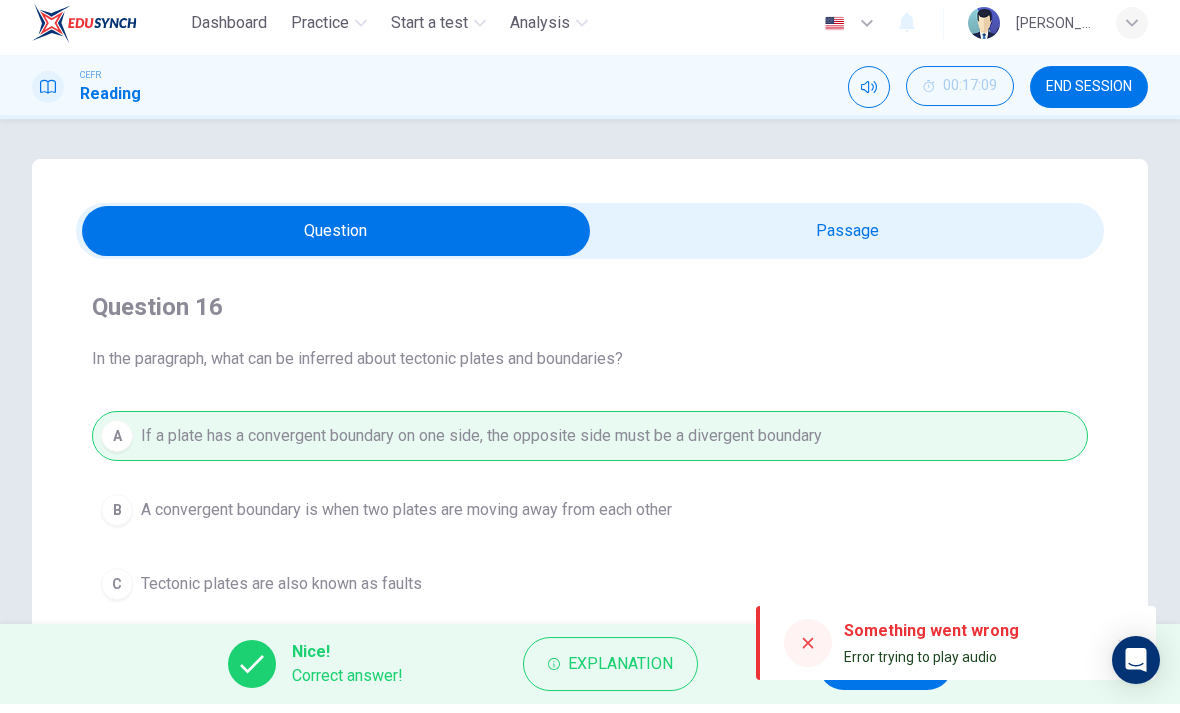 scroll, scrollTop: 0, scrollLeft: 0, axis: both 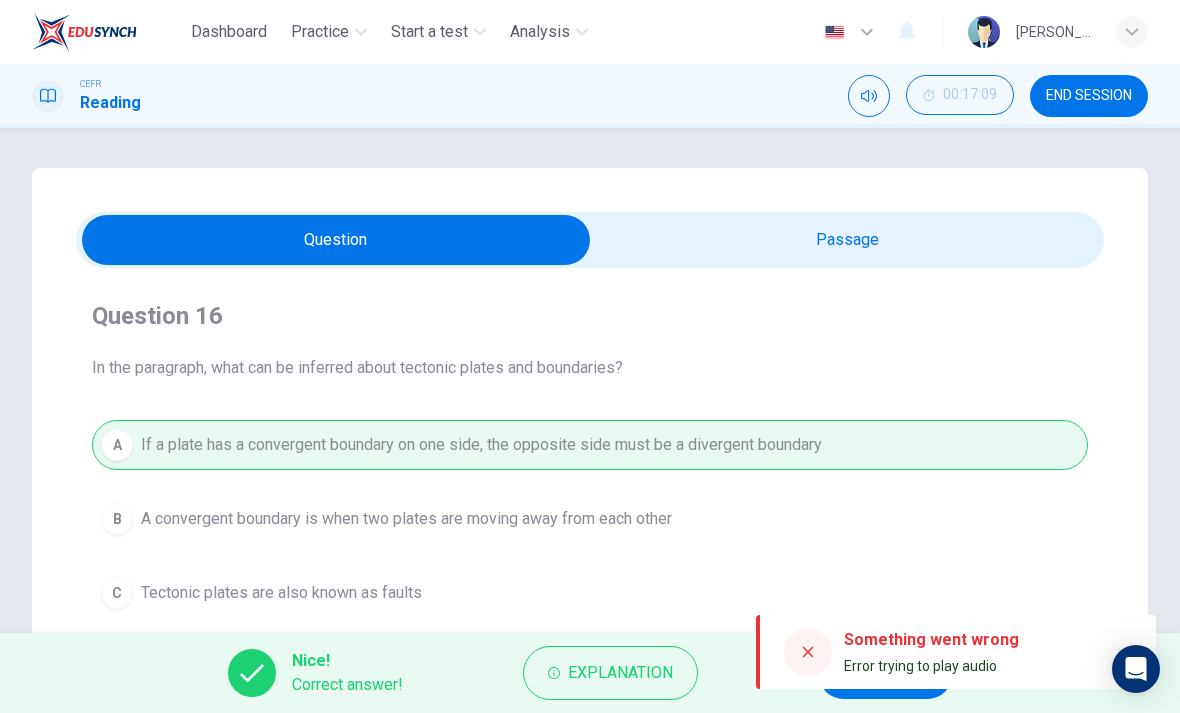 click 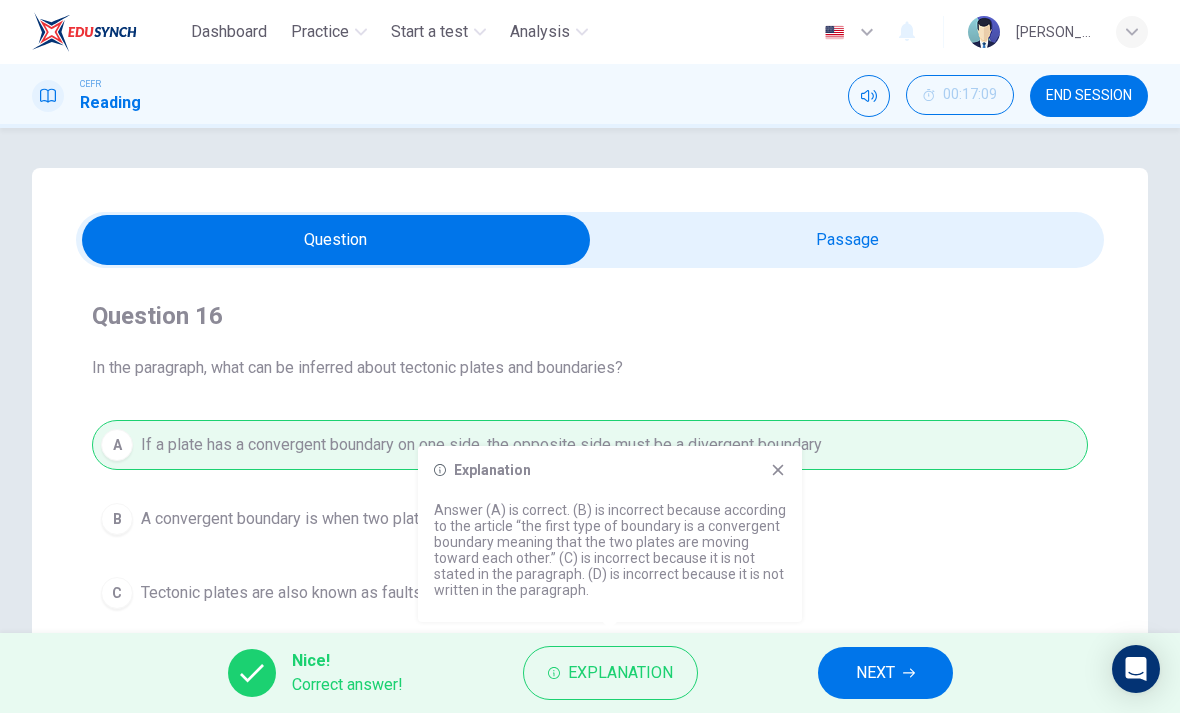 click on "NEXT" at bounding box center (875, 673) 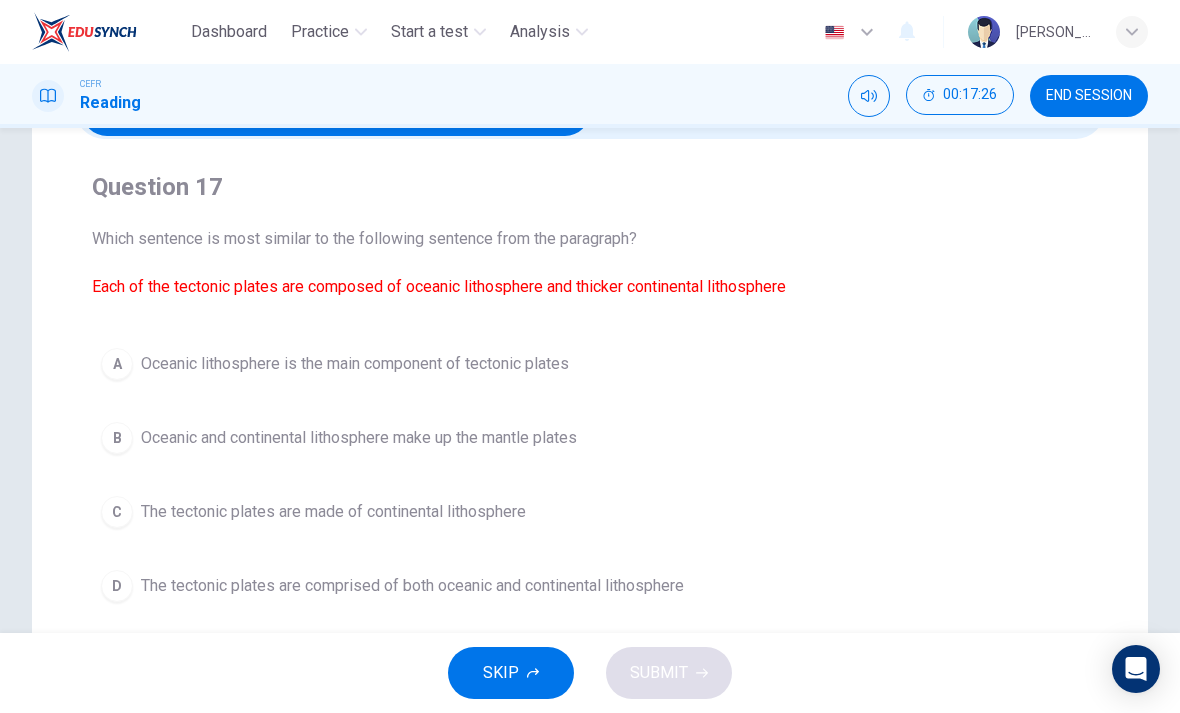 scroll, scrollTop: 140, scrollLeft: 0, axis: vertical 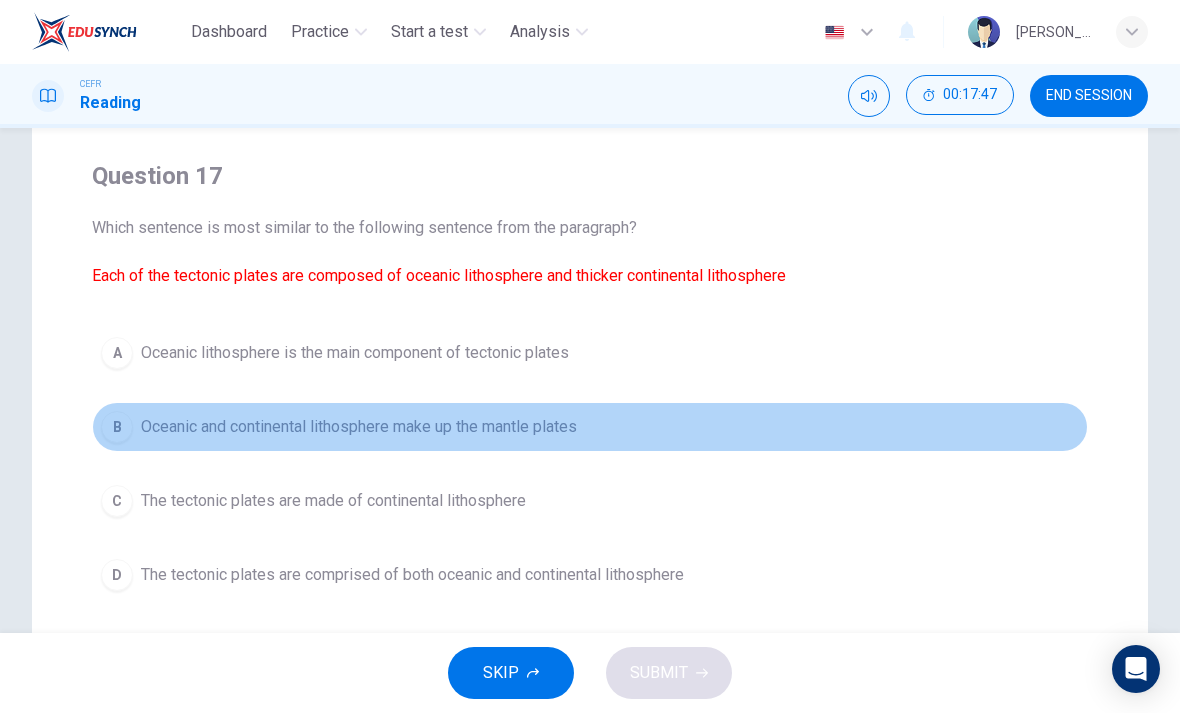 click on "B" at bounding box center [117, 427] 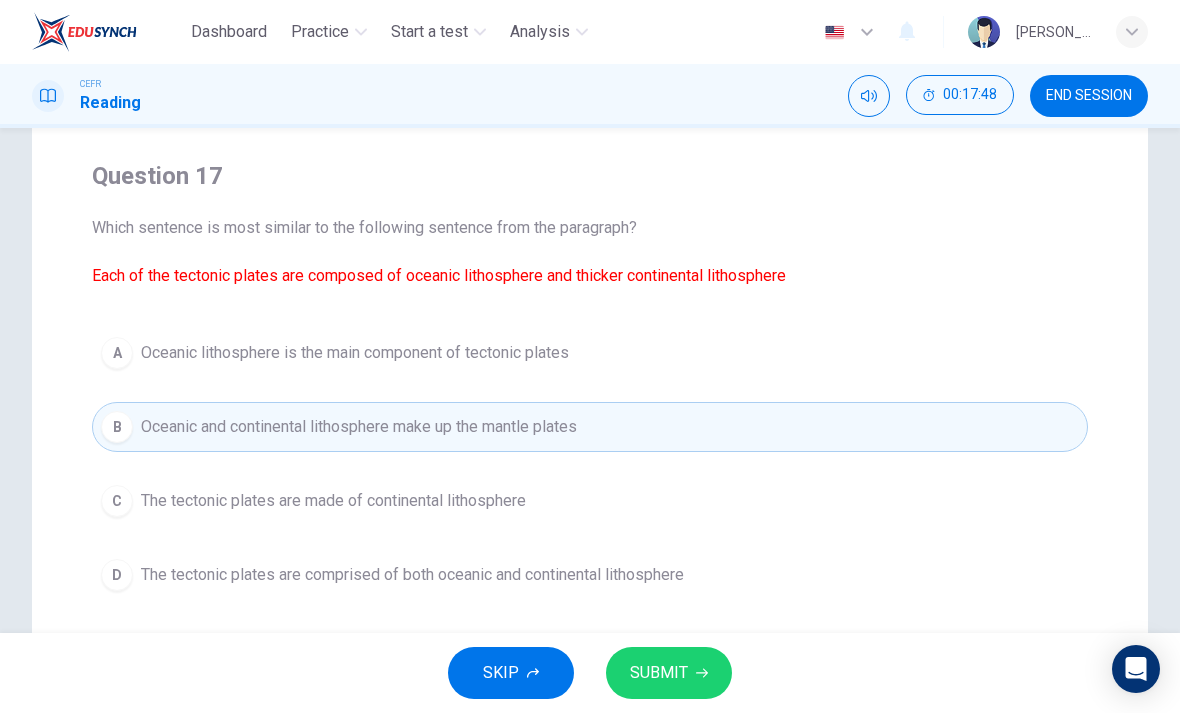 click on "SKIP SUBMIT" at bounding box center (590, 673) 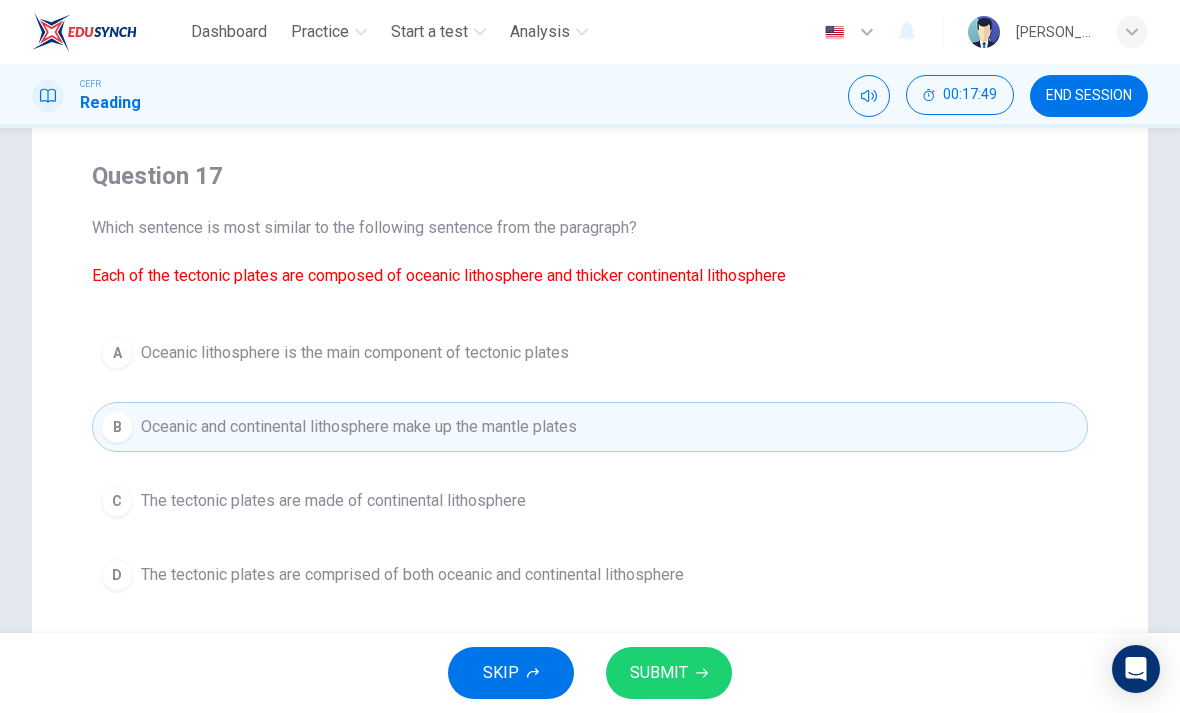 click on "SUBMIT" at bounding box center (669, 673) 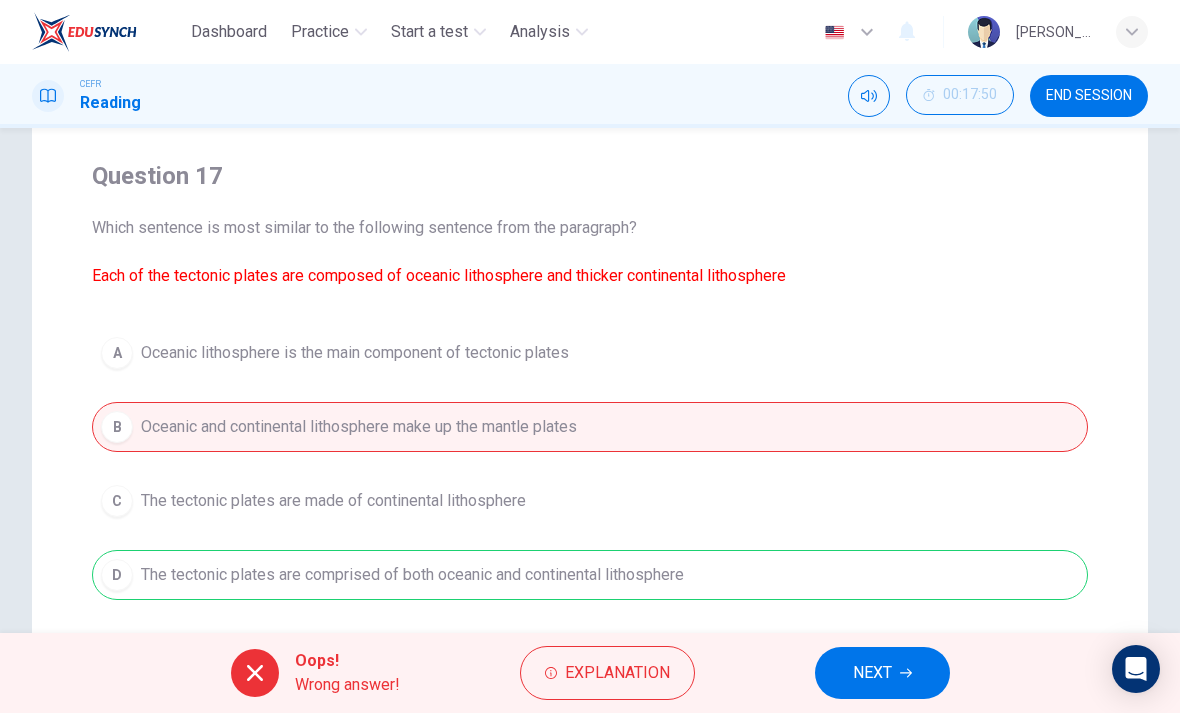 scroll, scrollTop: 159, scrollLeft: 0, axis: vertical 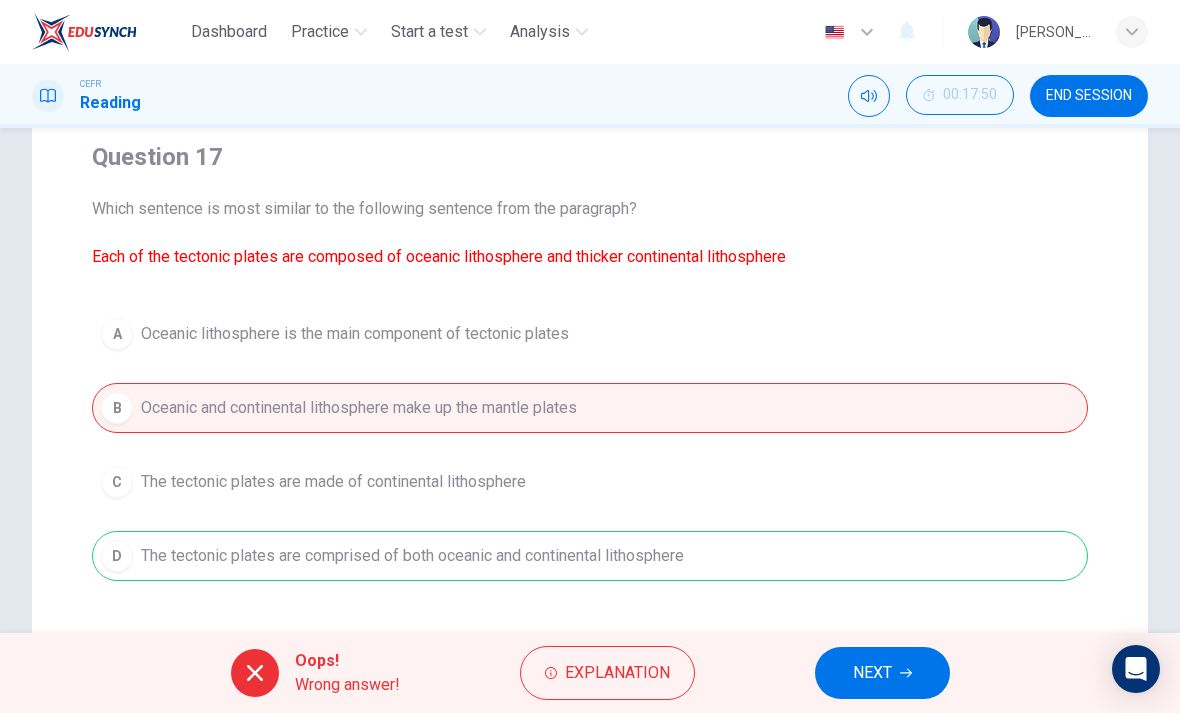 click on "A Oceanic lithosphere is the main component of tectonic plates B Oceanic and continental lithosphere make up the mantle plates C The tectonic plates are made of continental lithosphere D The tectonic plates are comprised of both oceanic and continental lithosphere" at bounding box center [590, 445] 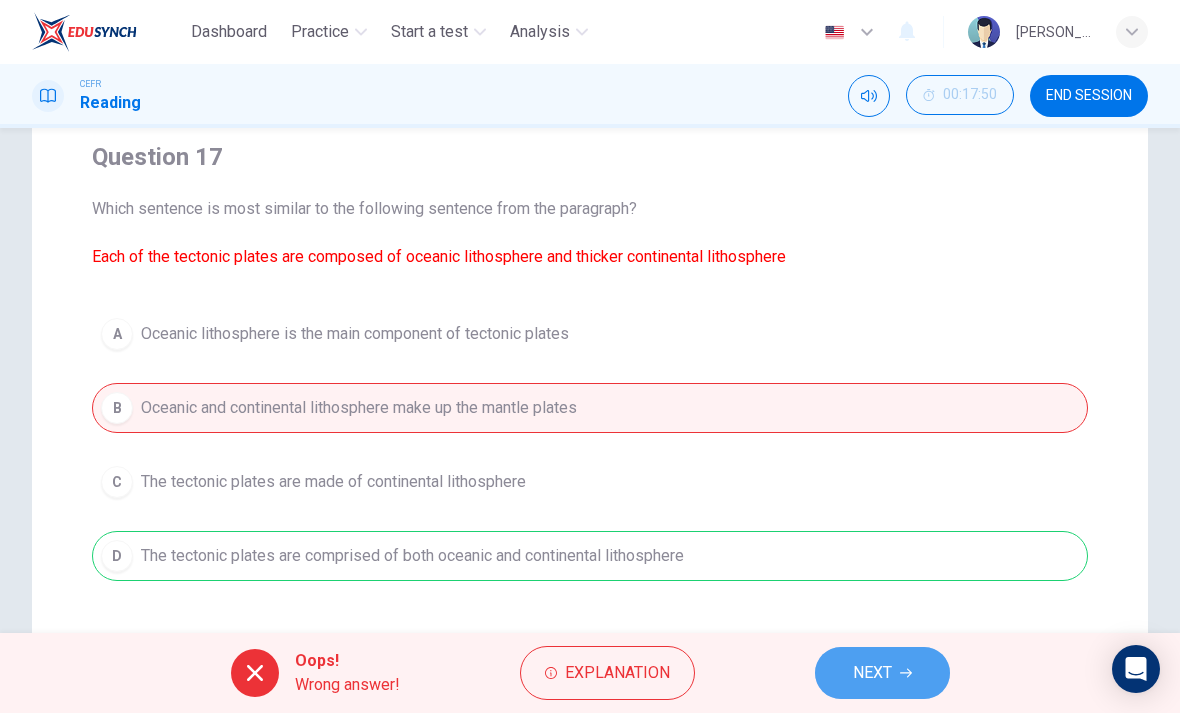 click on "NEXT" at bounding box center [882, 673] 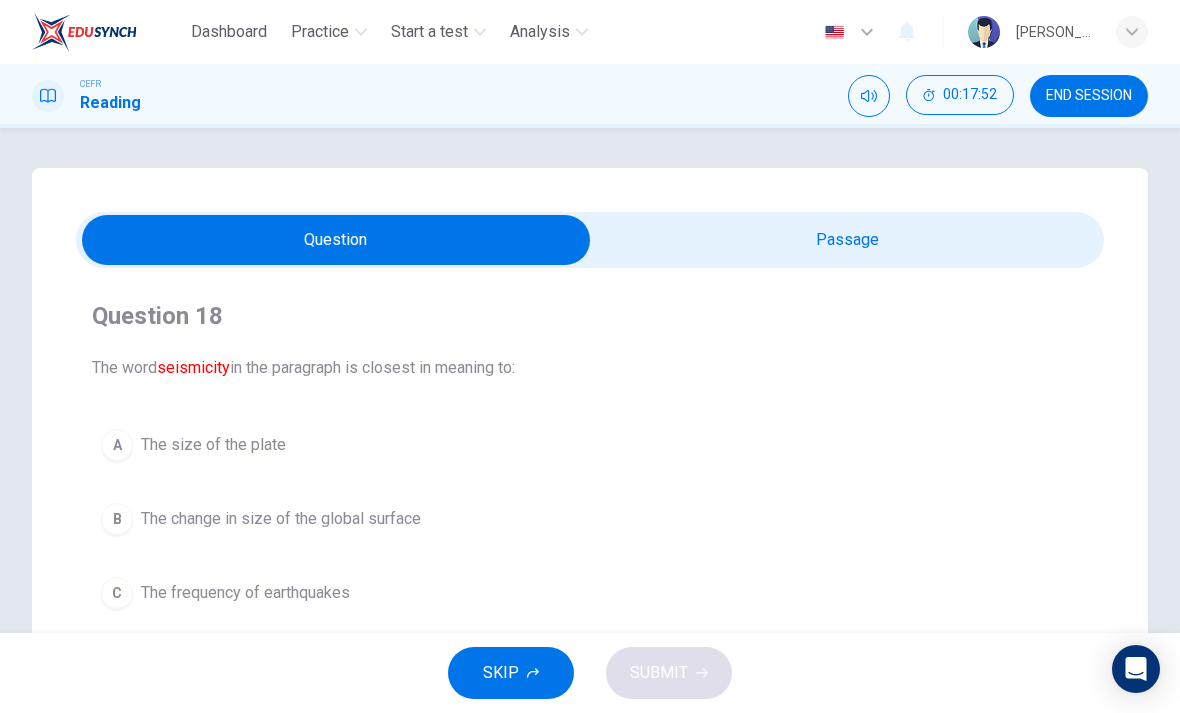scroll, scrollTop: 0, scrollLeft: 0, axis: both 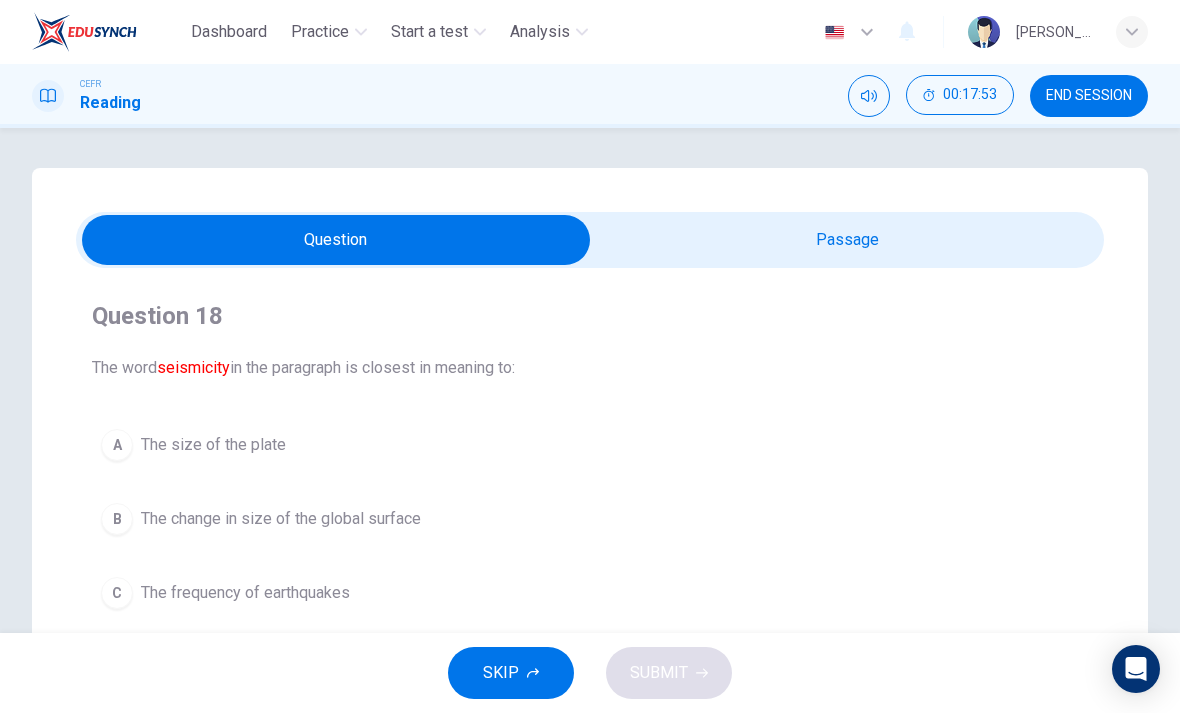 click at bounding box center [336, 240] 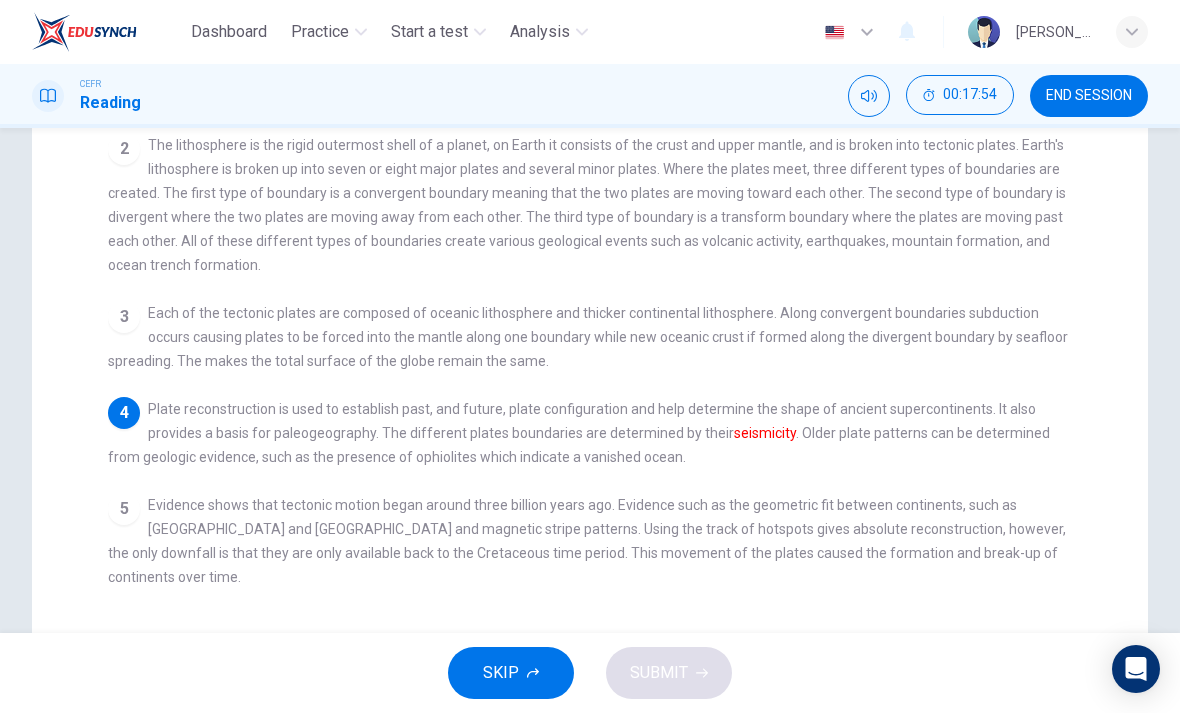 scroll, scrollTop: 344, scrollLeft: 0, axis: vertical 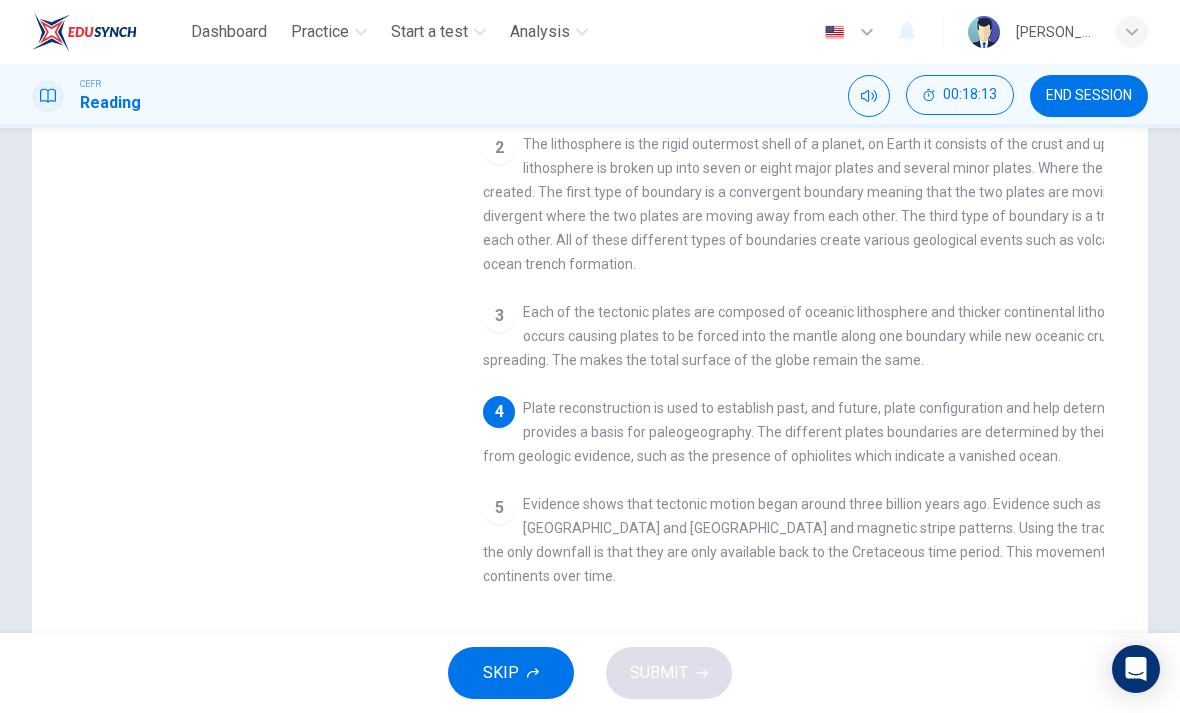 checkbox on "false" 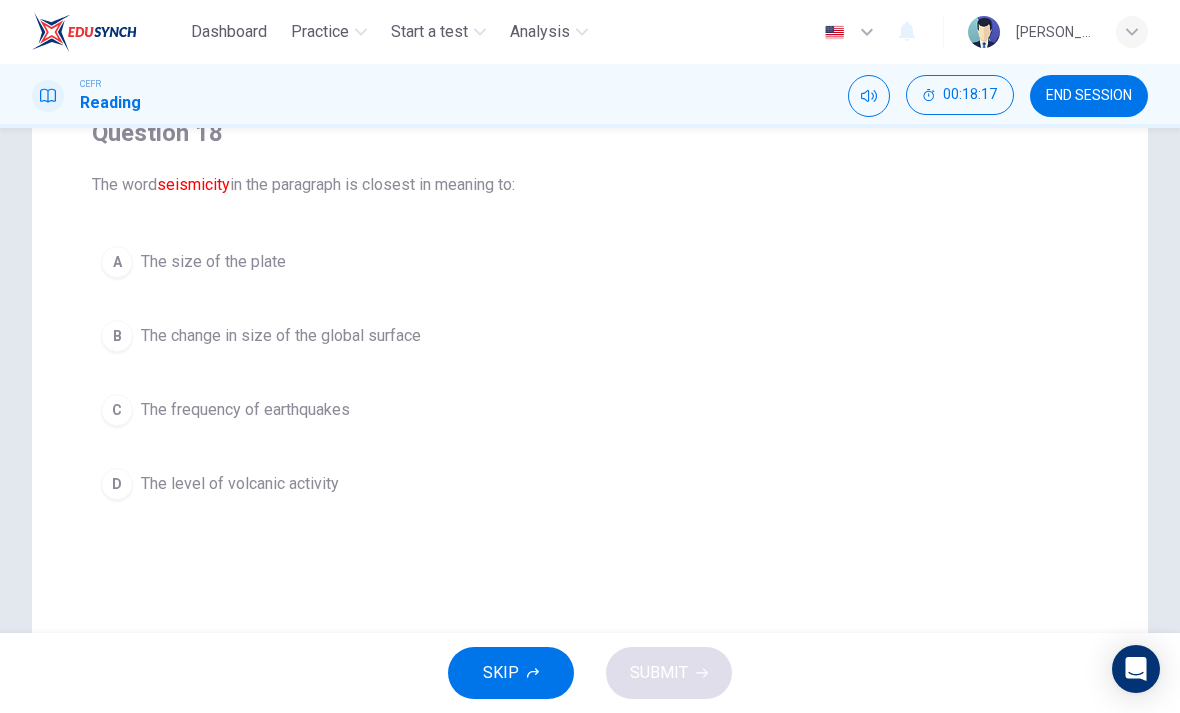 scroll, scrollTop: 182, scrollLeft: 0, axis: vertical 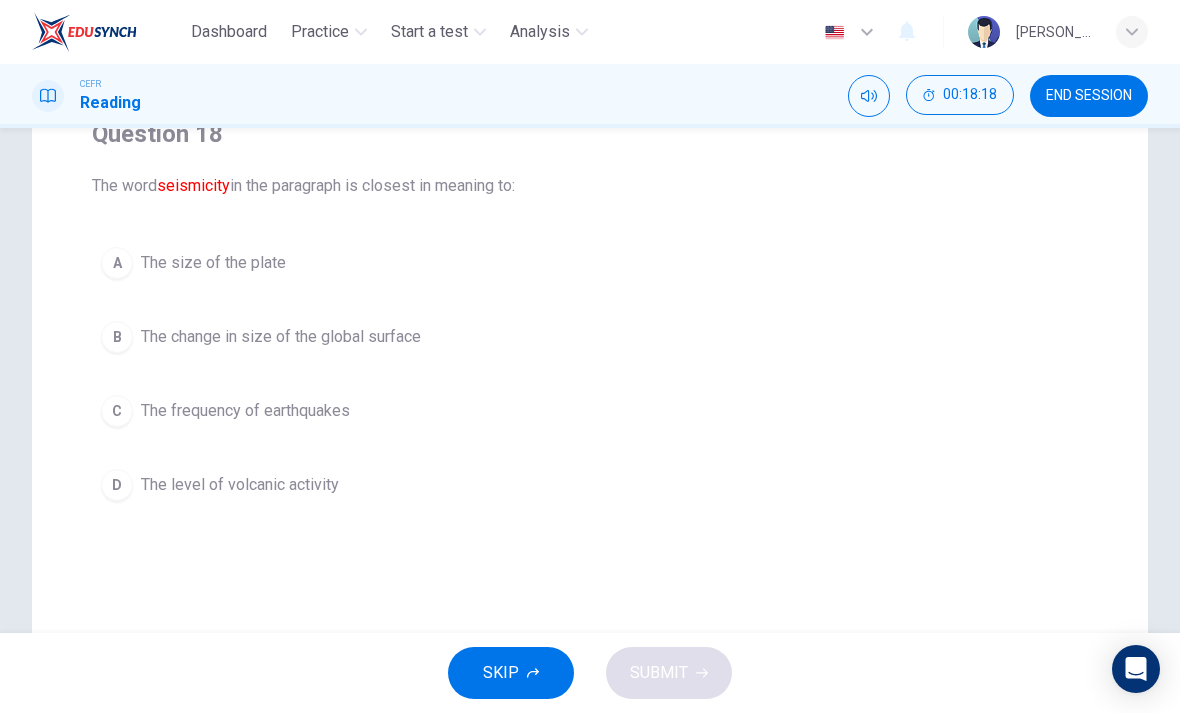 click on "B" at bounding box center (117, 337) 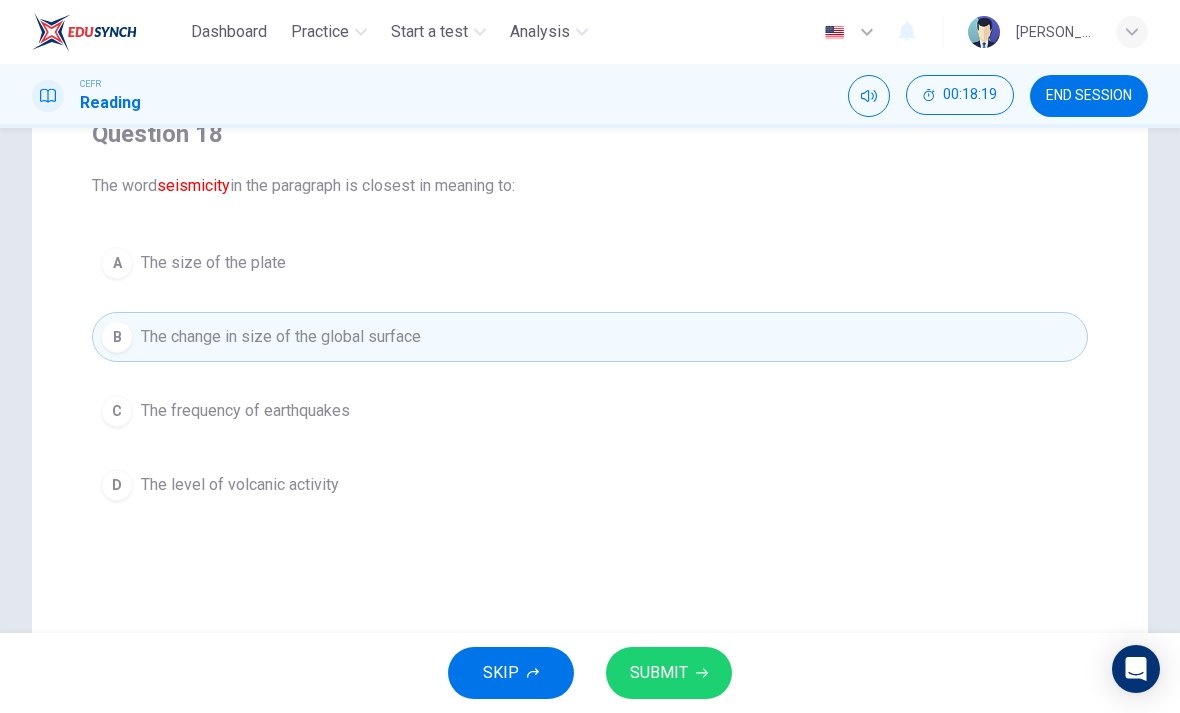 click on "SUBMIT" at bounding box center [669, 673] 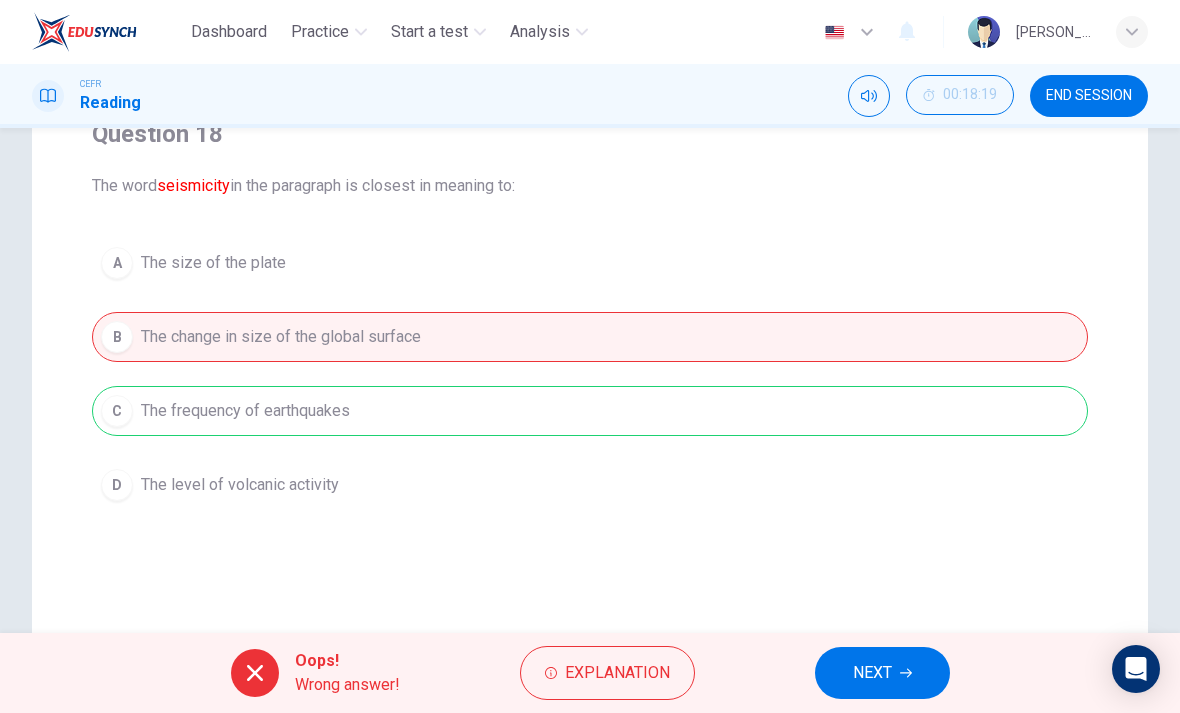 click on "A The size of the plate B The change in size of the global surface C The frequency of earthquakes D The level of volcanic activity" at bounding box center (590, 374) 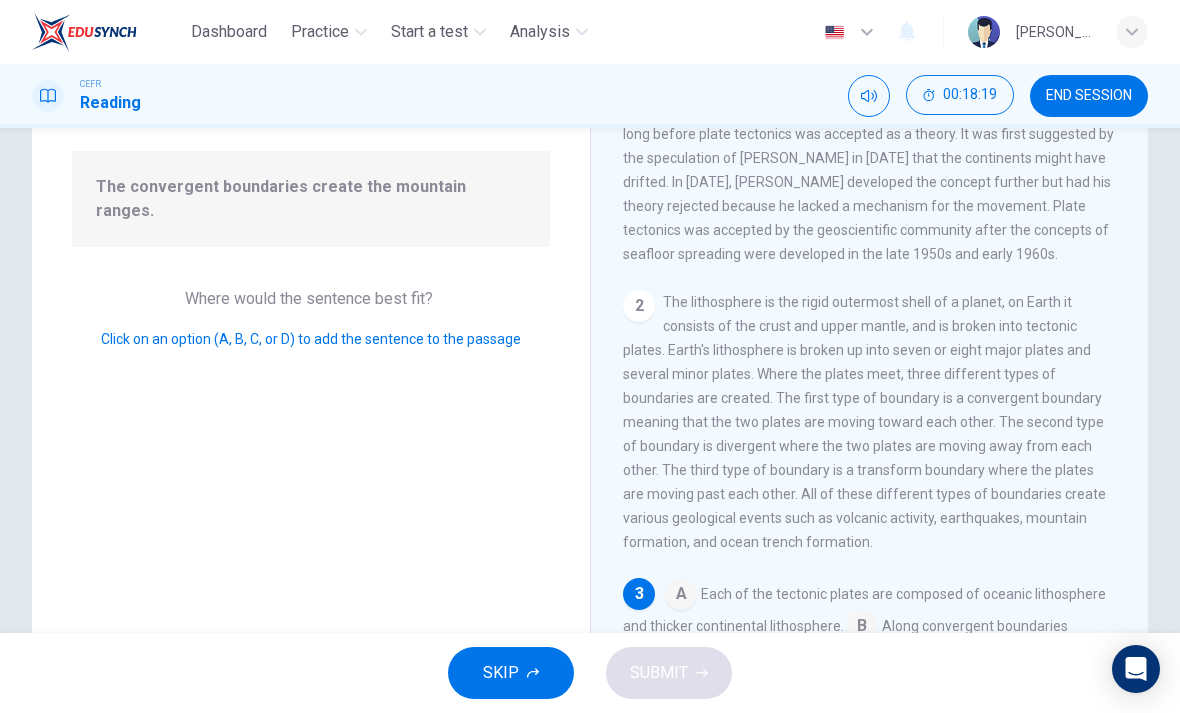 scroll, scrollTop: 324, scrollLeft: 0, axis: vertical 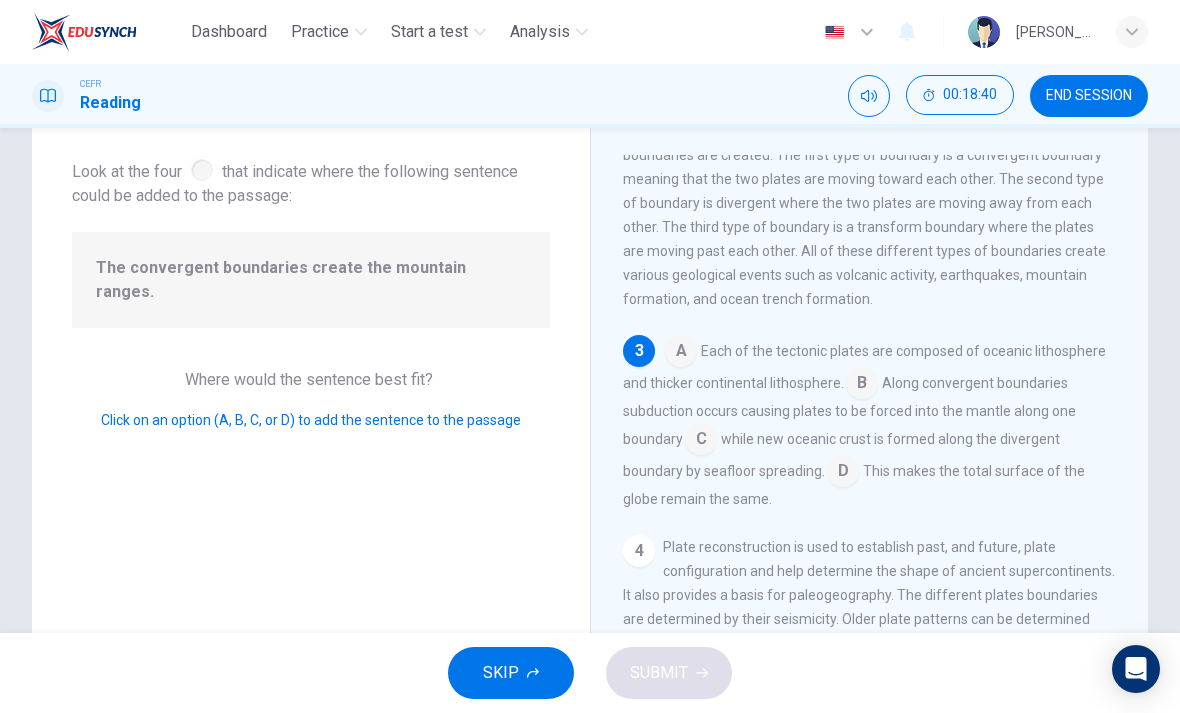click at bounding box center (701, 441) 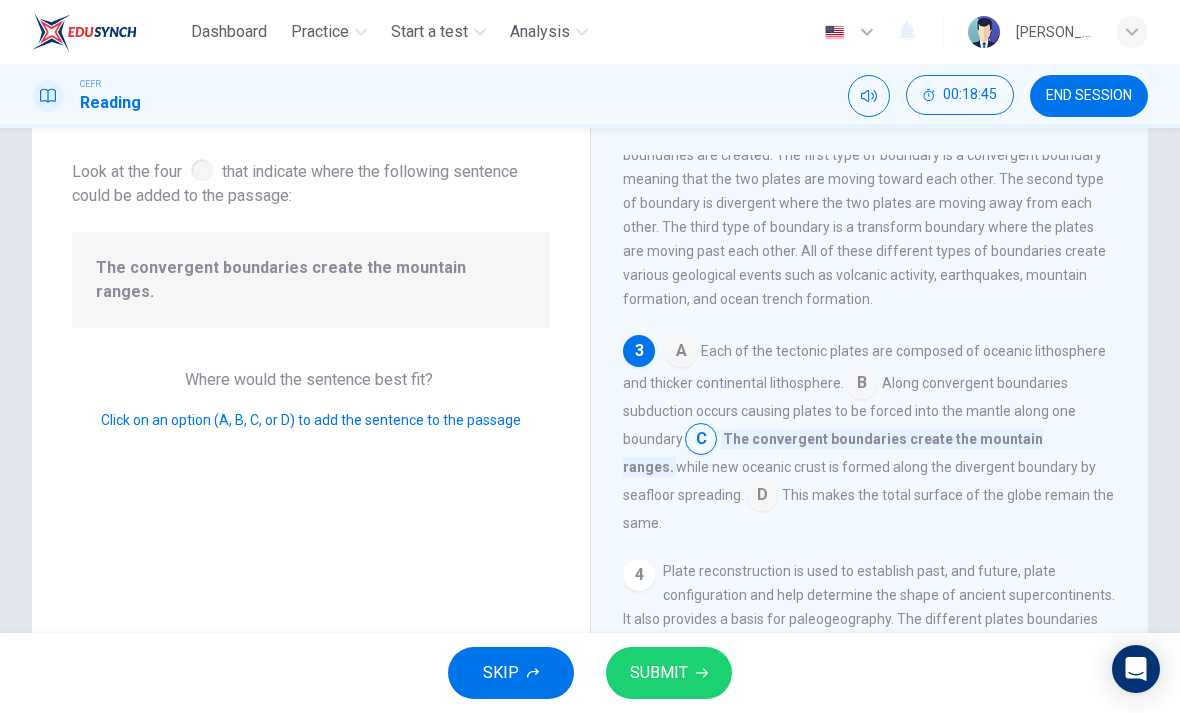 type on "." 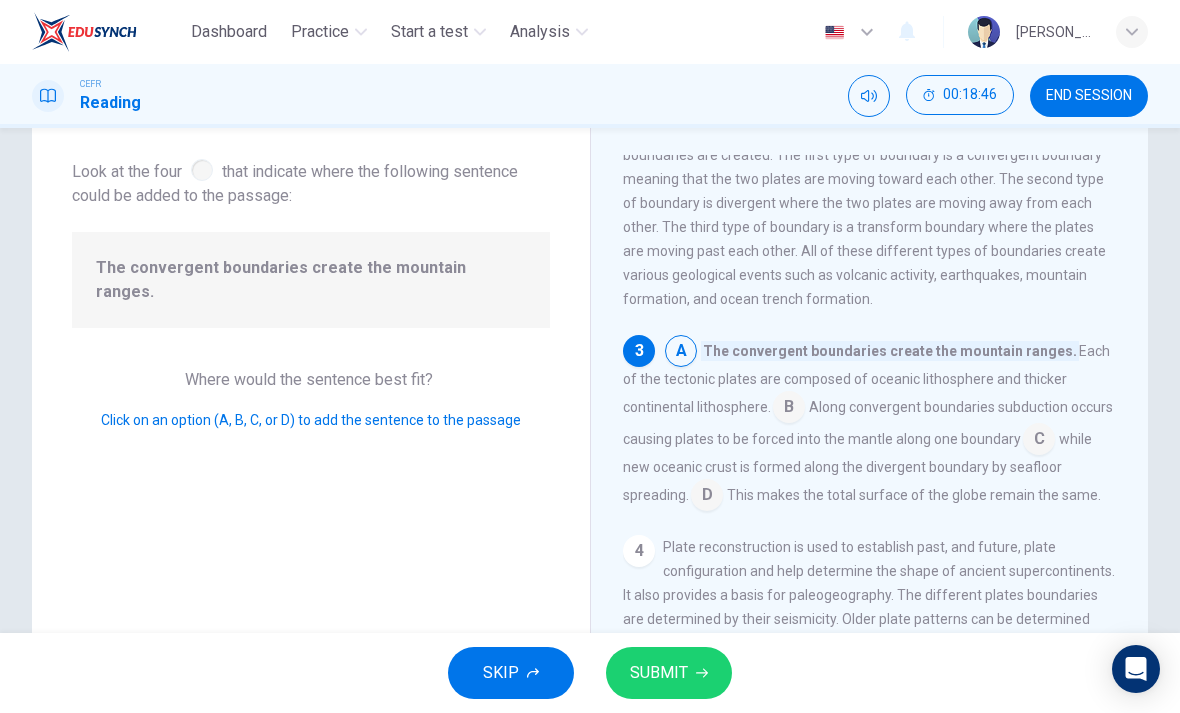 click on "B" at bounding box center [789, 407] 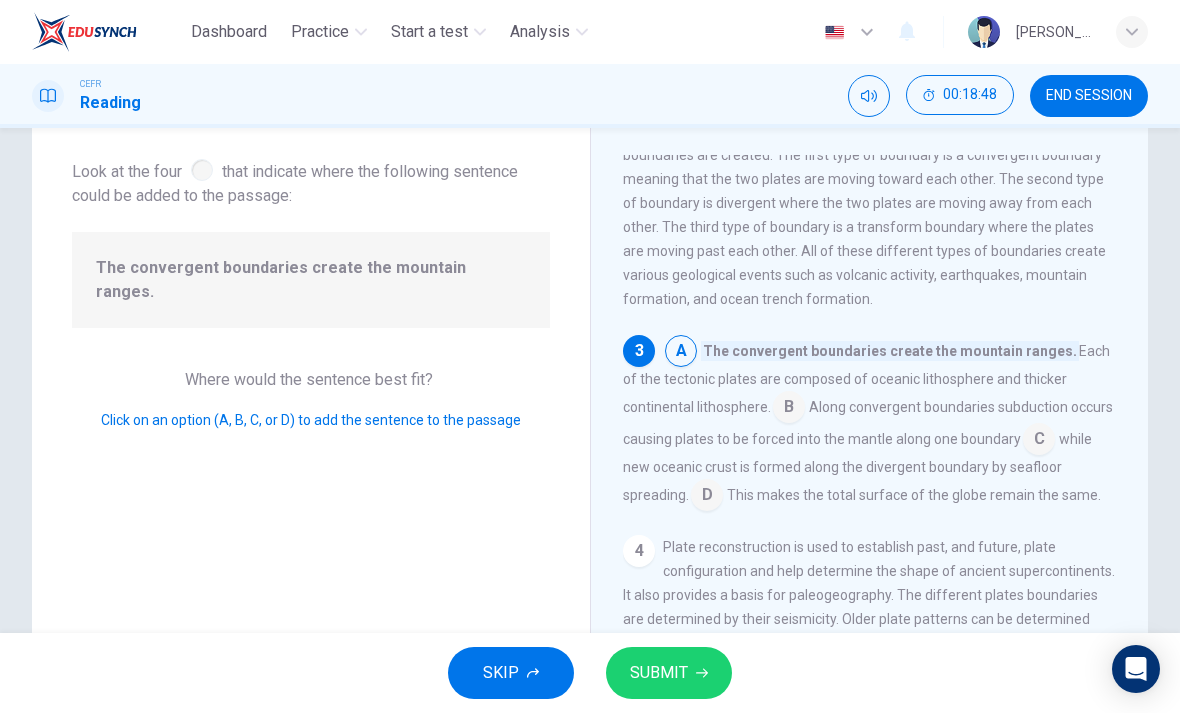 click on "B" at bounding box center [789, 407] 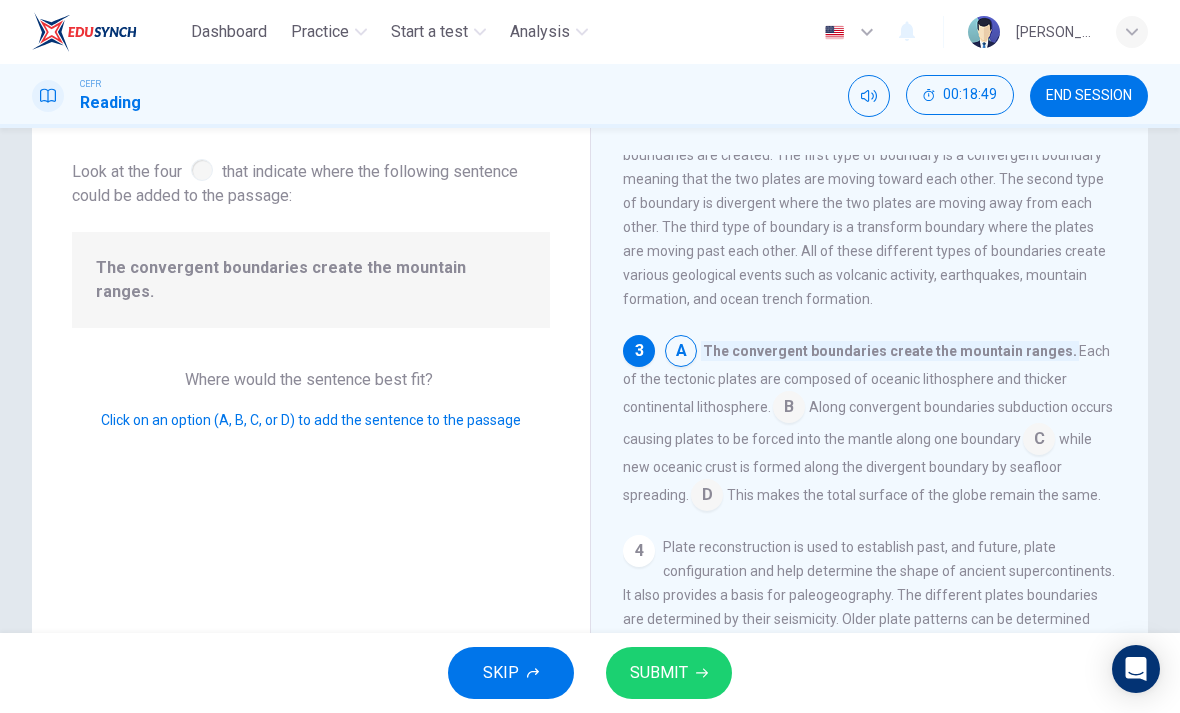 click on "A The convergent boundaries create the mountain ranges.  Each of the tectonic plates are composed of oceanic lithosphere and thicker continental lithosphere.  B  Along convergent boundaries subduction occurs causing plates to be forced into the mantle along one boundary  C .  while new oceanic crust is formed along the divergent boundary by seafloor spreading.  D  This makes the total surface of the globe remain the same." at bounding box center [870, 423] 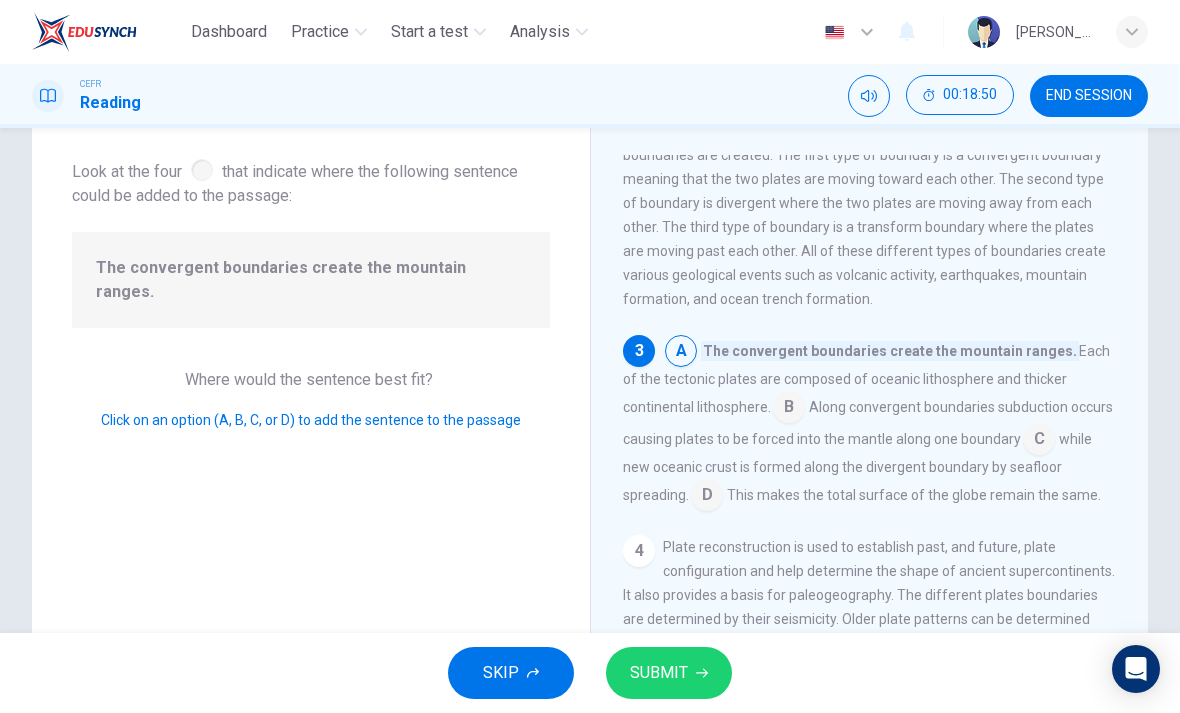 click at bounding box center [789, 409] 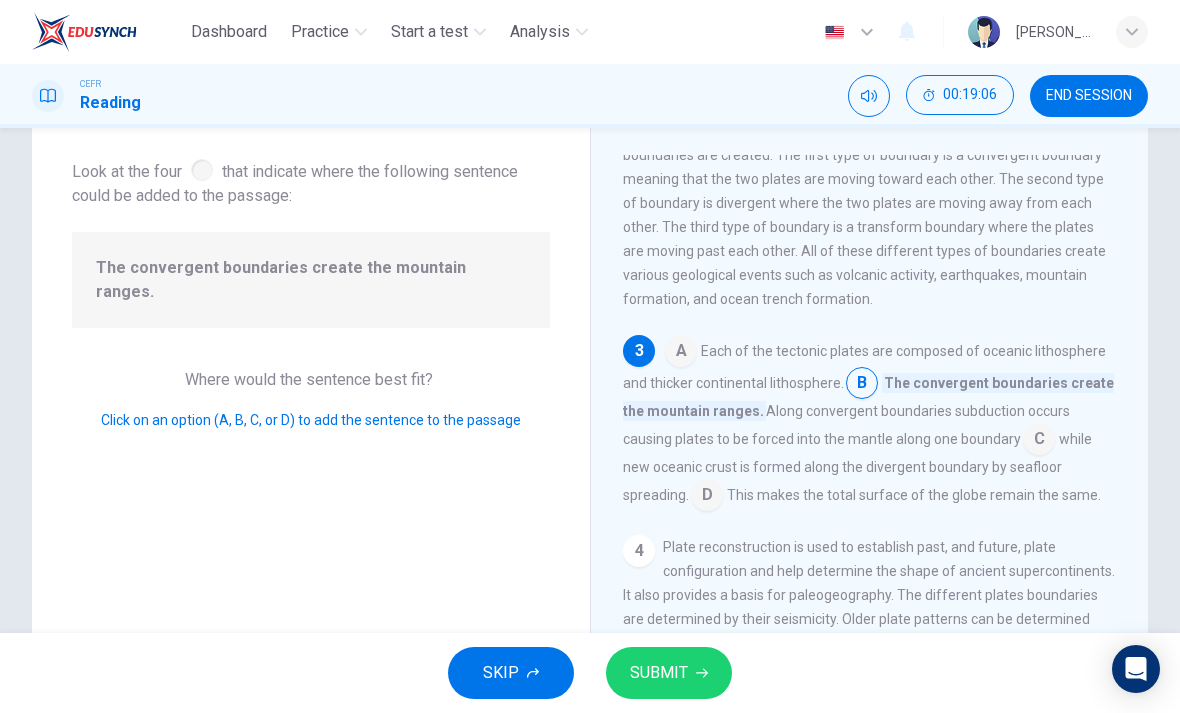 click on "." at bounding box center [1039, 441] 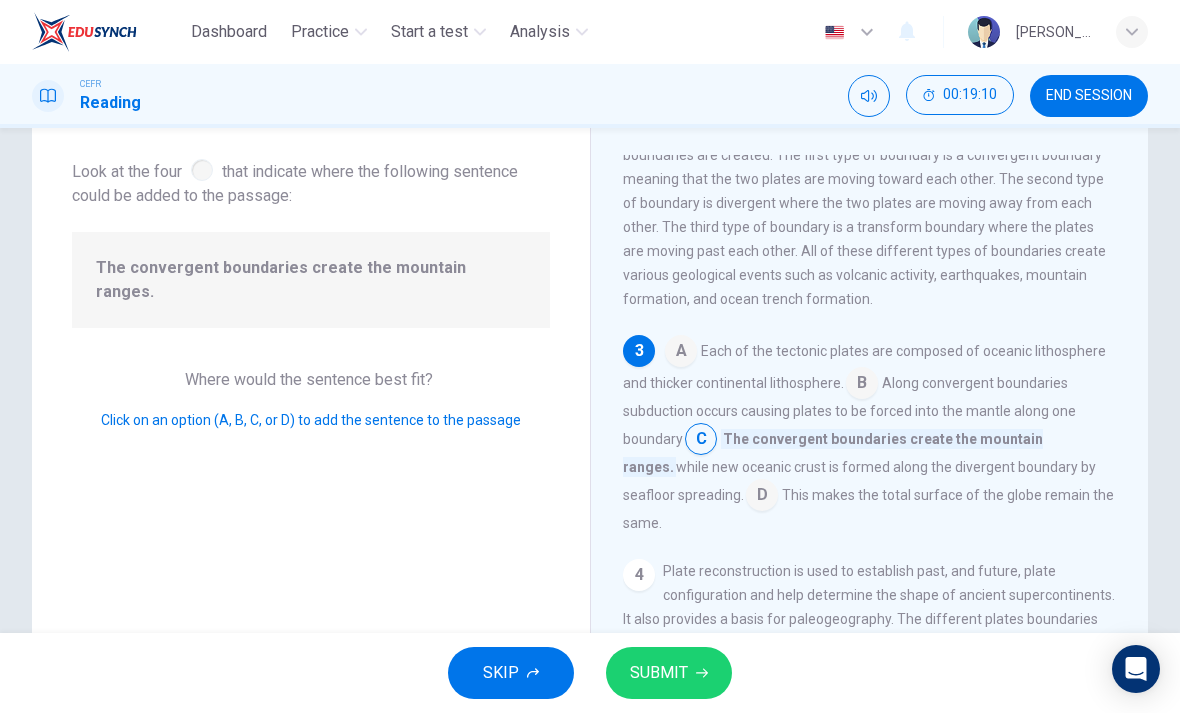 click on "SUBMIT" at bounding box center (669, 673) 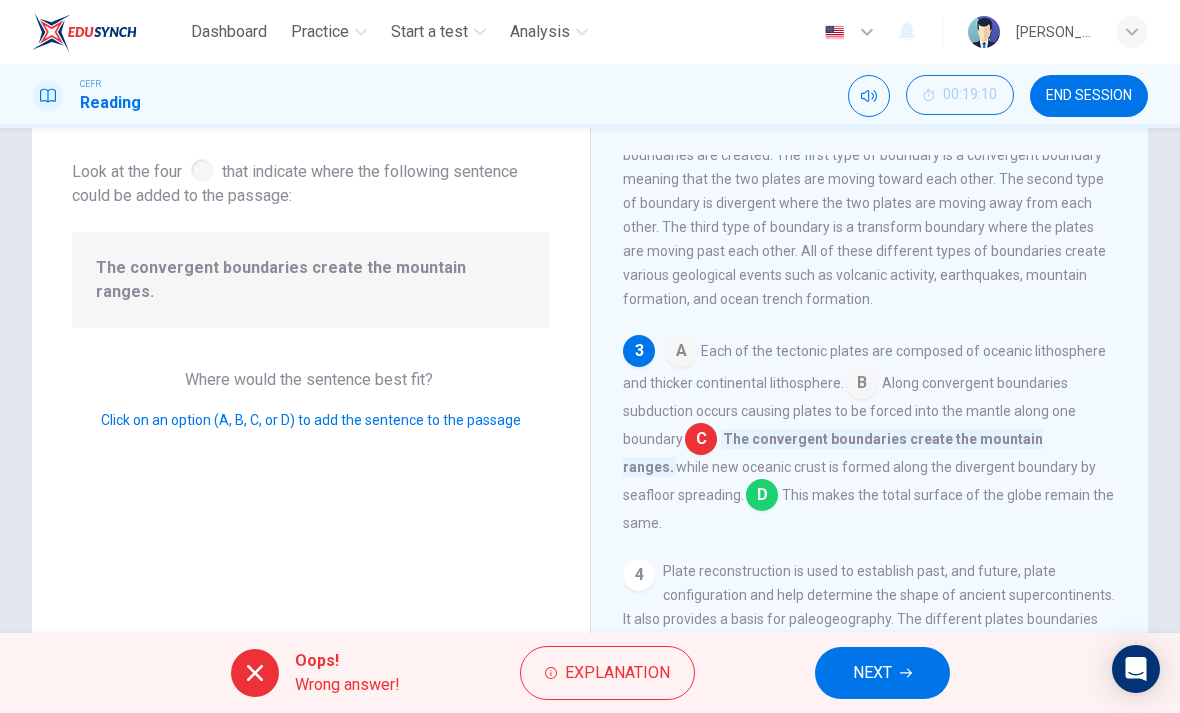 click on "NEXT" at bounding box center (882, 673) 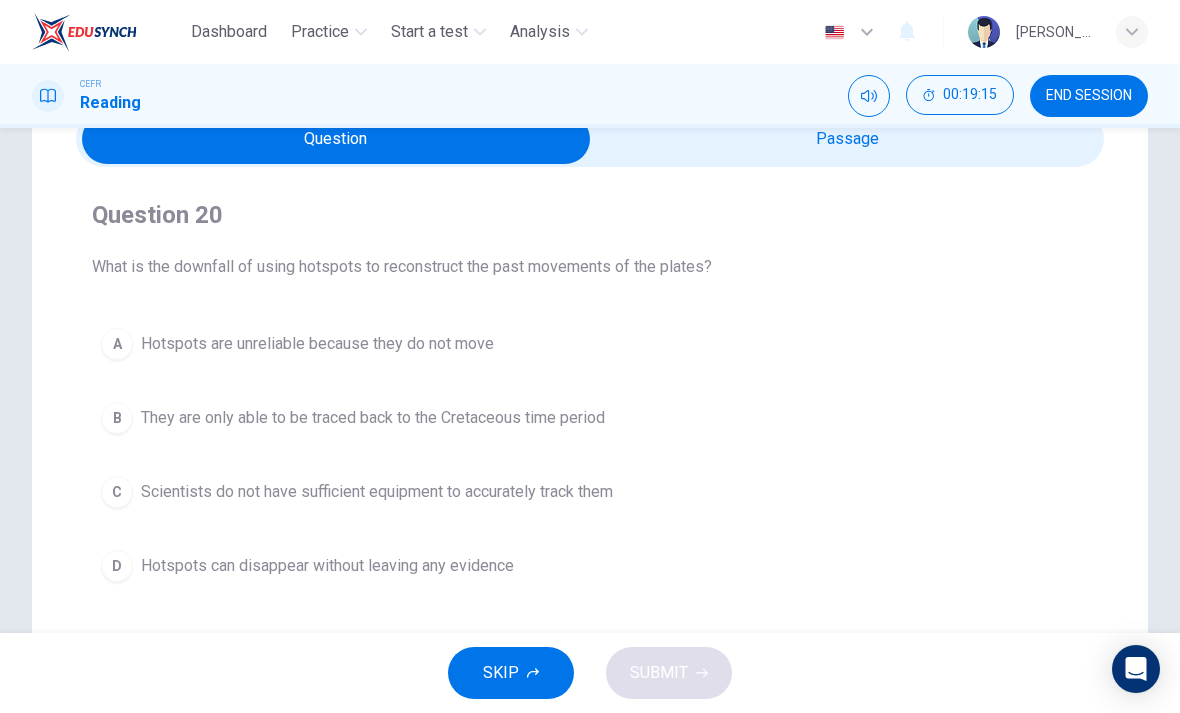 click at bounding box center (336, 139) 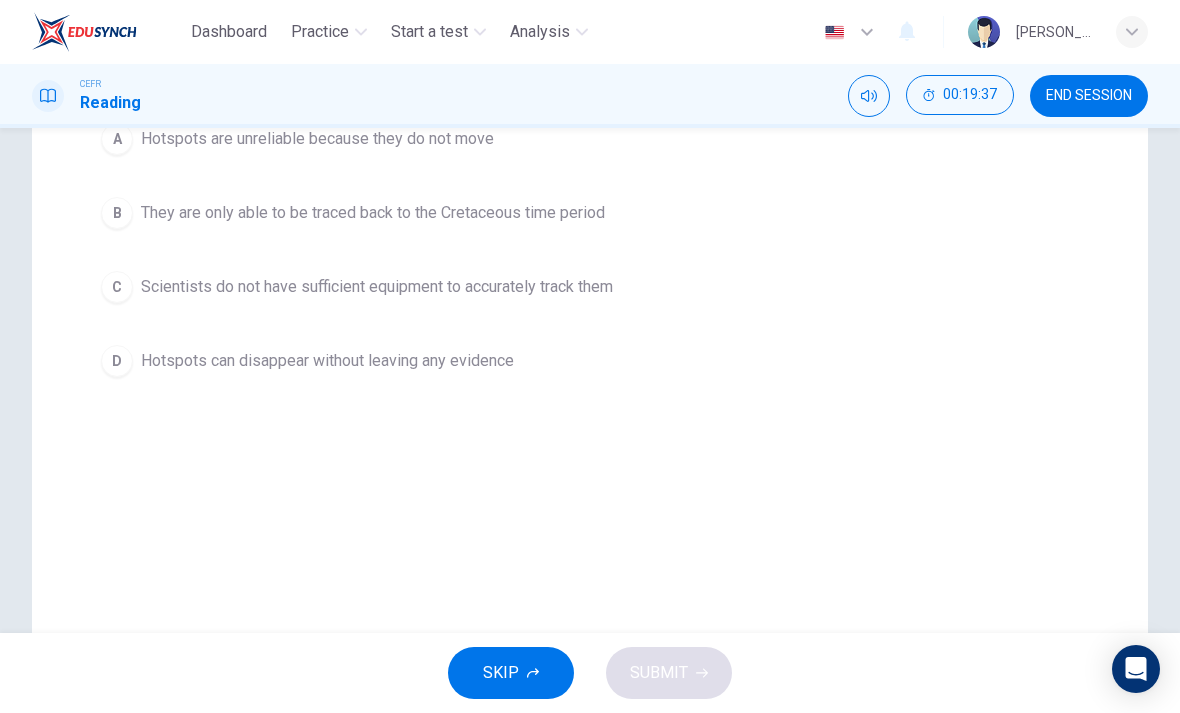 scroll, scrollTop: 257, scrollLeft: 0, axis: vertical 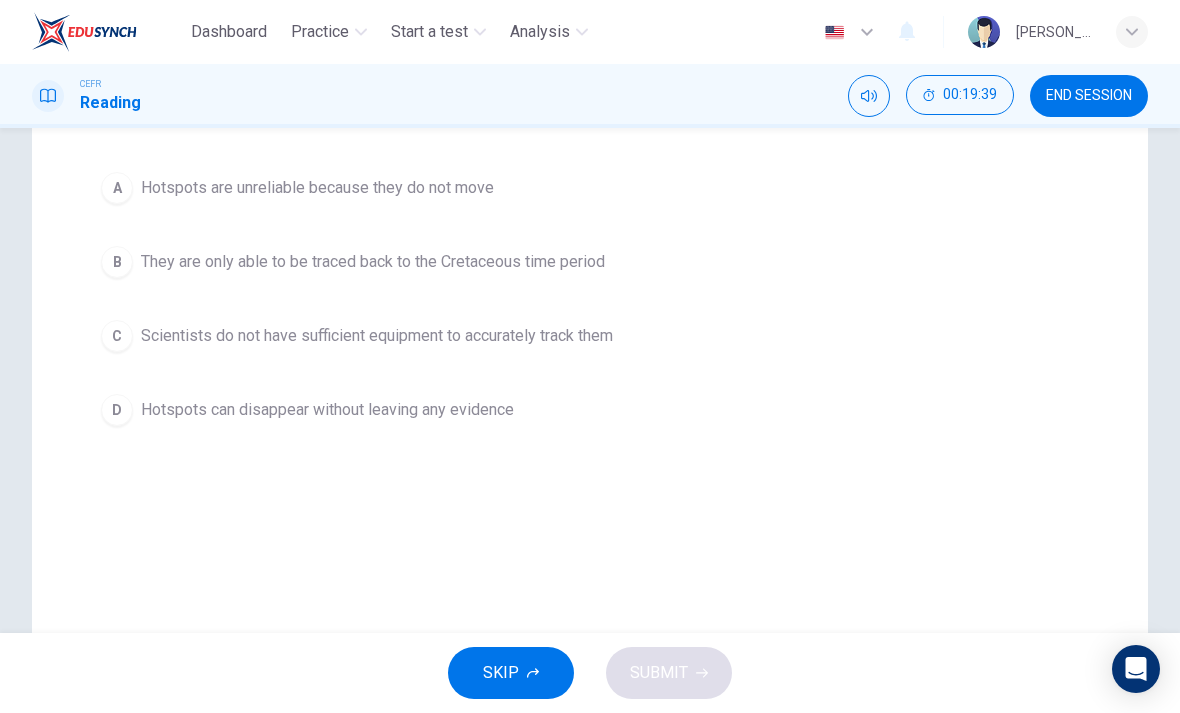 click on "They are only able to be traced back to the Cretaceous time period" at bounding box center (373, 262) 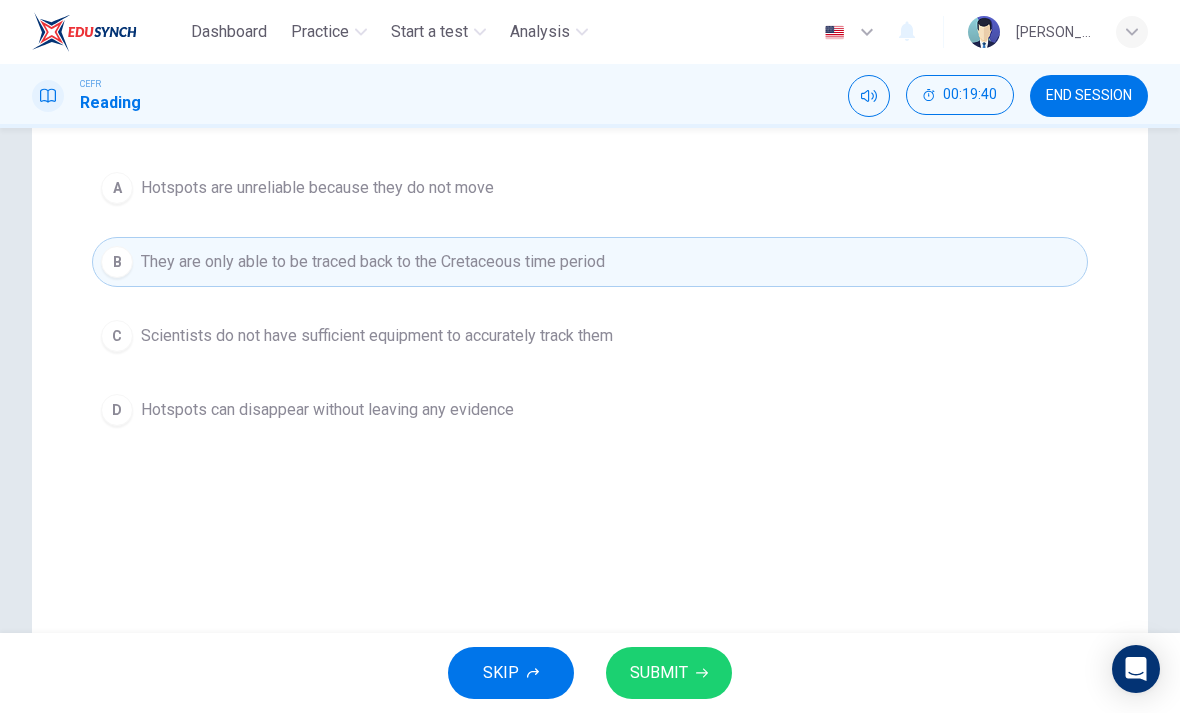 click on "SUBMIT" at bounding box center [669, 673] 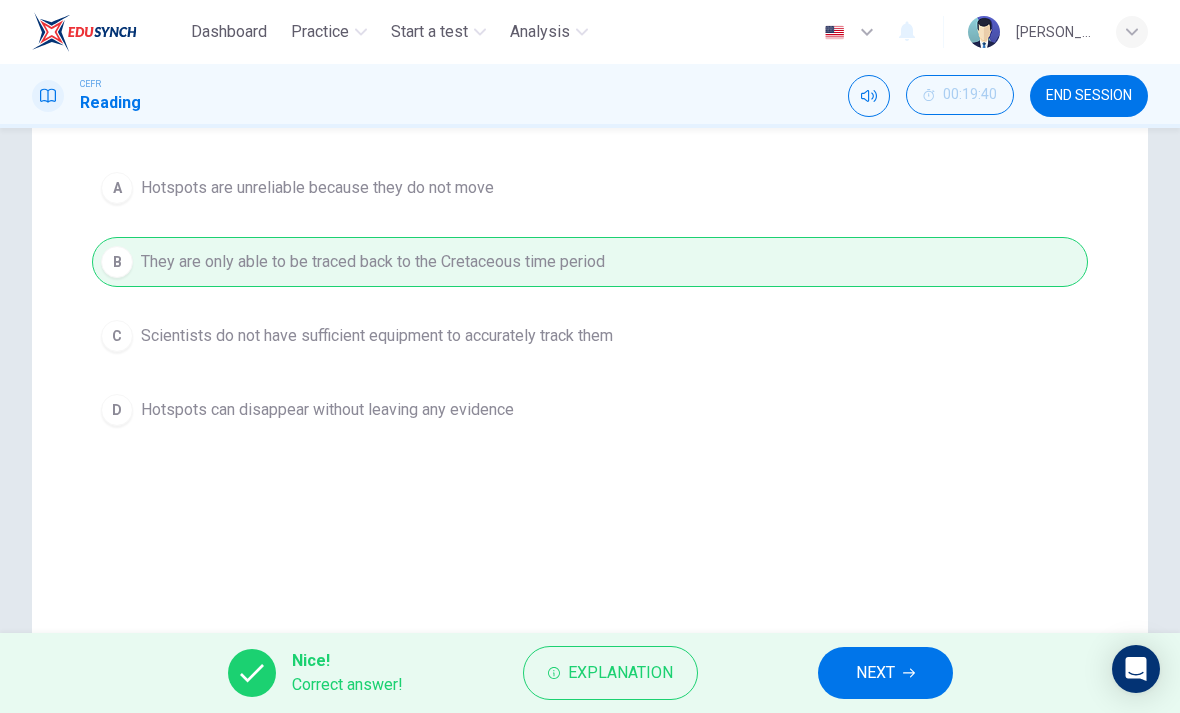 click on "NEXT" at bounding box center (875, 673) 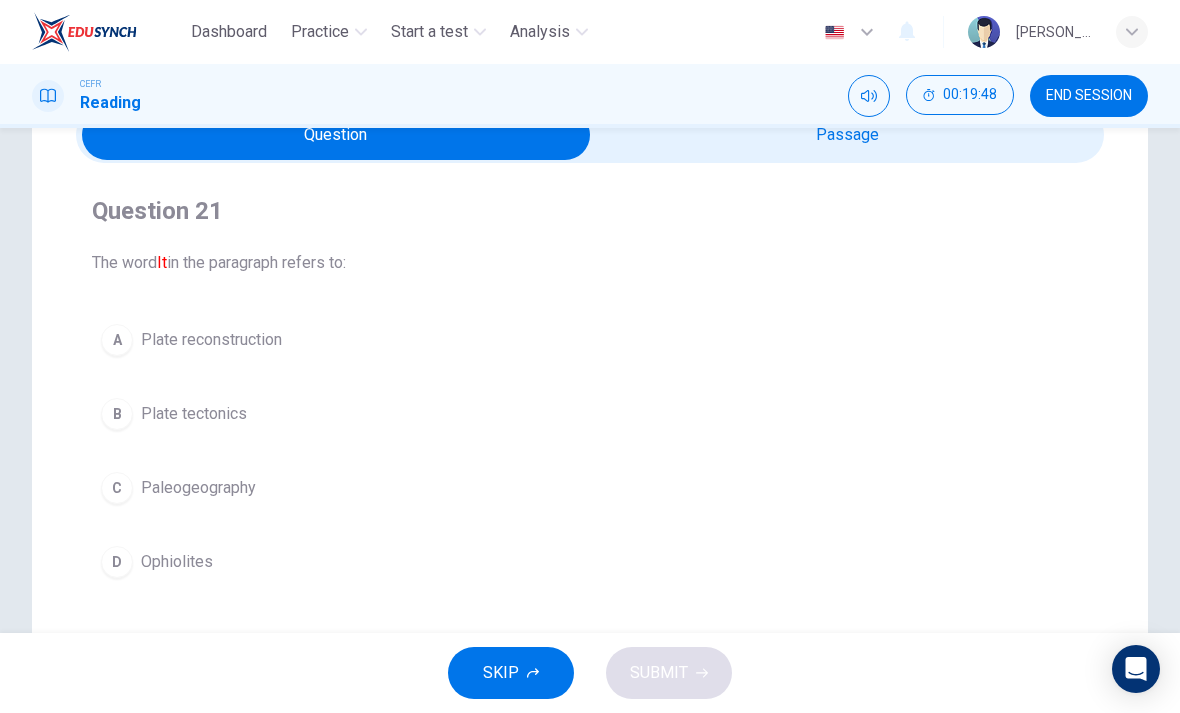 scroll, scrollTop: 101, scrollLeft: 0, axis: vertical 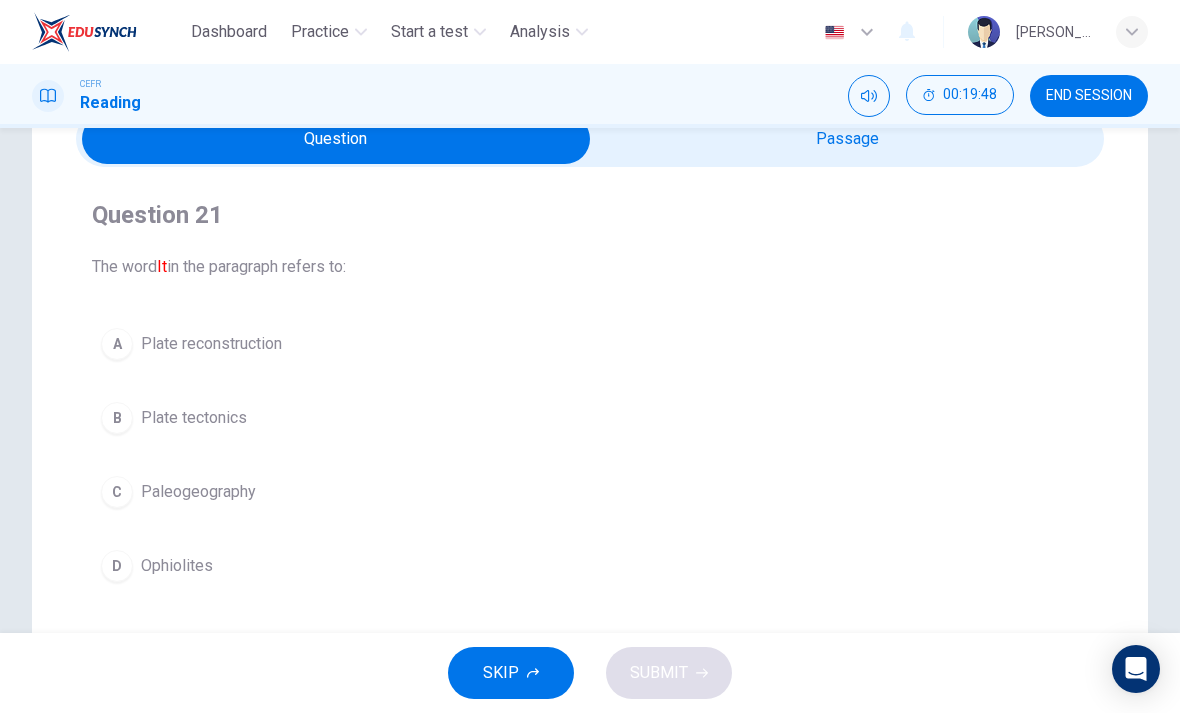 click at bounding box center [336, 139] 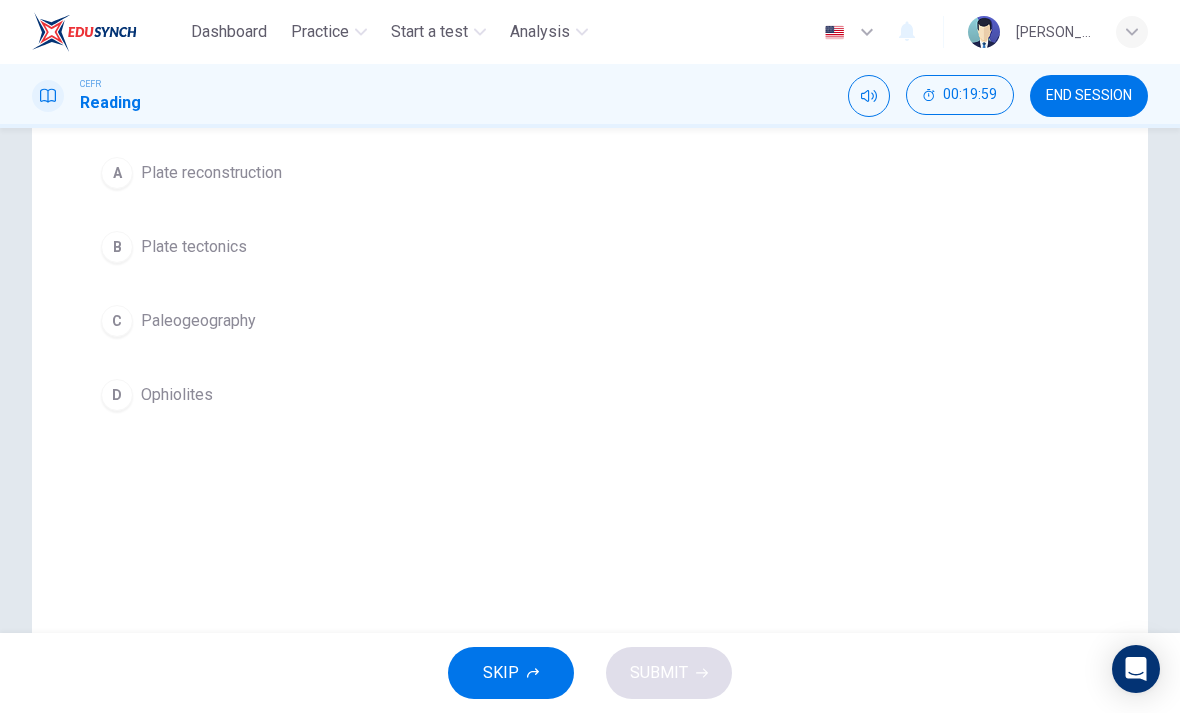 scroll, scrollTop: 271, scrollLeft: 0, axis: vertical 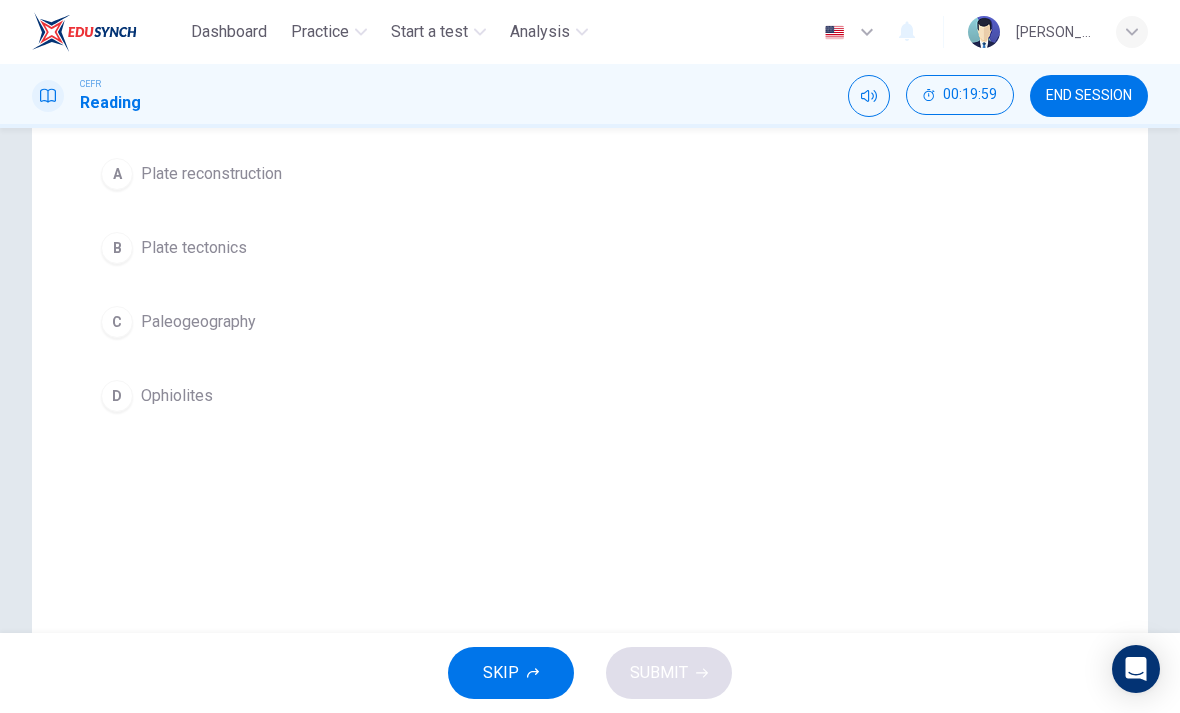 click on "A" at bounding box center [117, 174] 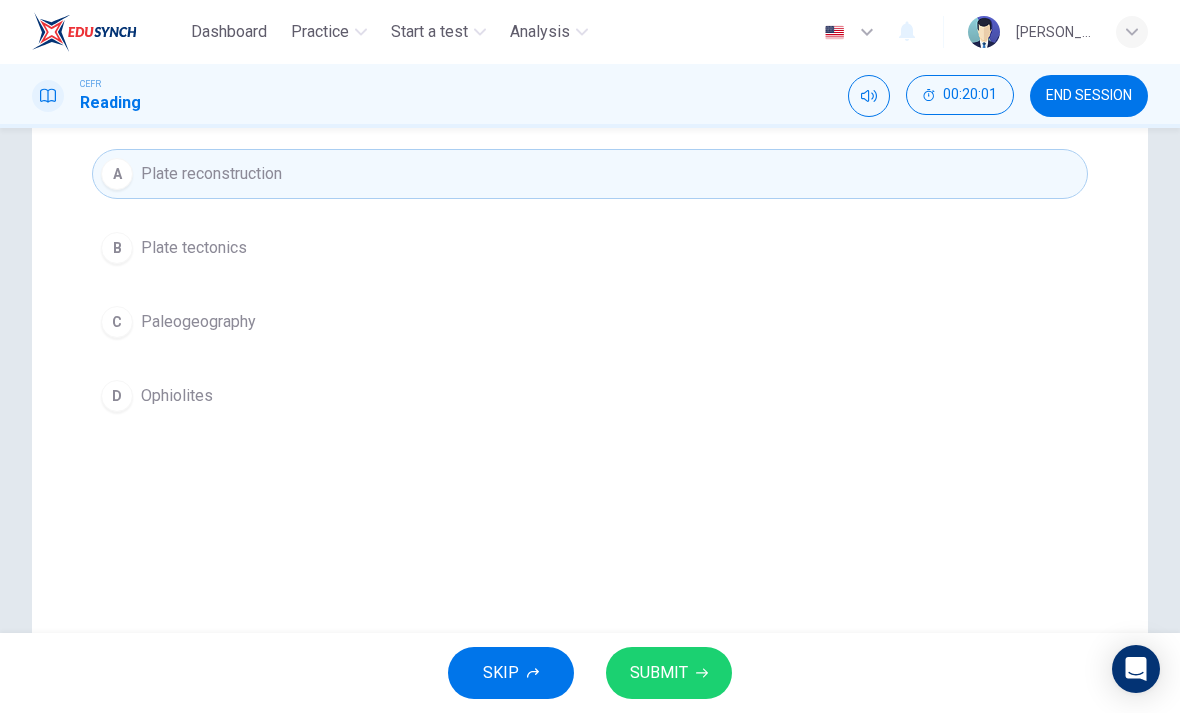 click on "SUBMIT" at bounding box center (659, 673) 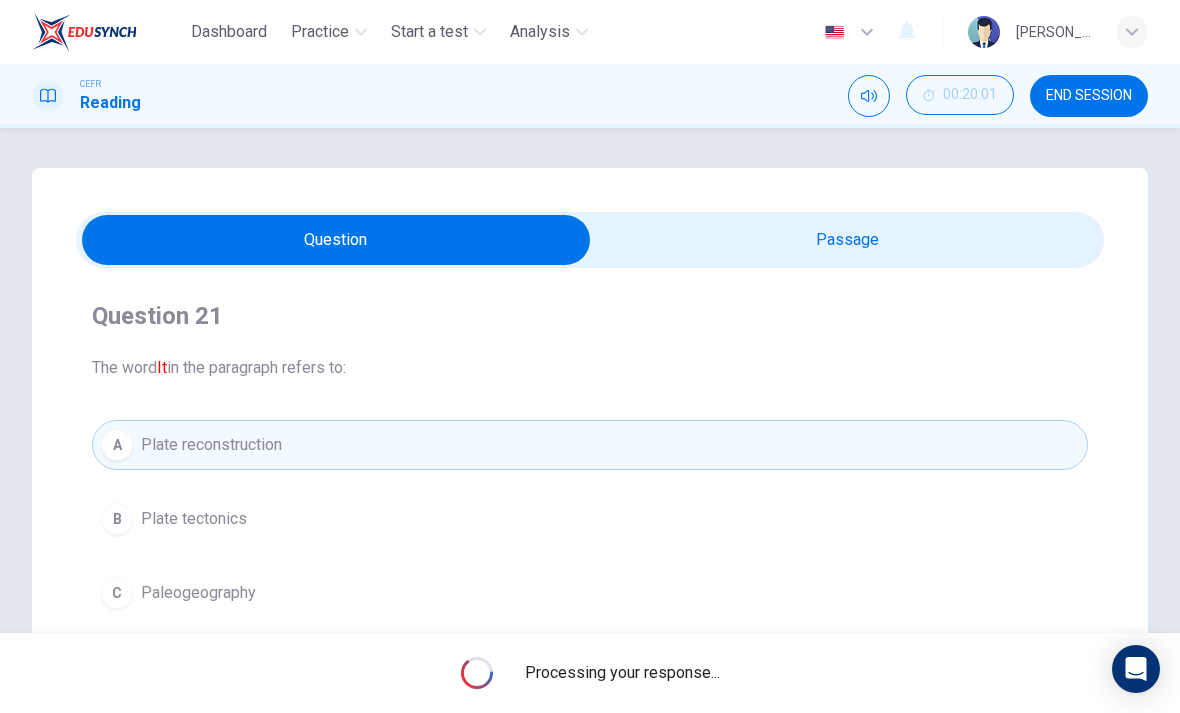 scroll, scrollTop: 0, scrollLeft: 0, axis: both 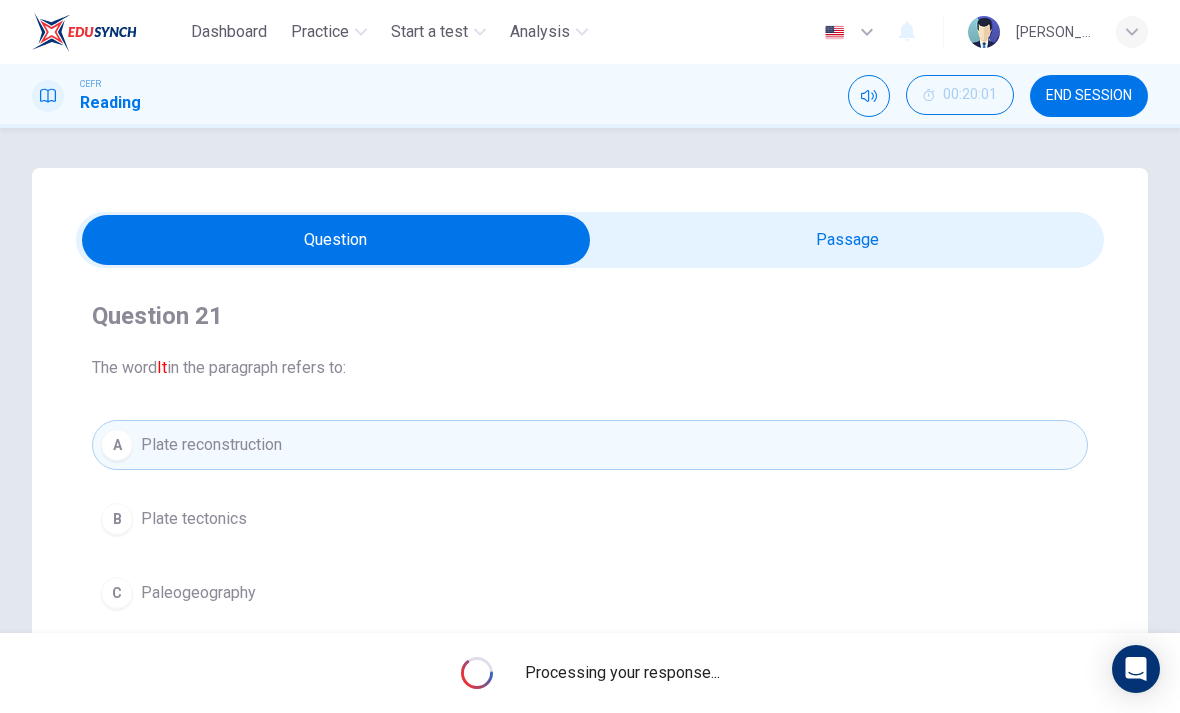 click on "Processing your response..." at bounding box center [590, 673] 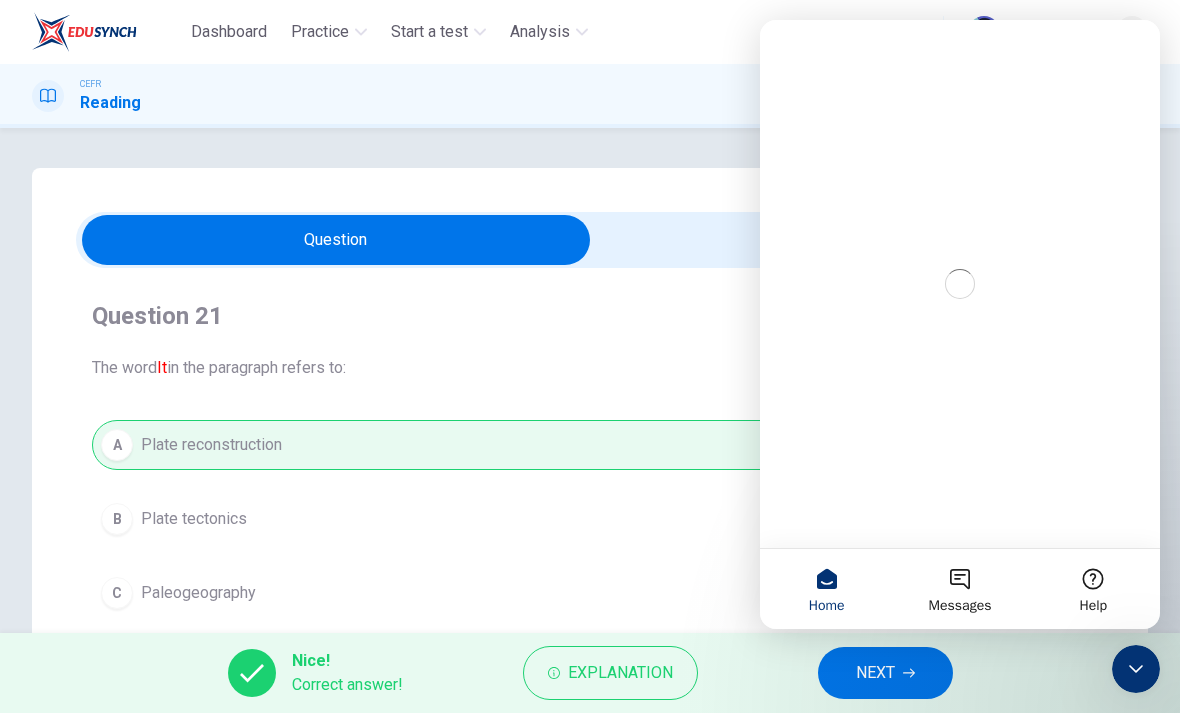 scroll, scrollTop: 0, scrollLeft: 0, axis: both 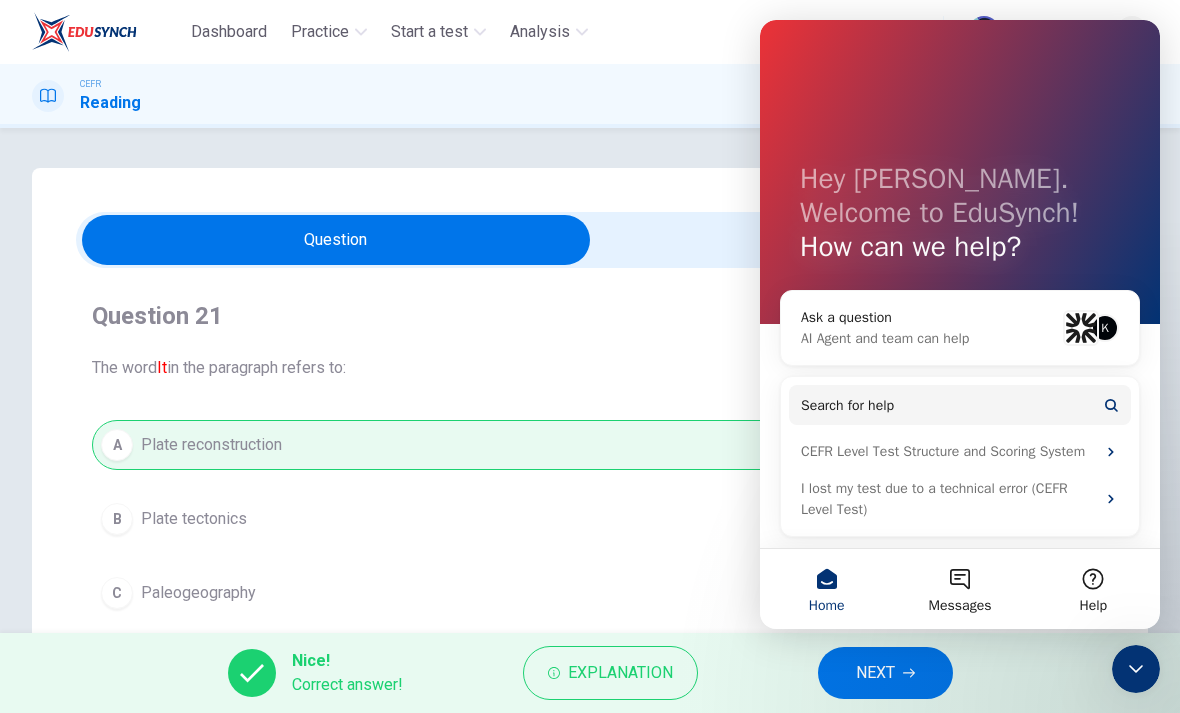 click 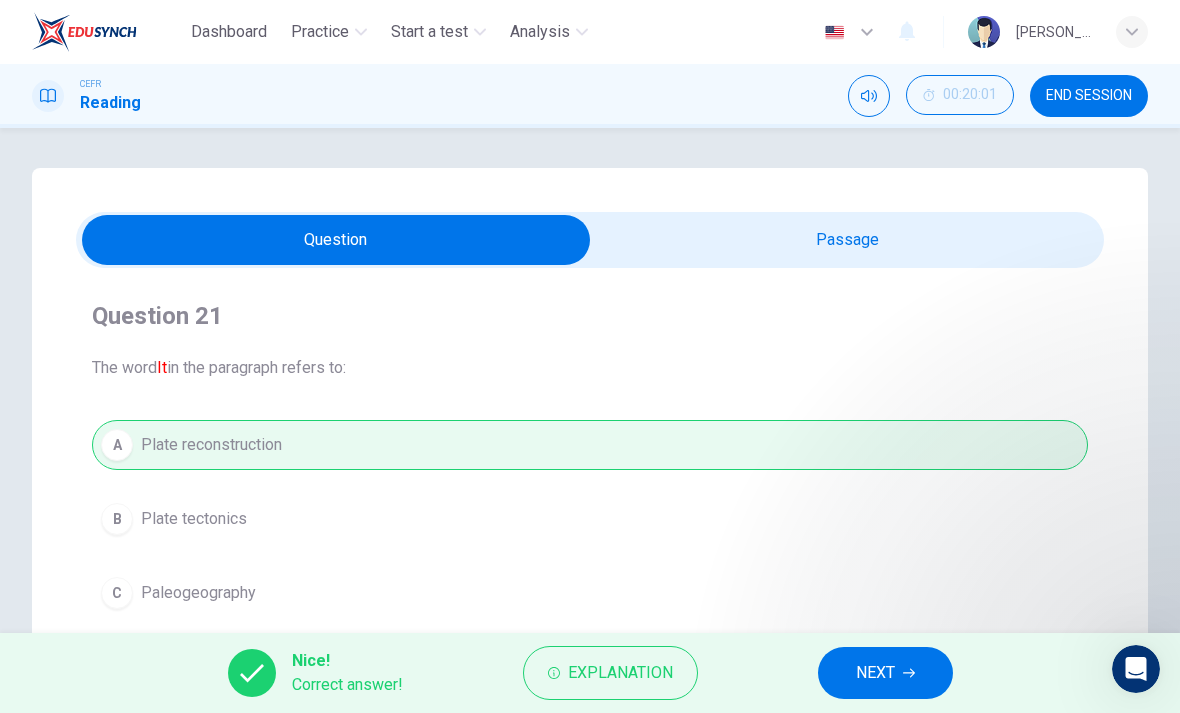 scroll, scrollTop: 0, scrollLeft: 0, axis: both 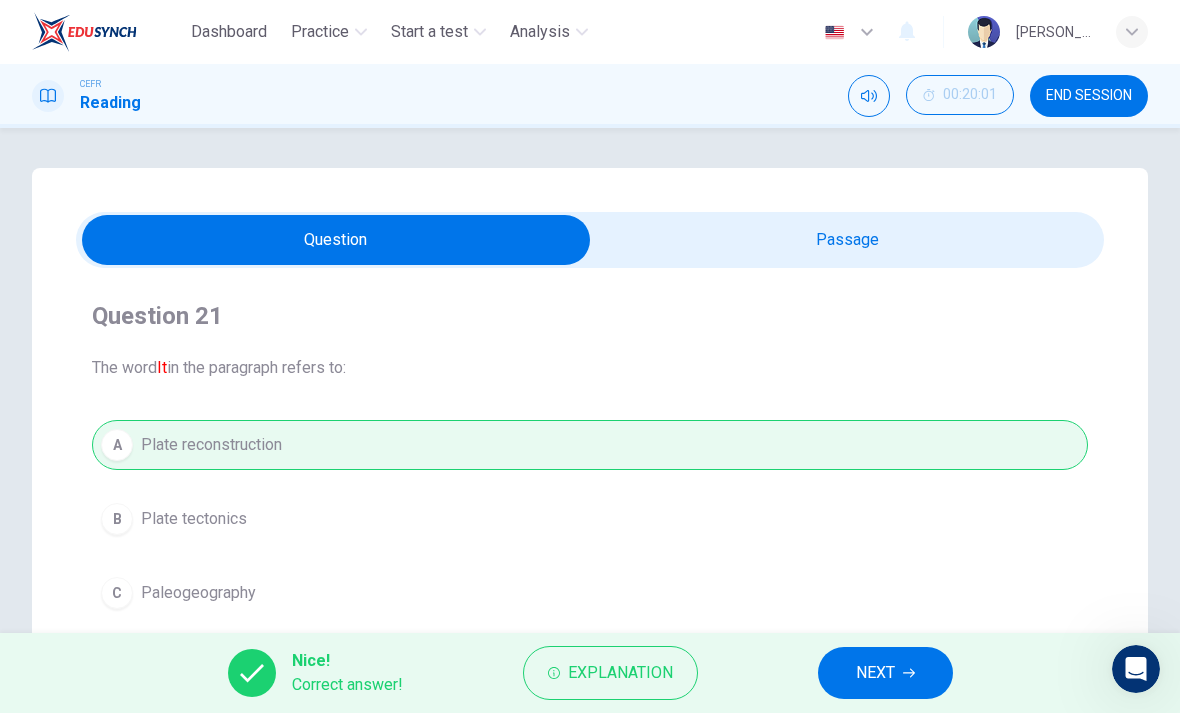 click on "NEXT" at bounding box center [885, 673] 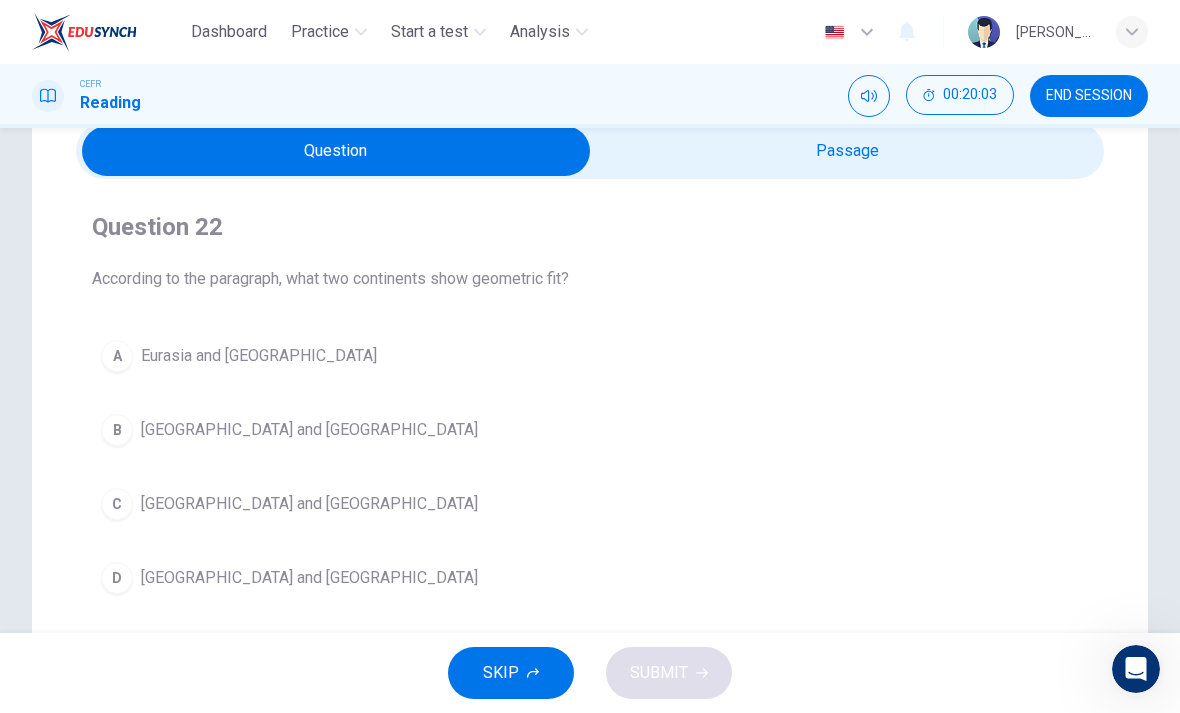 scroll, scrollTop: 91, scrollLeft: 0, axis: vertical 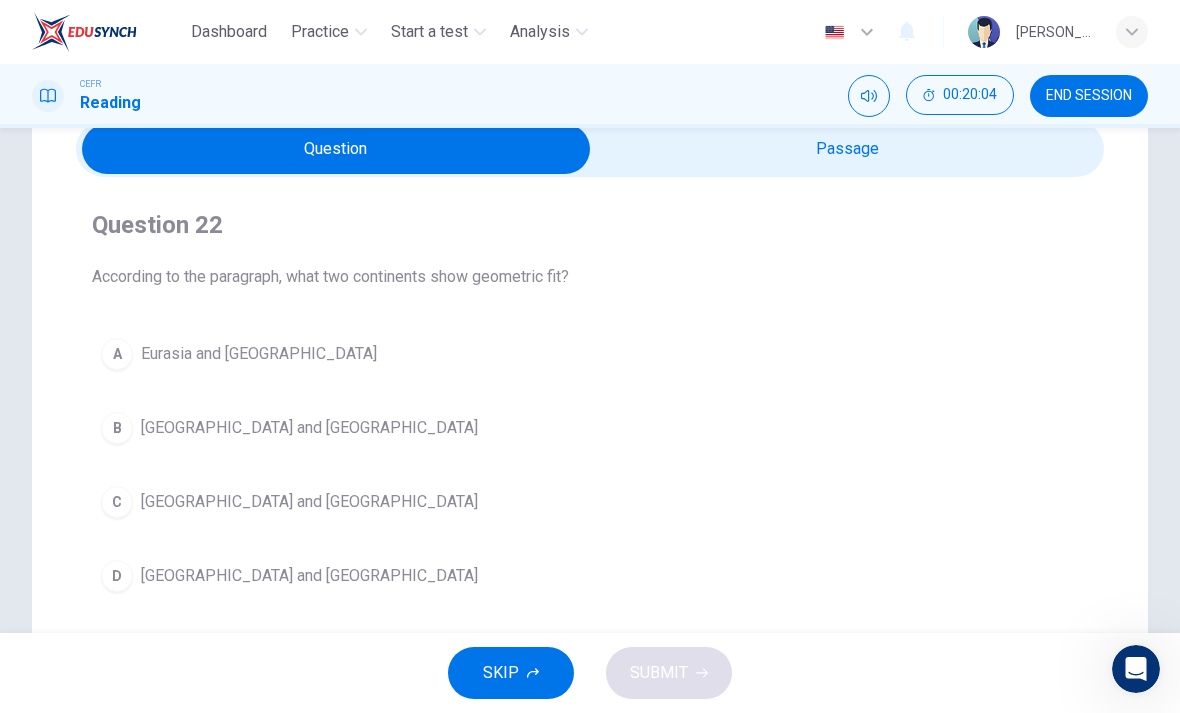 click at bounding box center (336, 149) 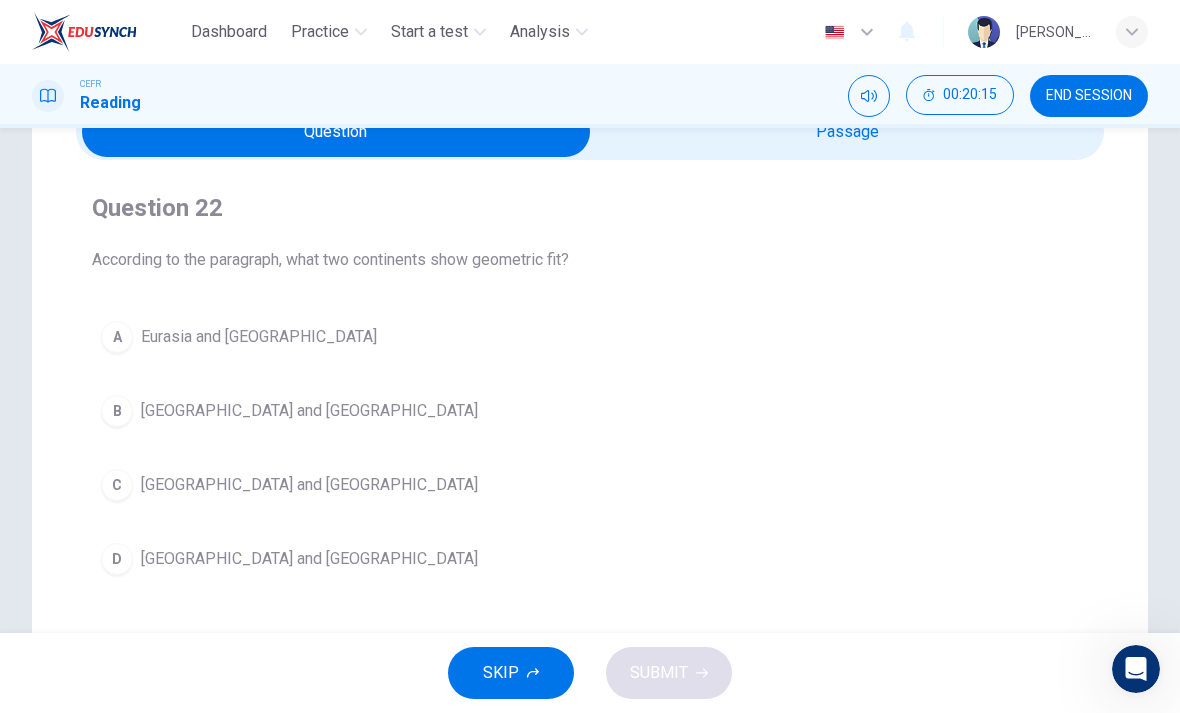 scroll, scrollTop: 100, scrollLeft: 0, axis: vertical 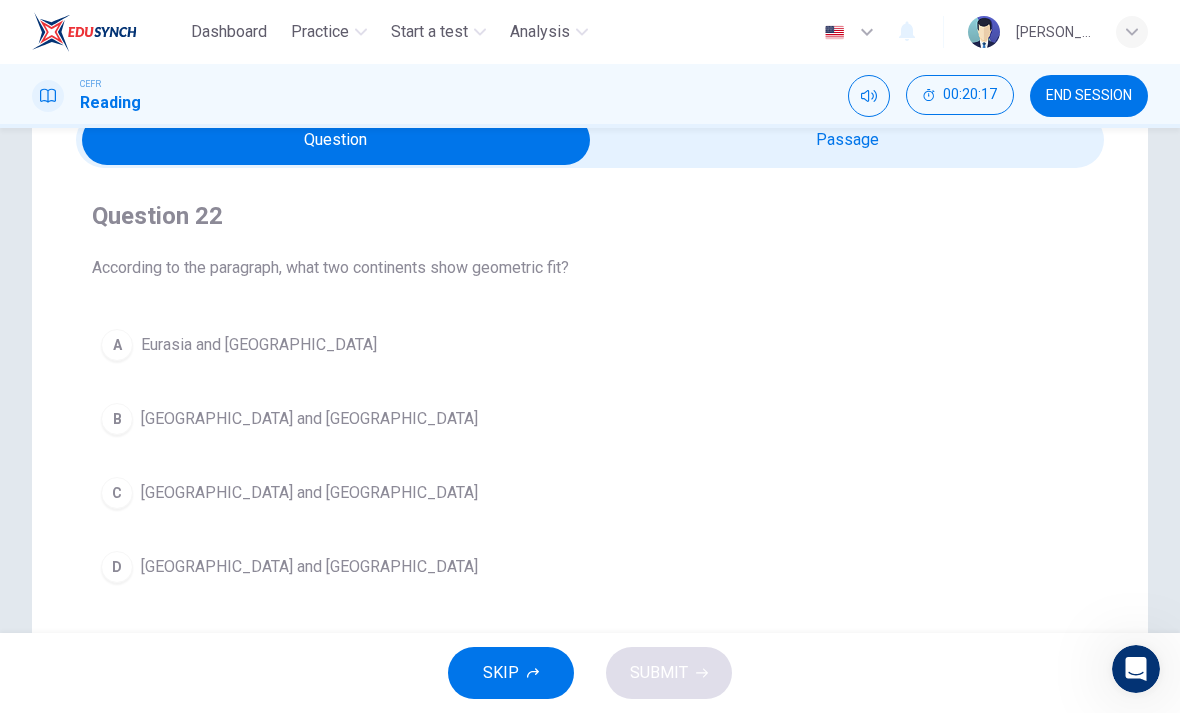 click on "C" at bounding box center (117, 493) 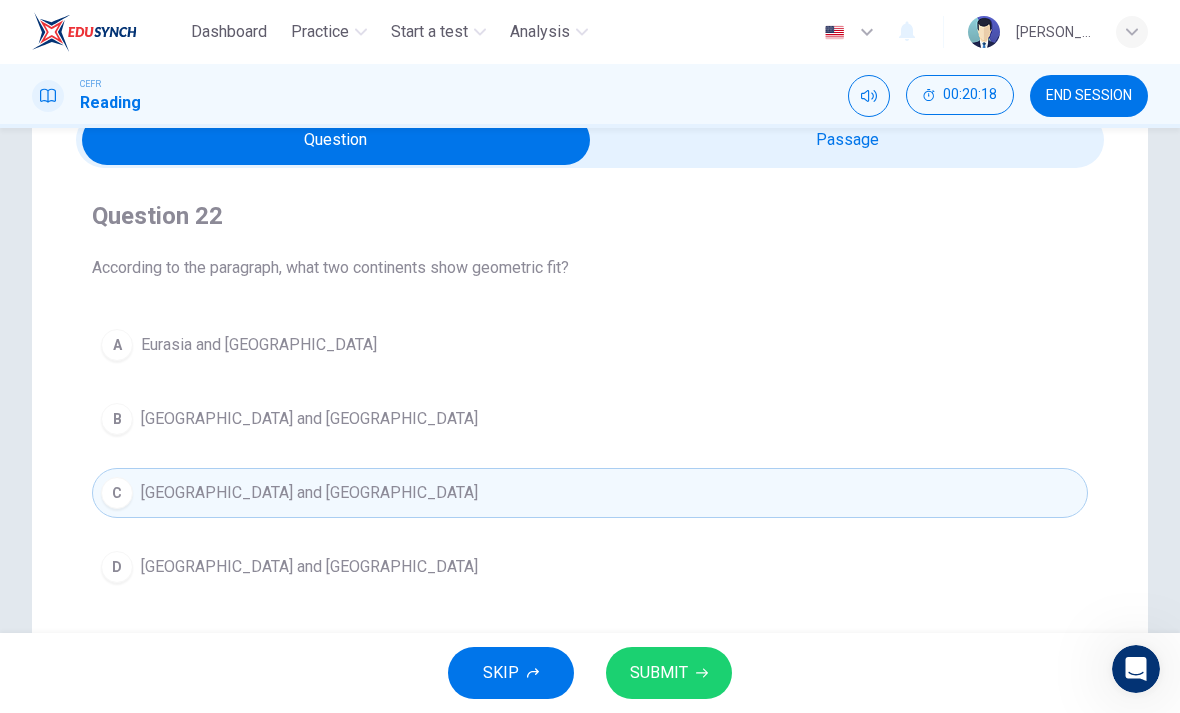 click at bounding box center [336, 140] 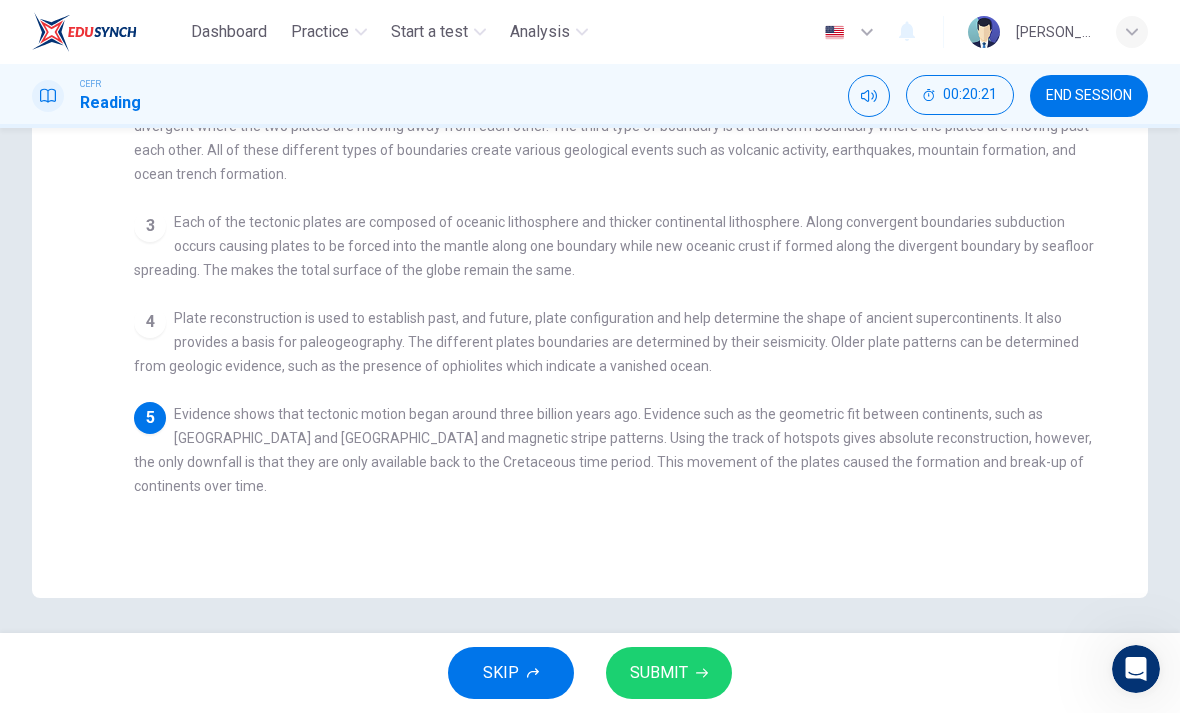 checkbox on "false" 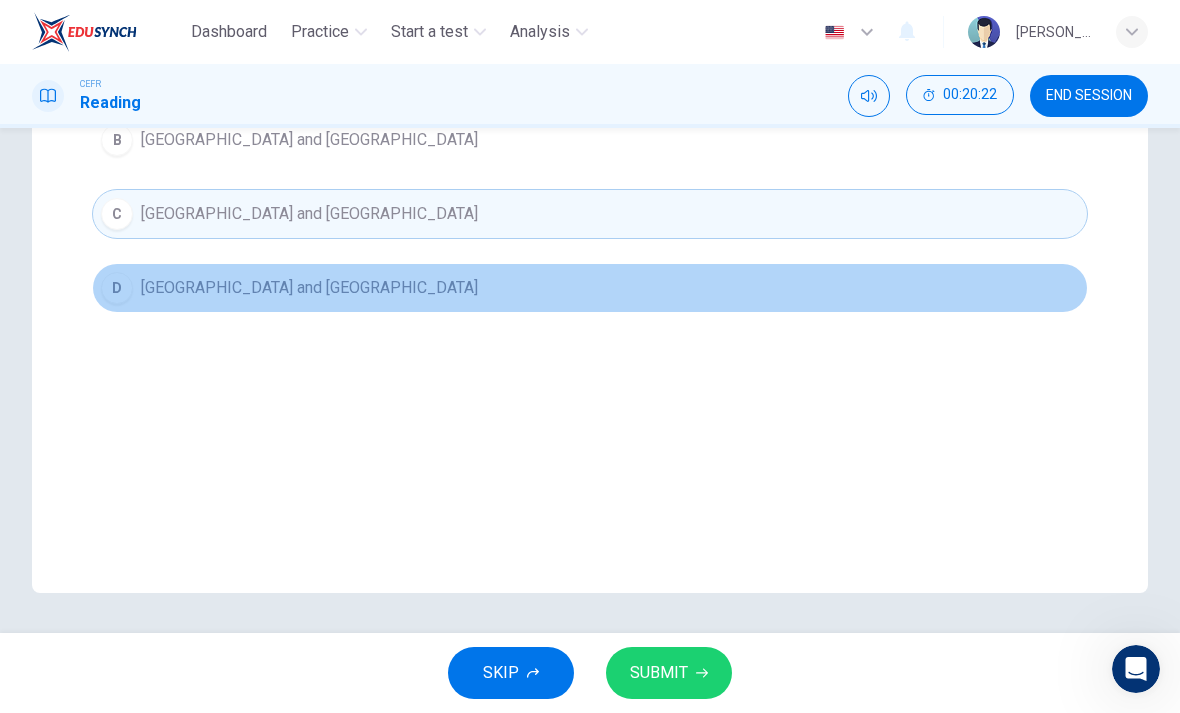 click on "D" at bounding box center (117, 288) 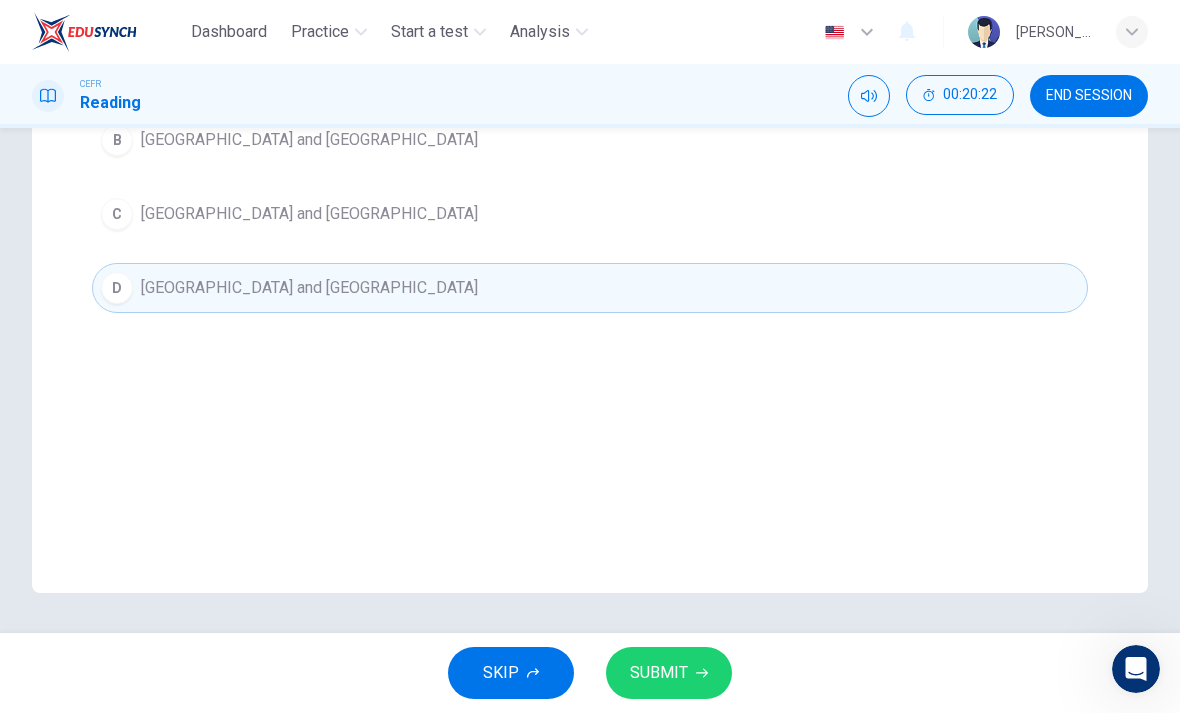 click 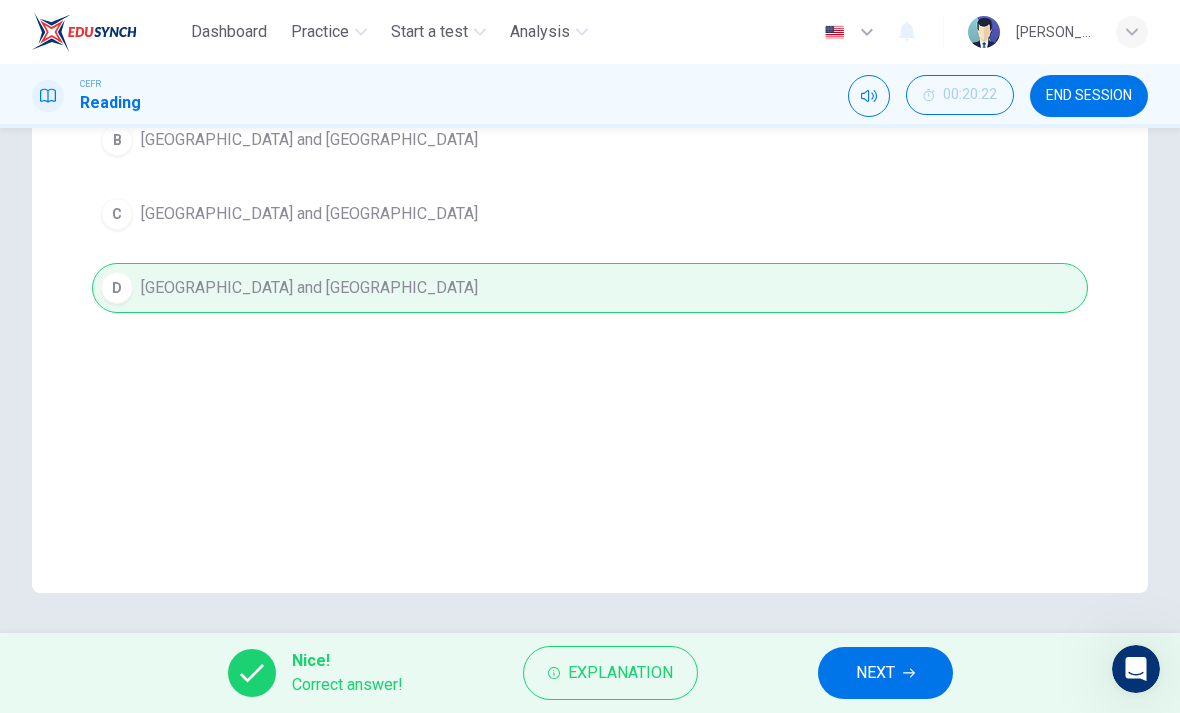 click on "NEXT" at bounding box center (875, 673) 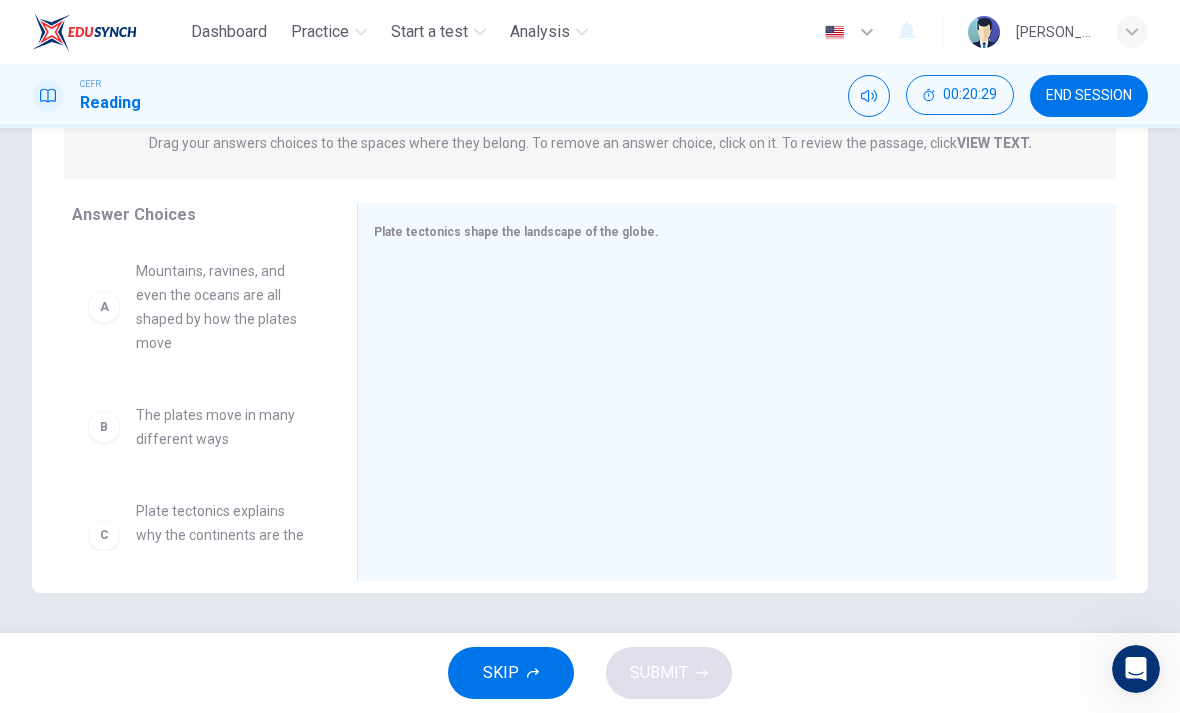 scroll, scrollTop: 270, scrollLeft: 0, axis: vertical 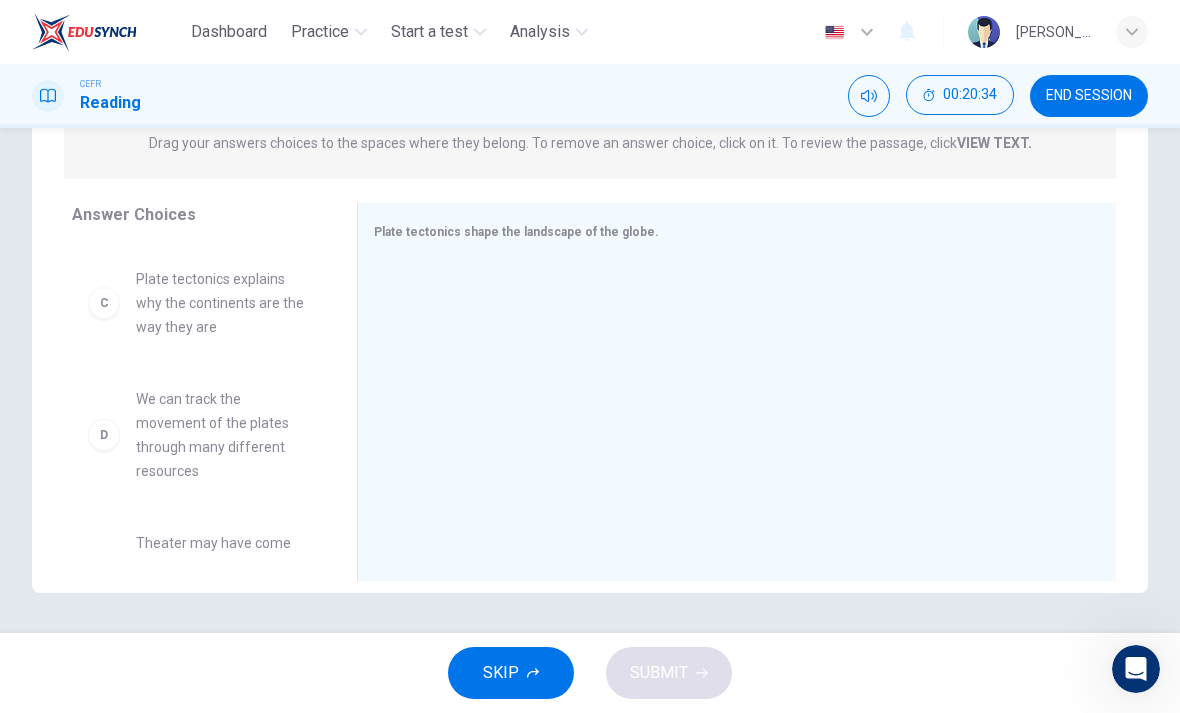 click on "C" at bounding box center [104, 303] 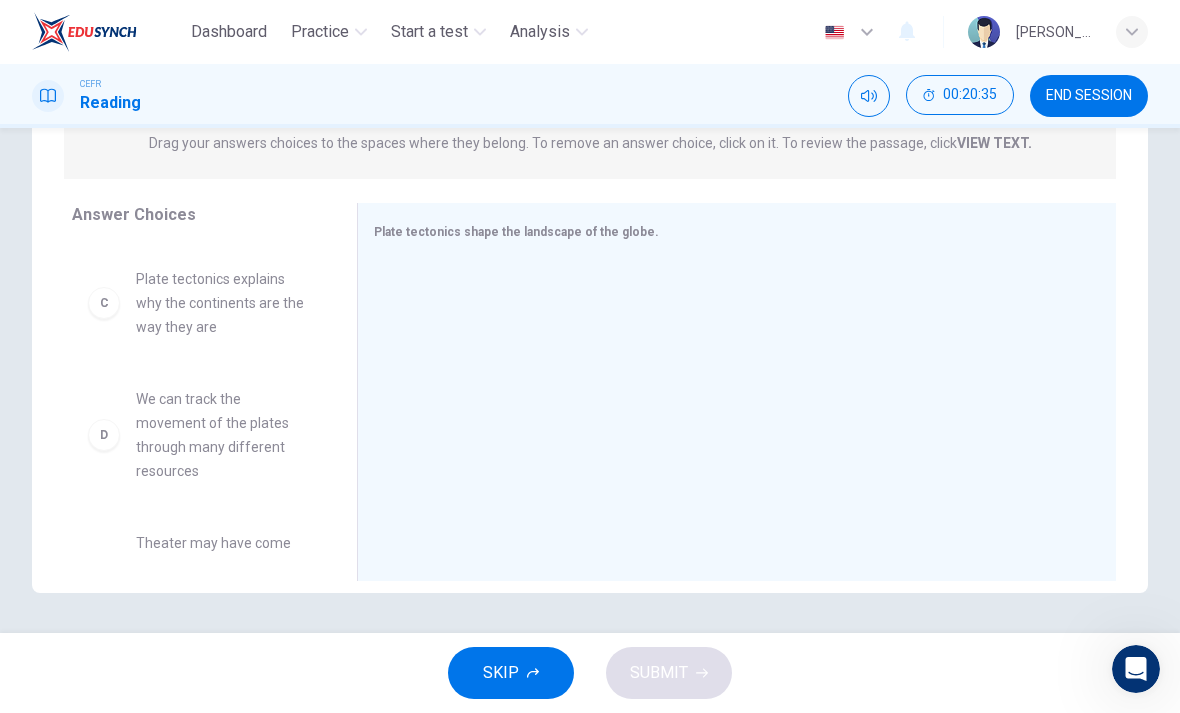 click on "C" at bounding box center [104, 303] 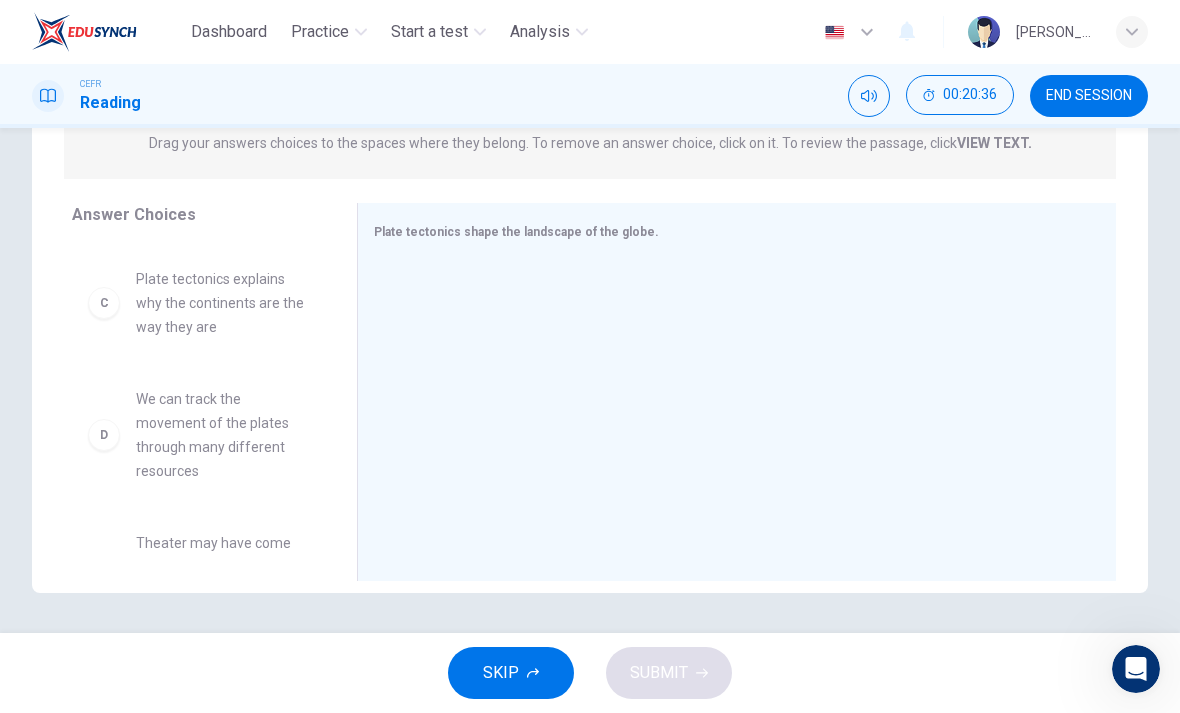 click on "C" at bounding box center (104, 303) 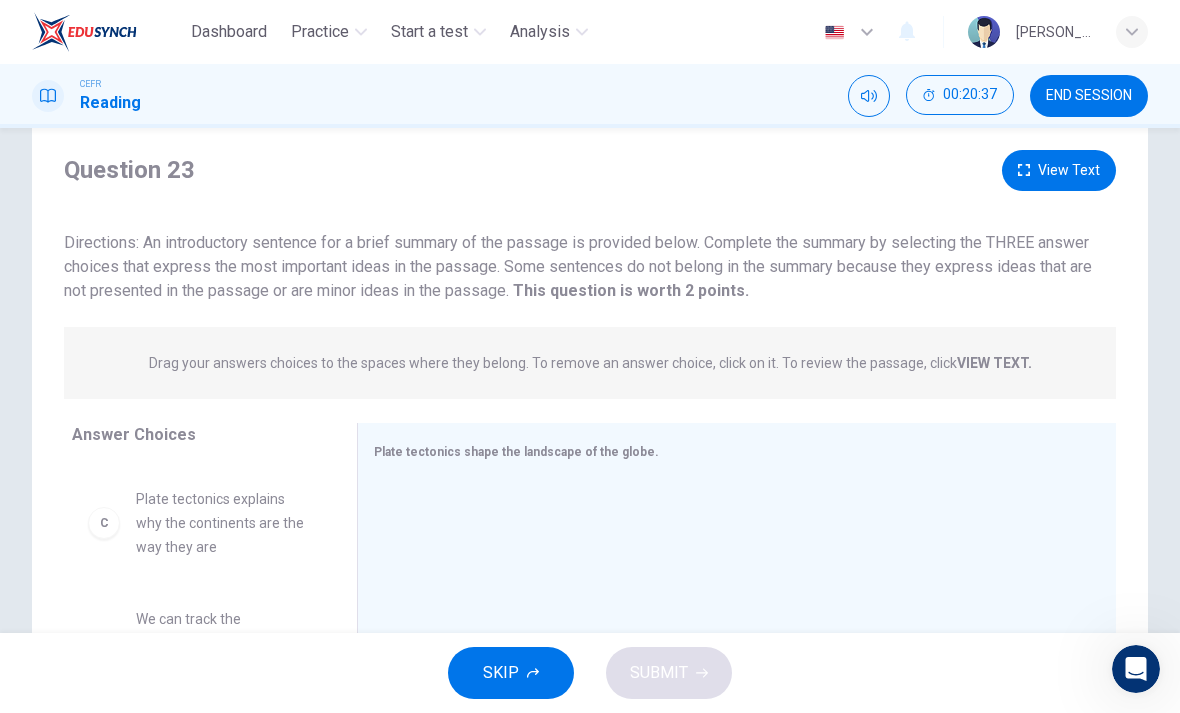 scroll, scrollTop: 152, scrollLeft: 0, axis: vertical 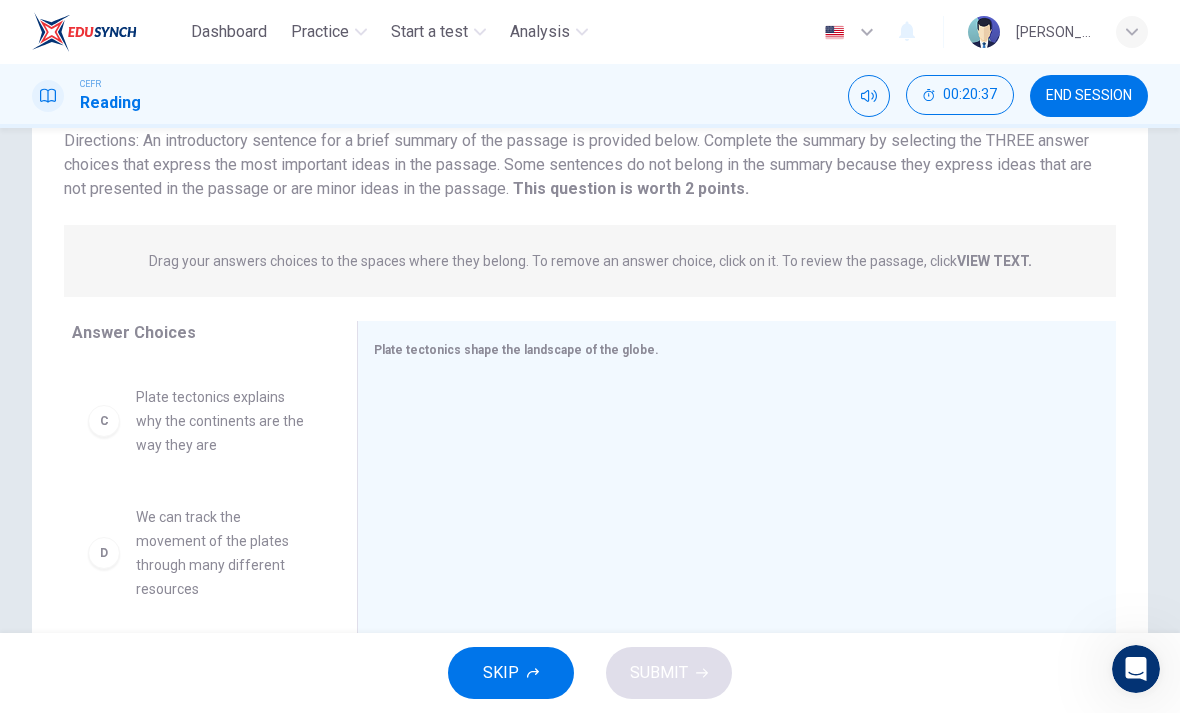 click on "We can track the movement of the plates through many different resources" at bounding box center (222, 553) 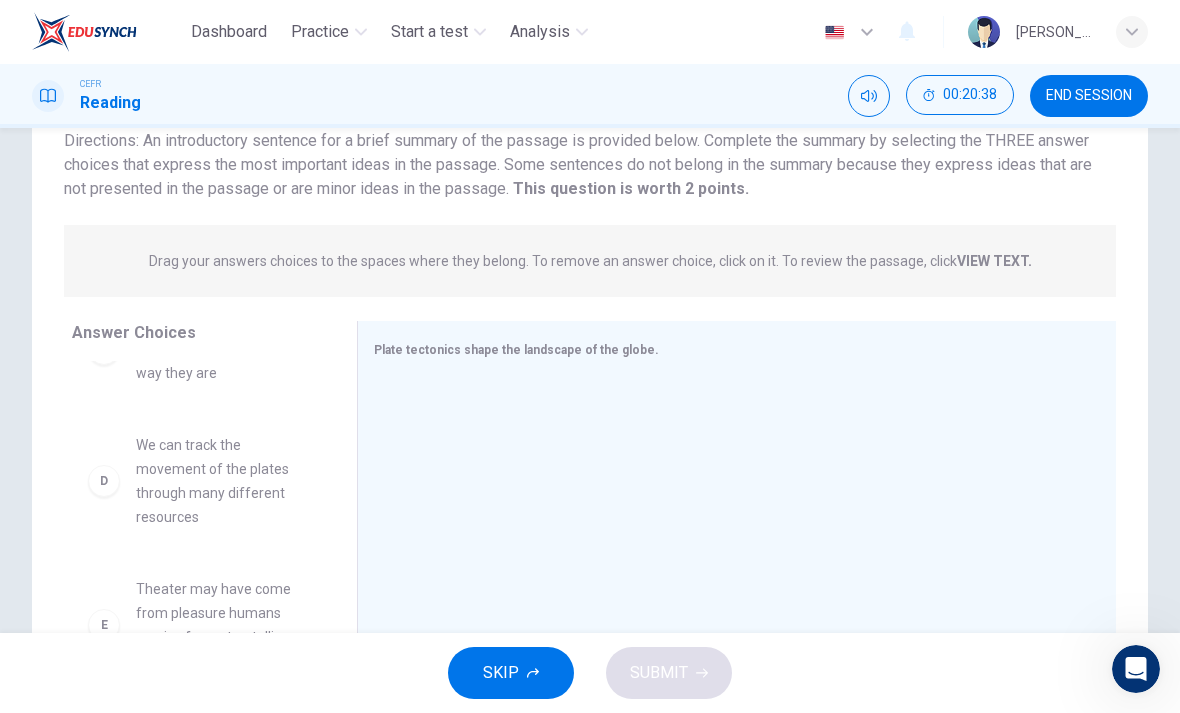 click on "We can track the movement of the plates through many different resources" at bounding box center [222, 481] 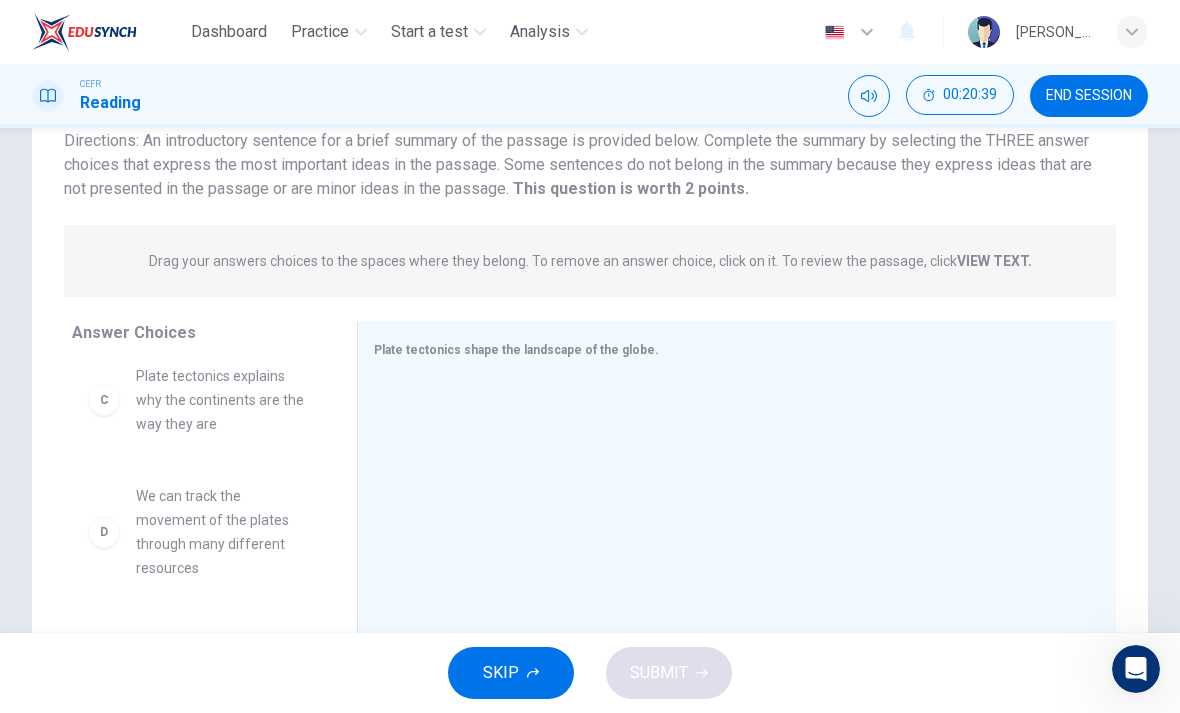 scroll, scrollTop: 211, scrollLeft: 0, axis: vertical 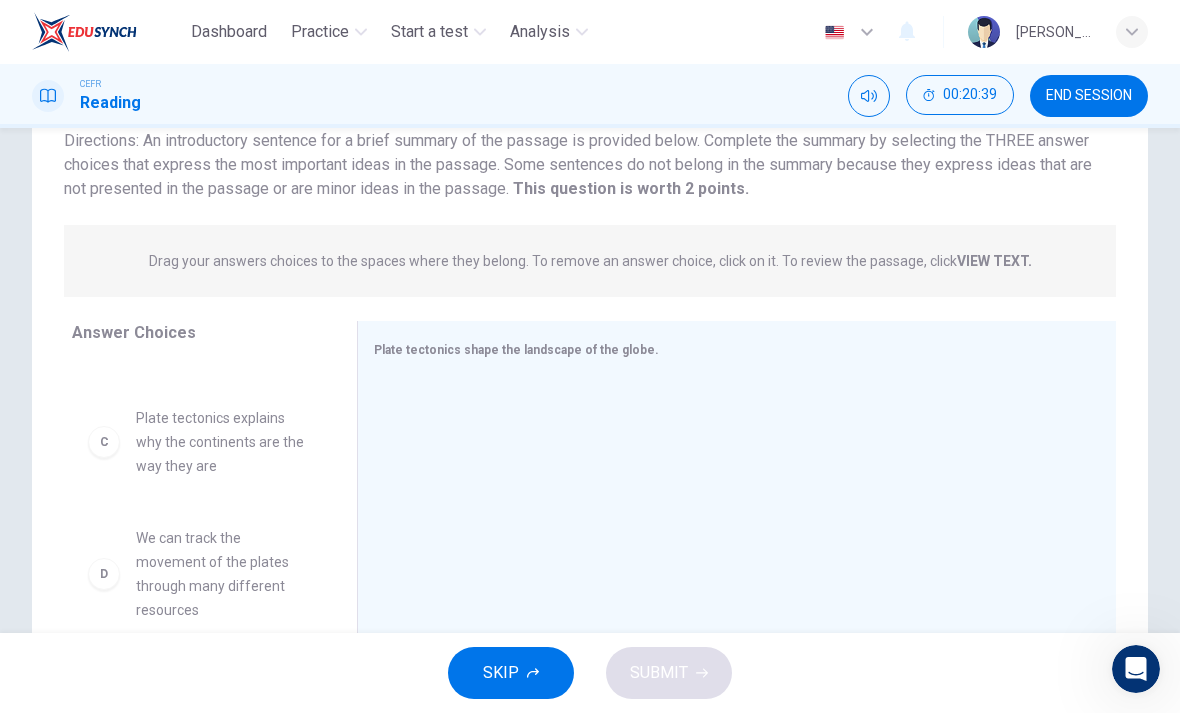 click on "Plate tectonics explains why the continents are the way they are" at bounding box center (222, 442) 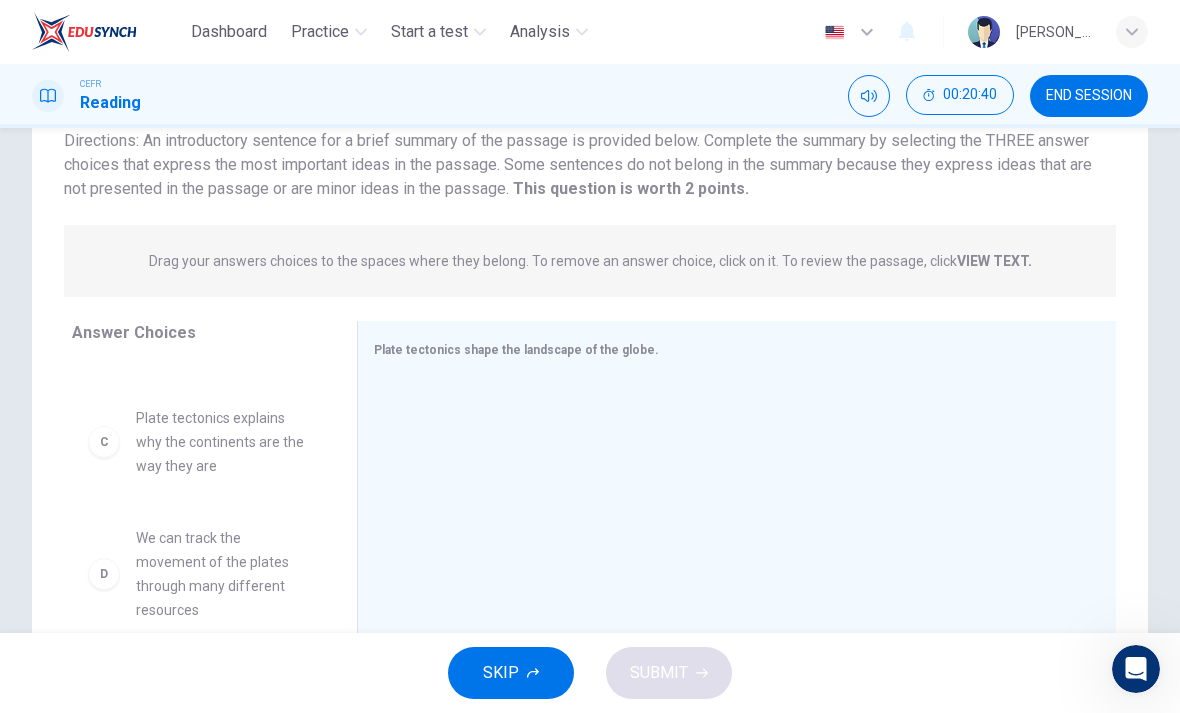 click on "C" at bounding box center (104, 442) 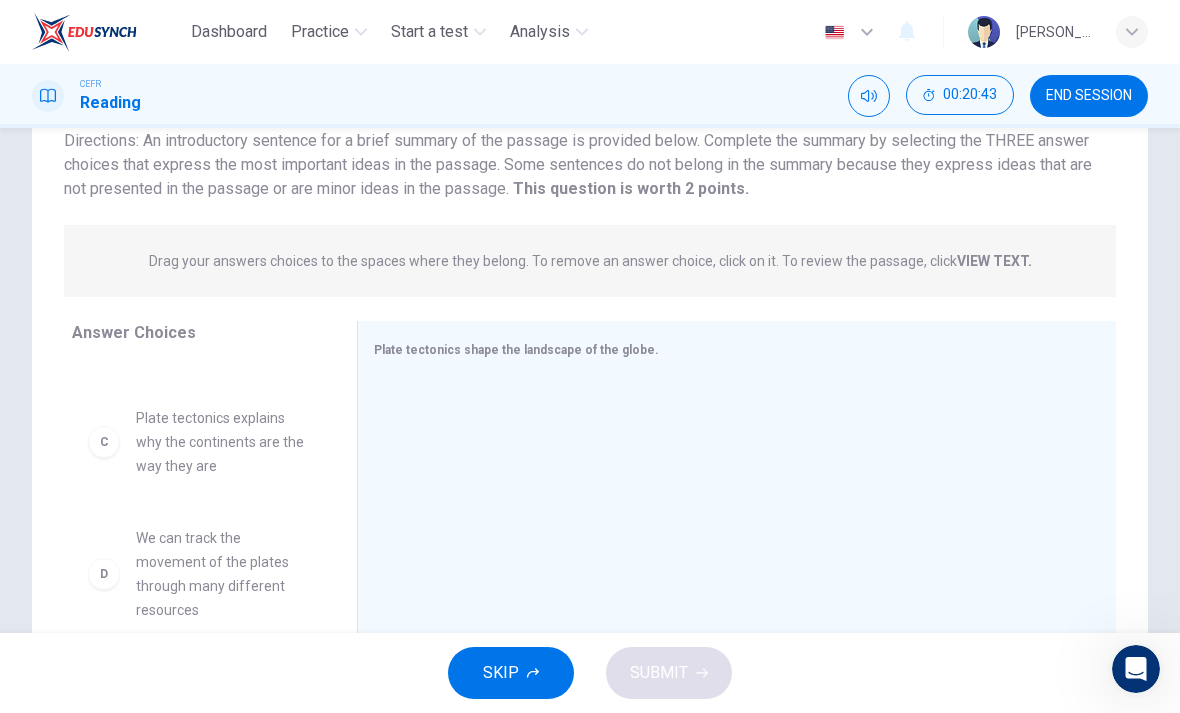 click on "Plate tectonics explains why the continents are the way they are" at bounding box center [222, 442] 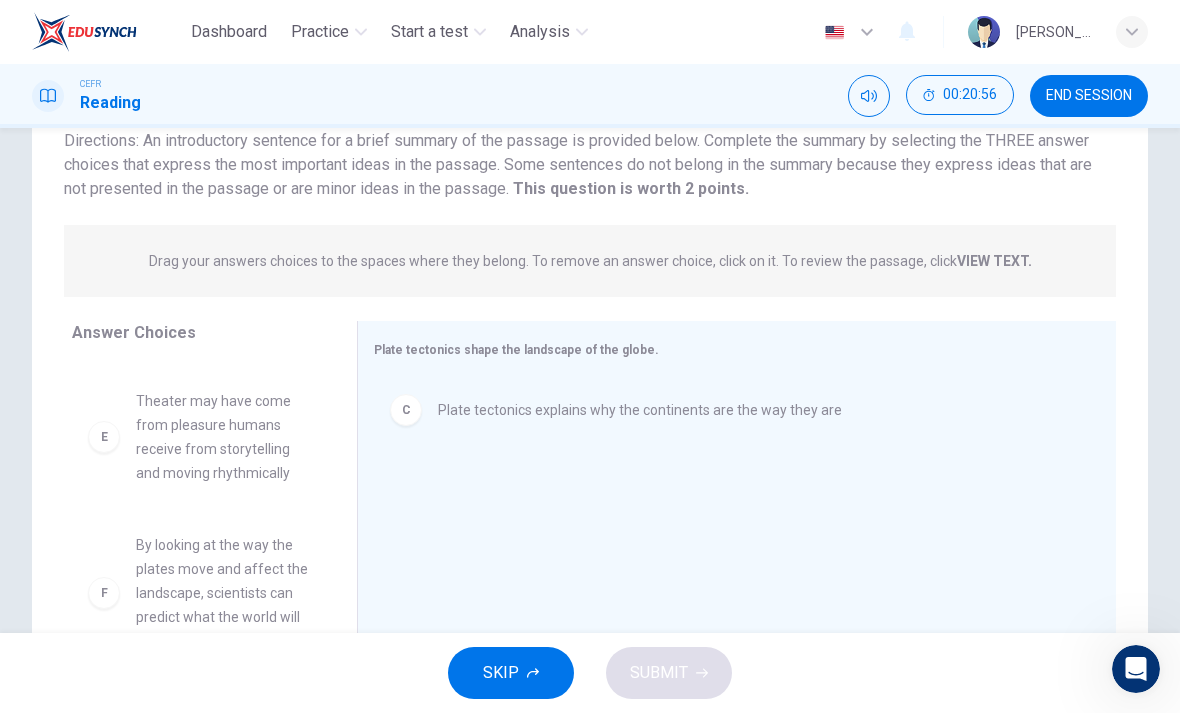 scroll, scrollTop: 372, scrollLeft: 0, axis: vertical 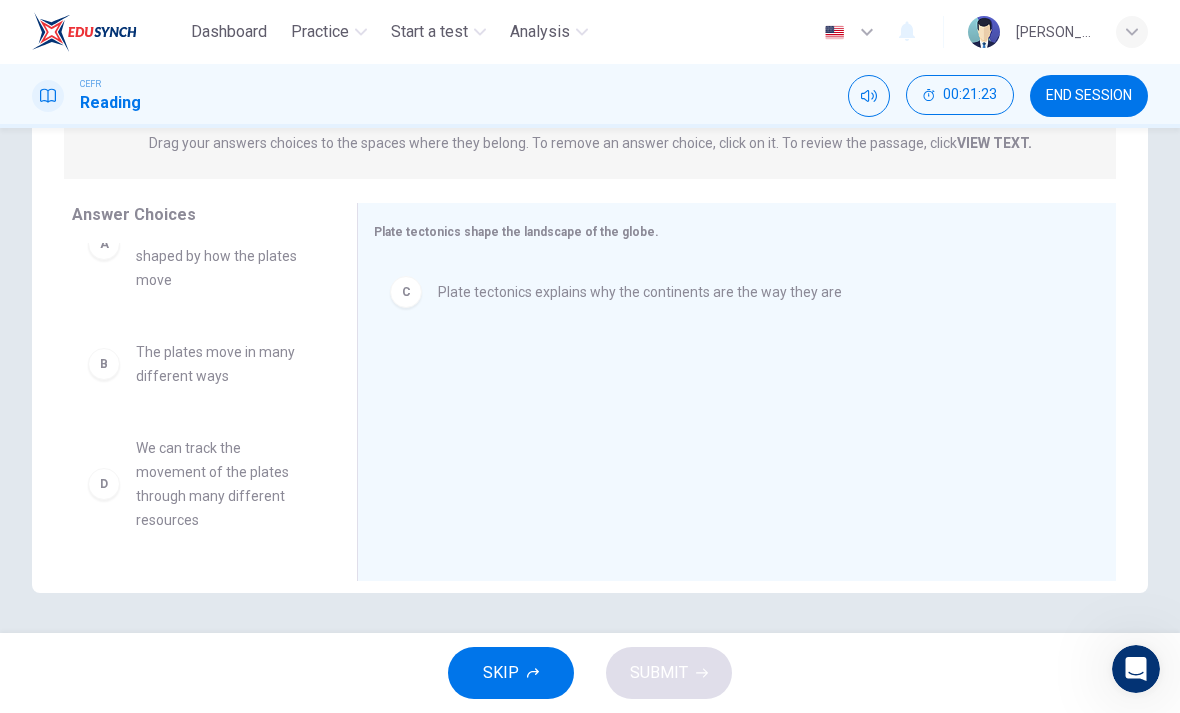 click on "The plates move in many different ways" at bounding box center [222, 364] 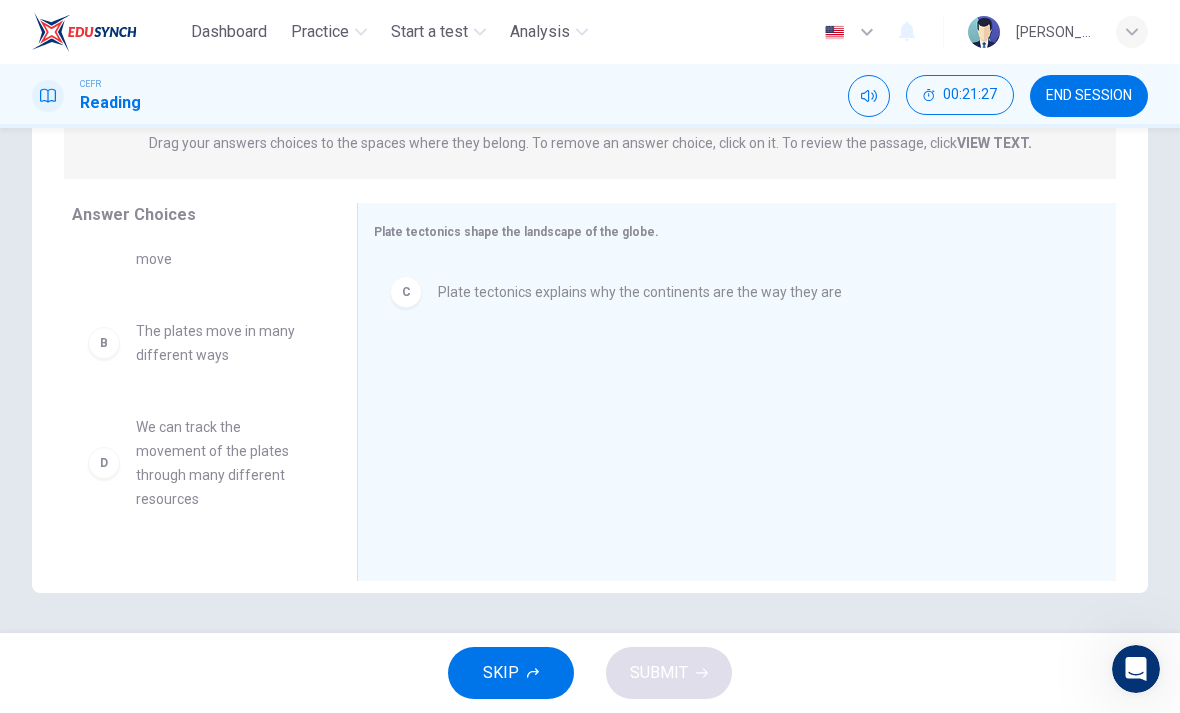 scroll, scrollTop: 89, scrollLeft: 0, axis: vertical 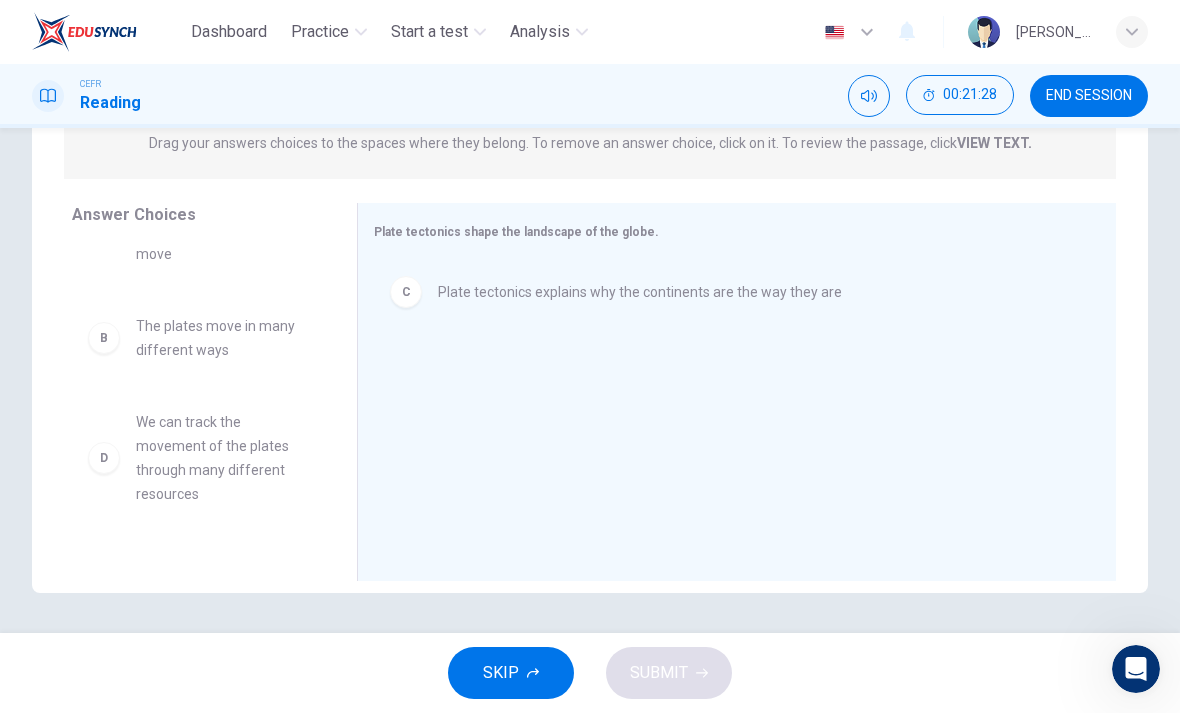 click on "B" at bounding box center [104, 338] 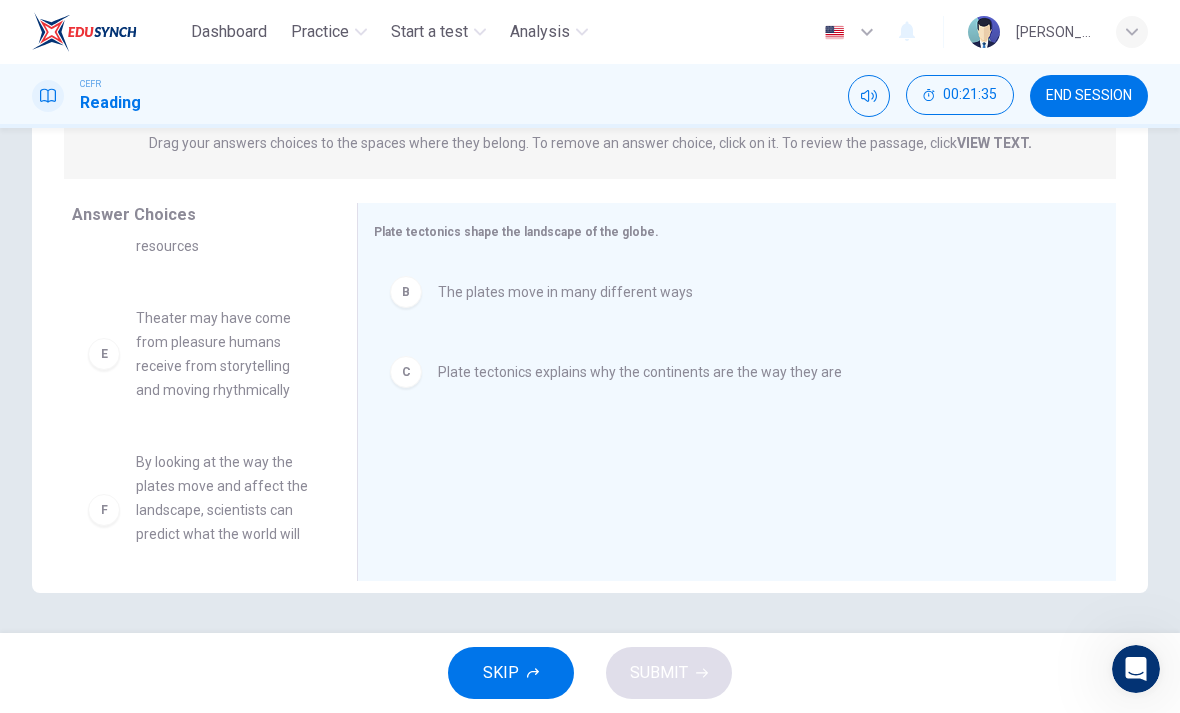scroll, scrollTop: 245, scrollLeft: 0, axis: vertical 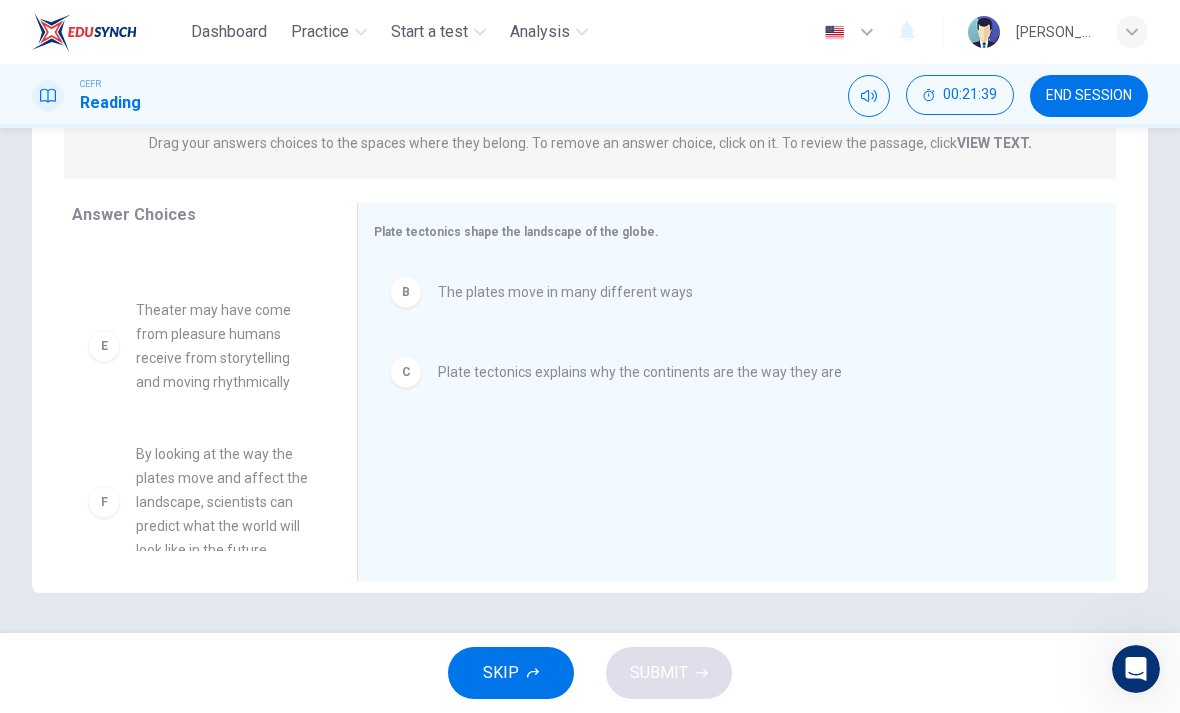 click on "By looking at the way the plates move and affect the landscape, scientists can predict what the world will look like in the future" at bounding box center (222, 502) 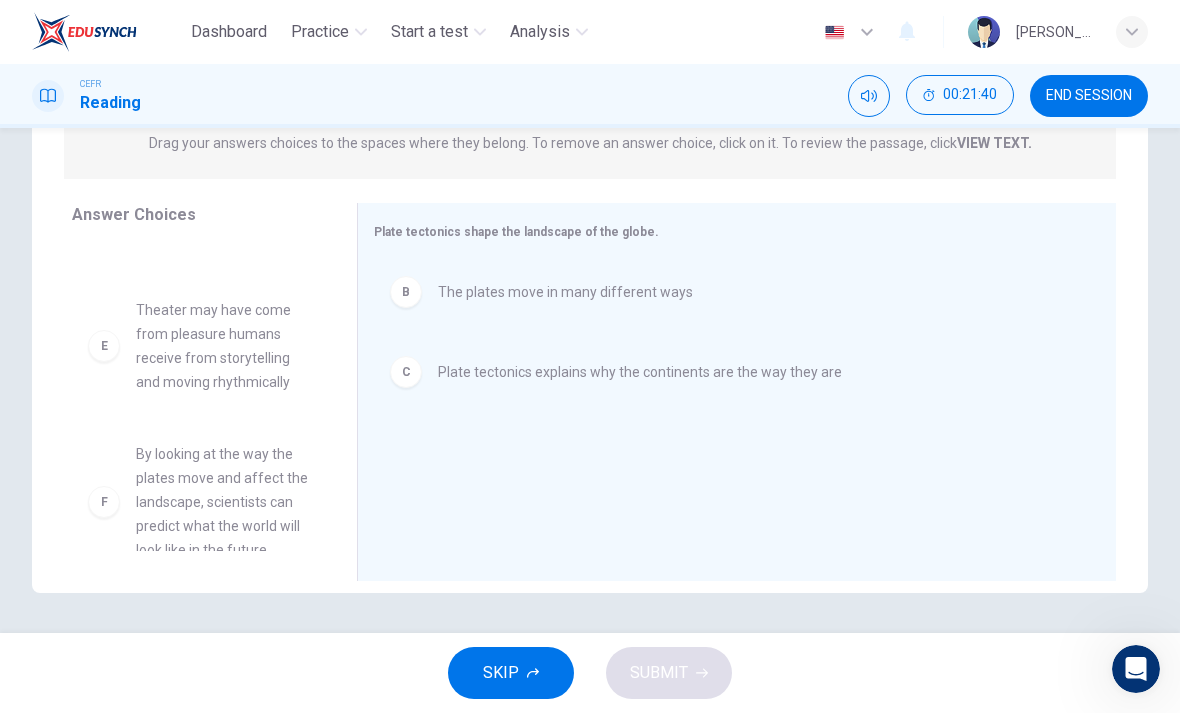 click on "By looking at the way the plates move and affect the landscape, scientists can predict what the world will look like in the future" at bounding box center [222, 502] 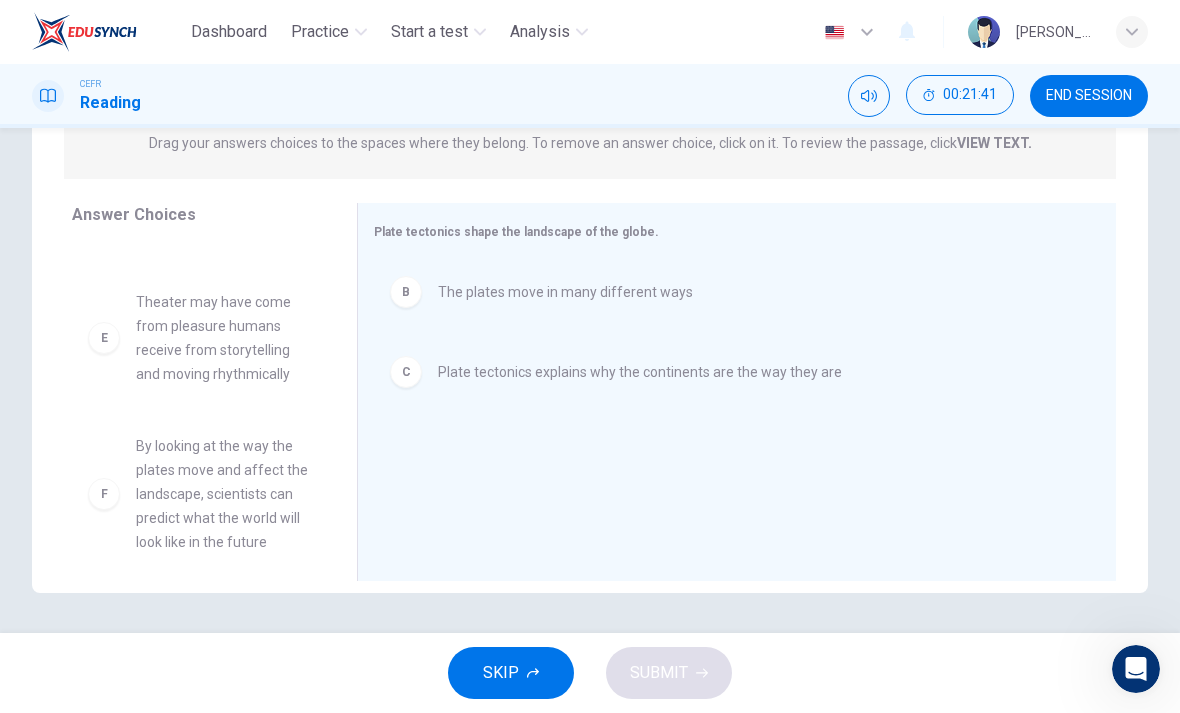 scroll, scrollTop: 262, scrollLeft: 0, axis: vertical 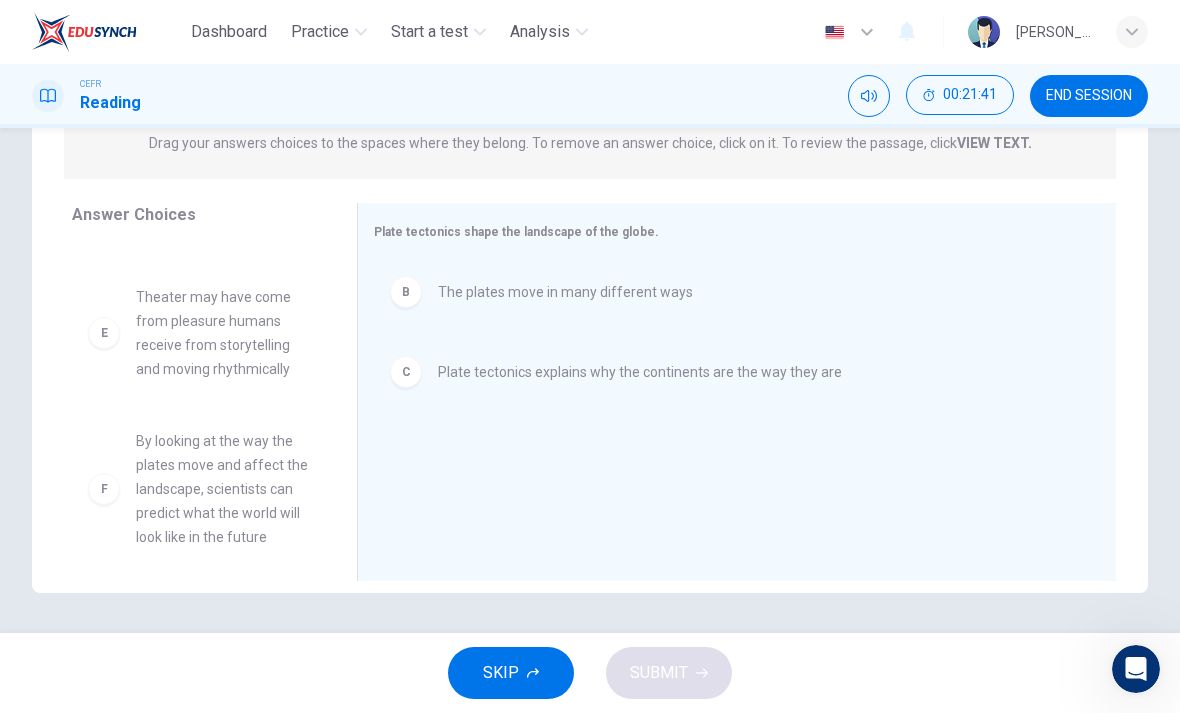 click on "F" at bounding box center [104, 489] 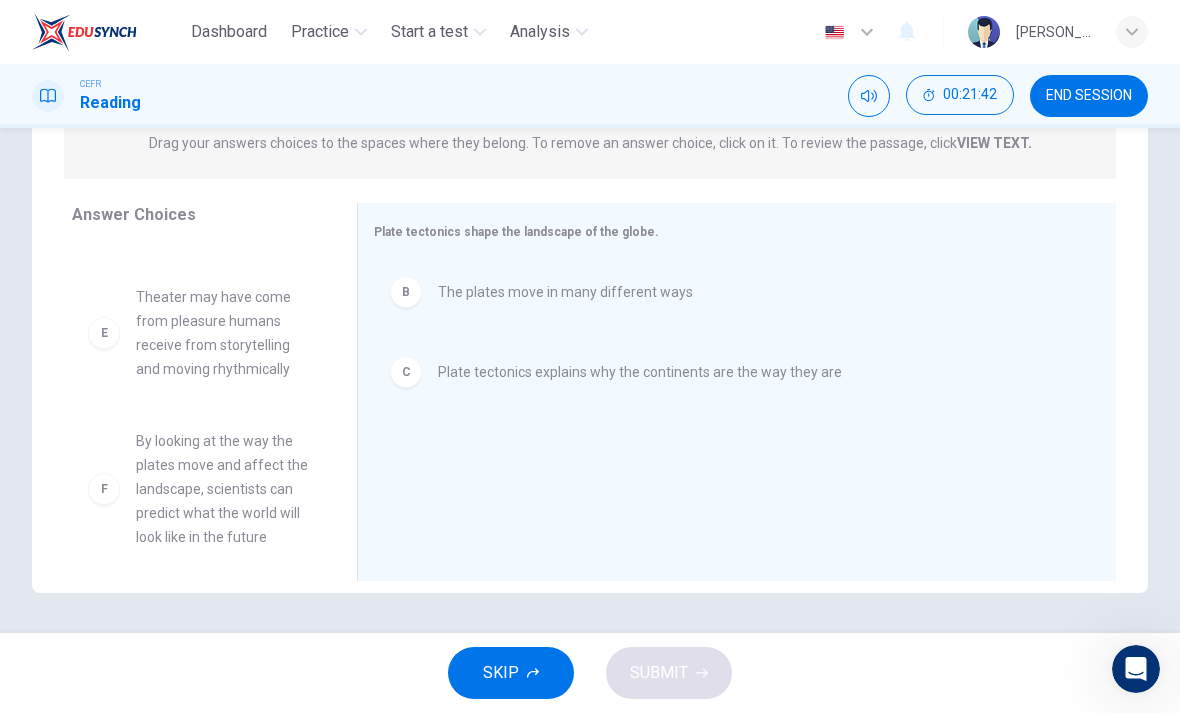 click on "F" at bounding box center (104, 489) 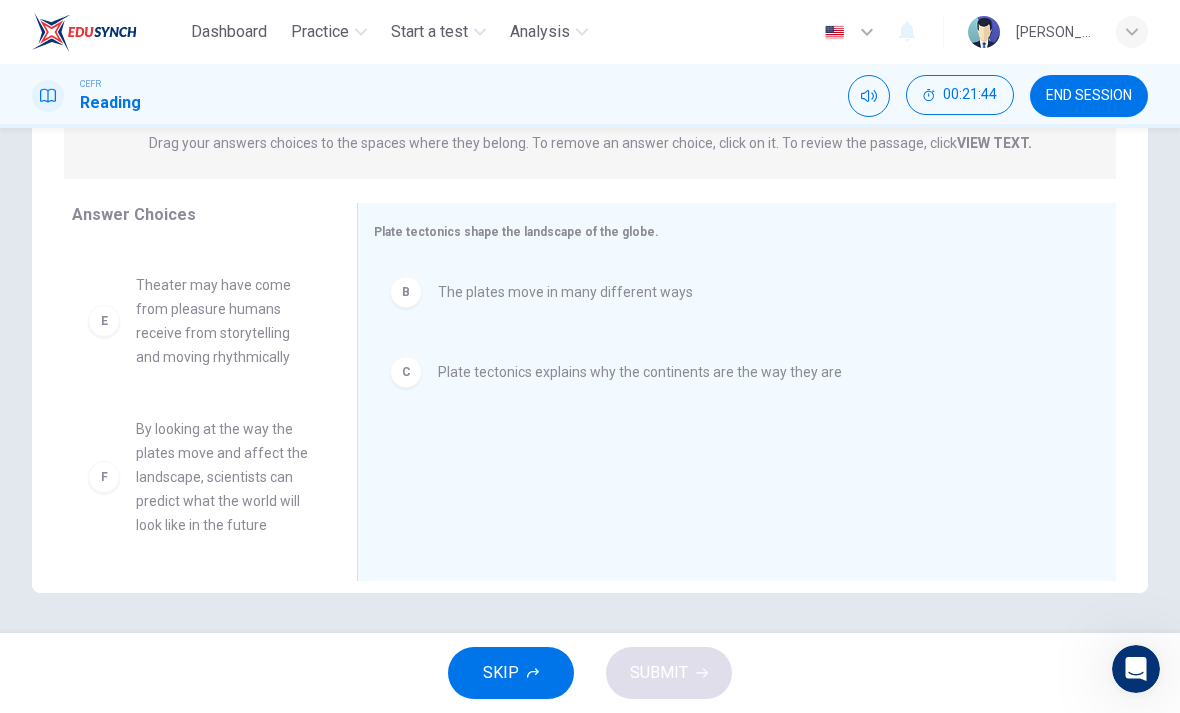 scroll, scrollTop: 273, scrollLeft: 0, axis: vertical 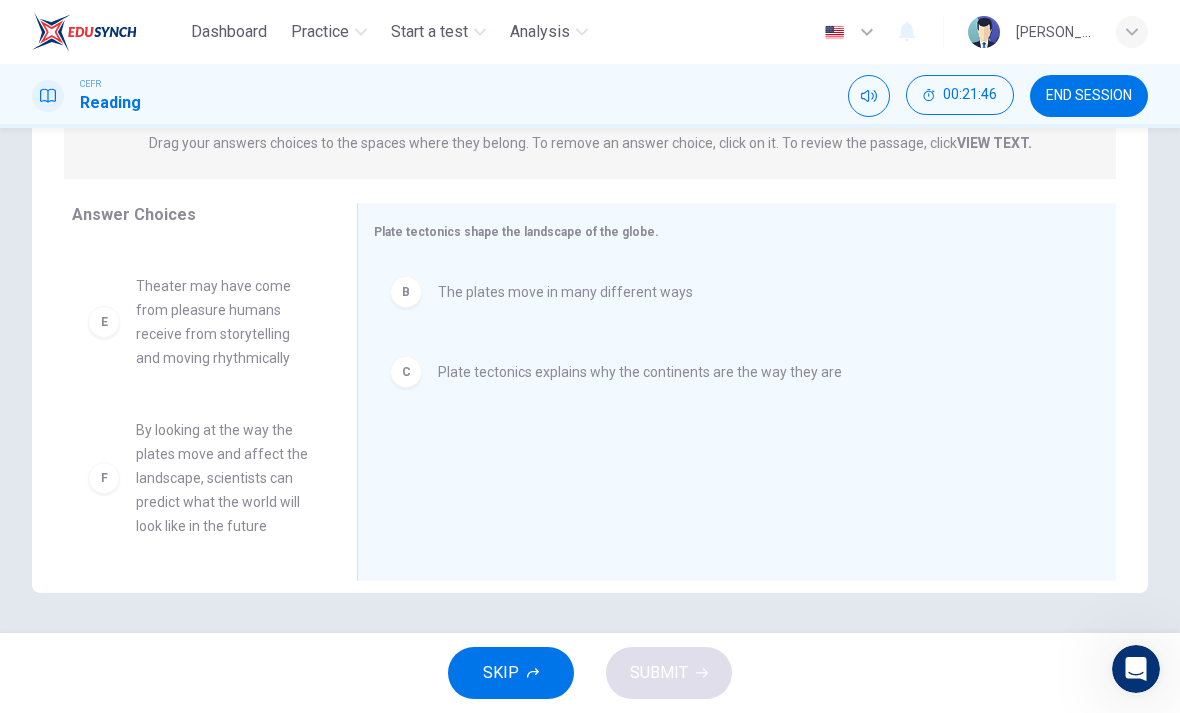 click on "F" at bounding box center [104, 478] 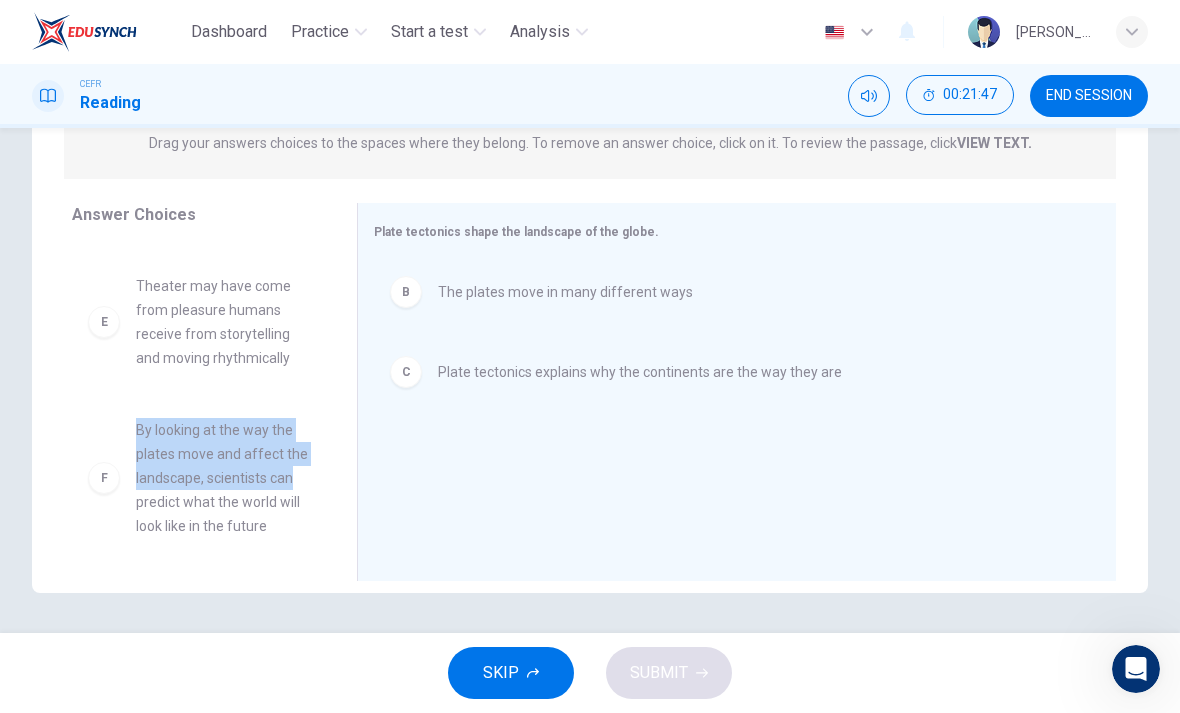 click on "F" at bounding box center [104, 478] 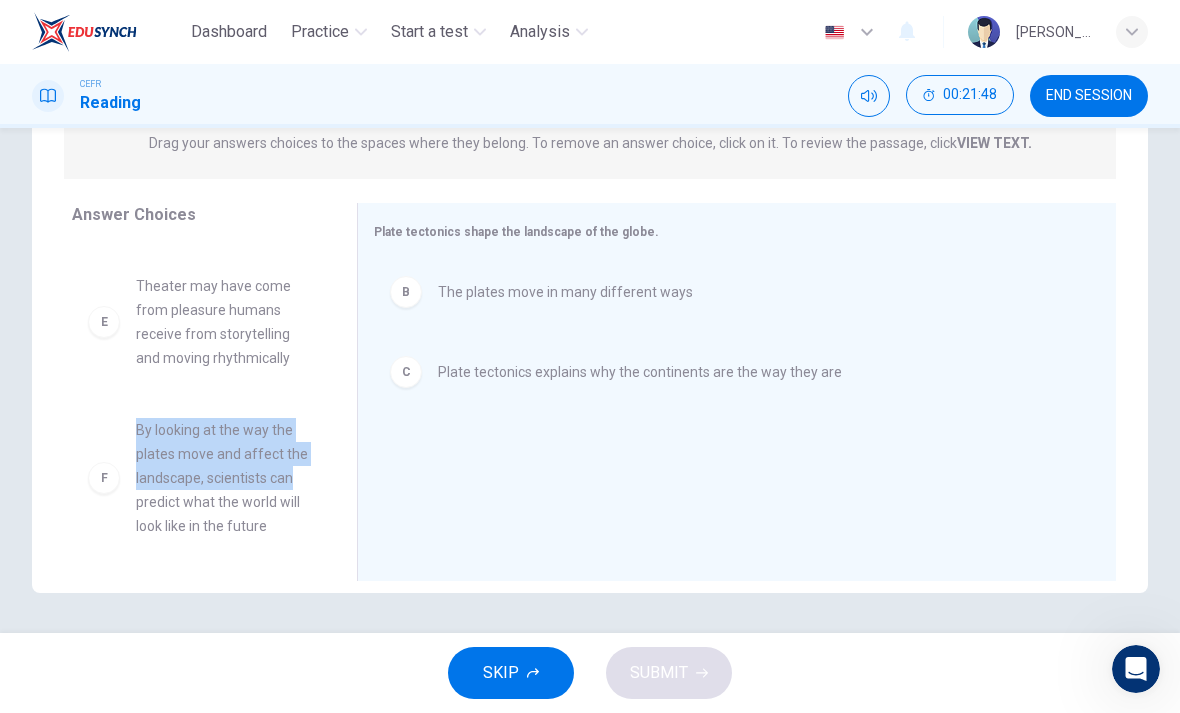 click on "F By looking at the way the plates move and affect the landscape, scientists can predict what the world will look like in the future" at bounding box center [198, 478] 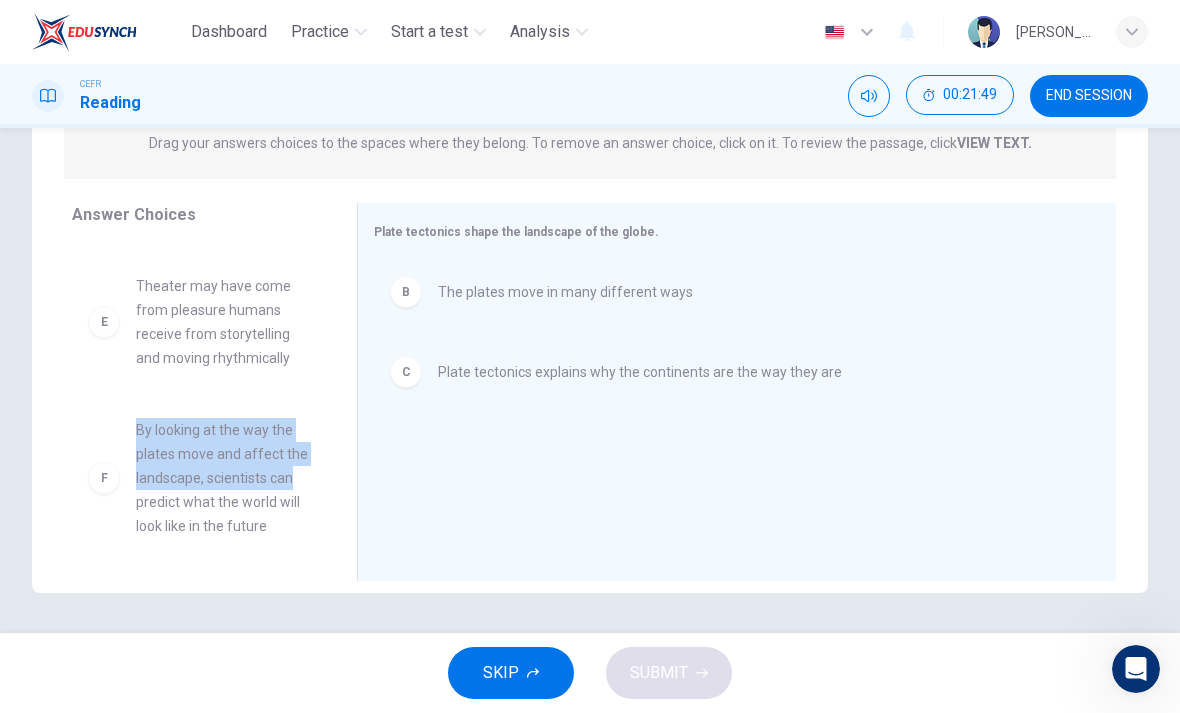click on "F" at bounding box center [104, 478] 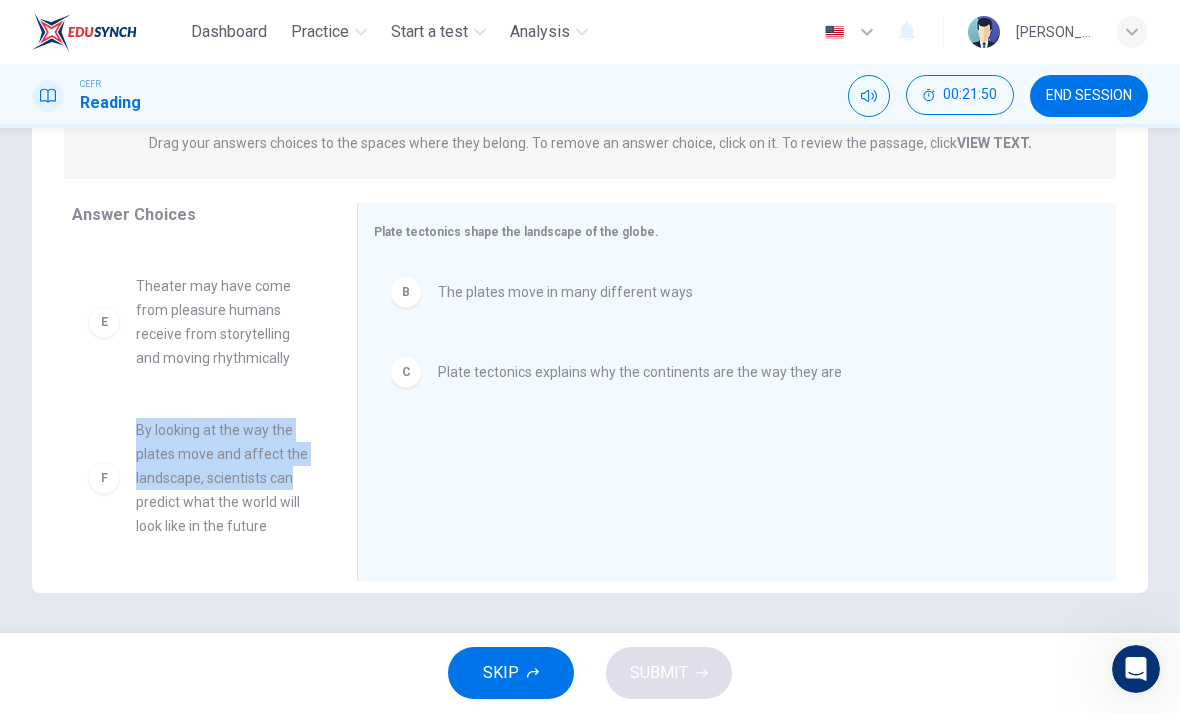 click on "B The plates move in many different ways C Plate tectonics explains why the continents are the way they are" at bounding box center [729, 394] 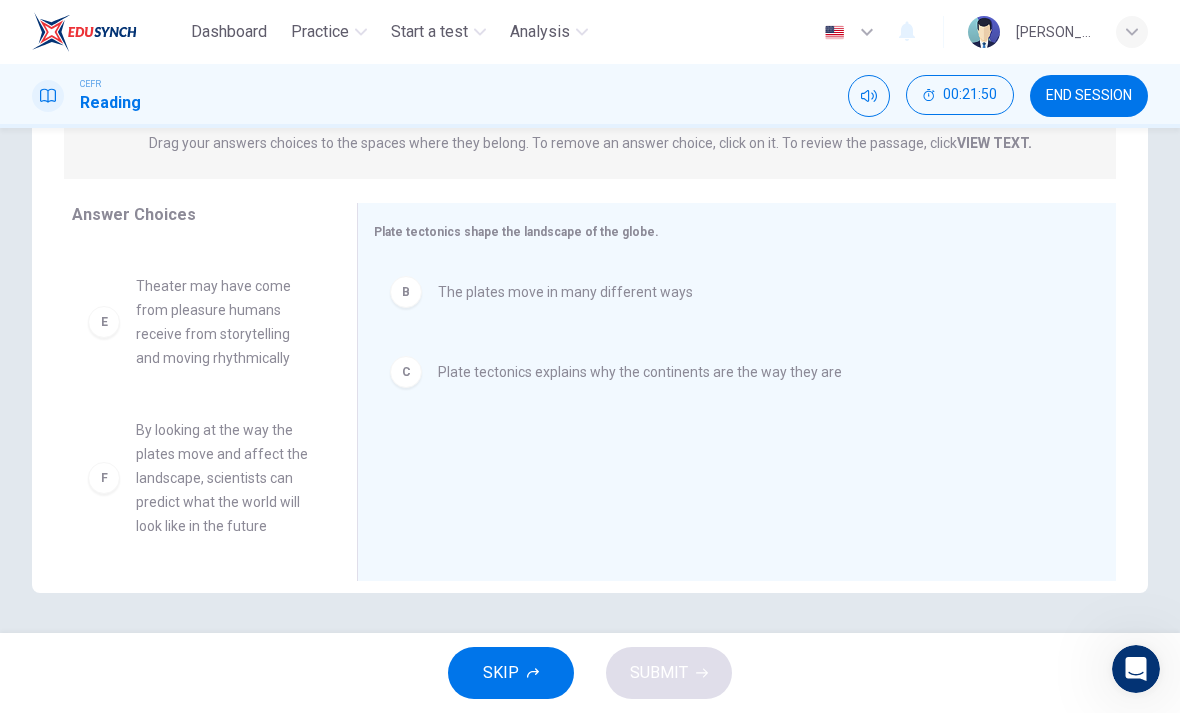 click on "F By looking at the way the plates move and affect the landscape, scientists can predict what the world will look like in the future" at bounding box center (198, 478) 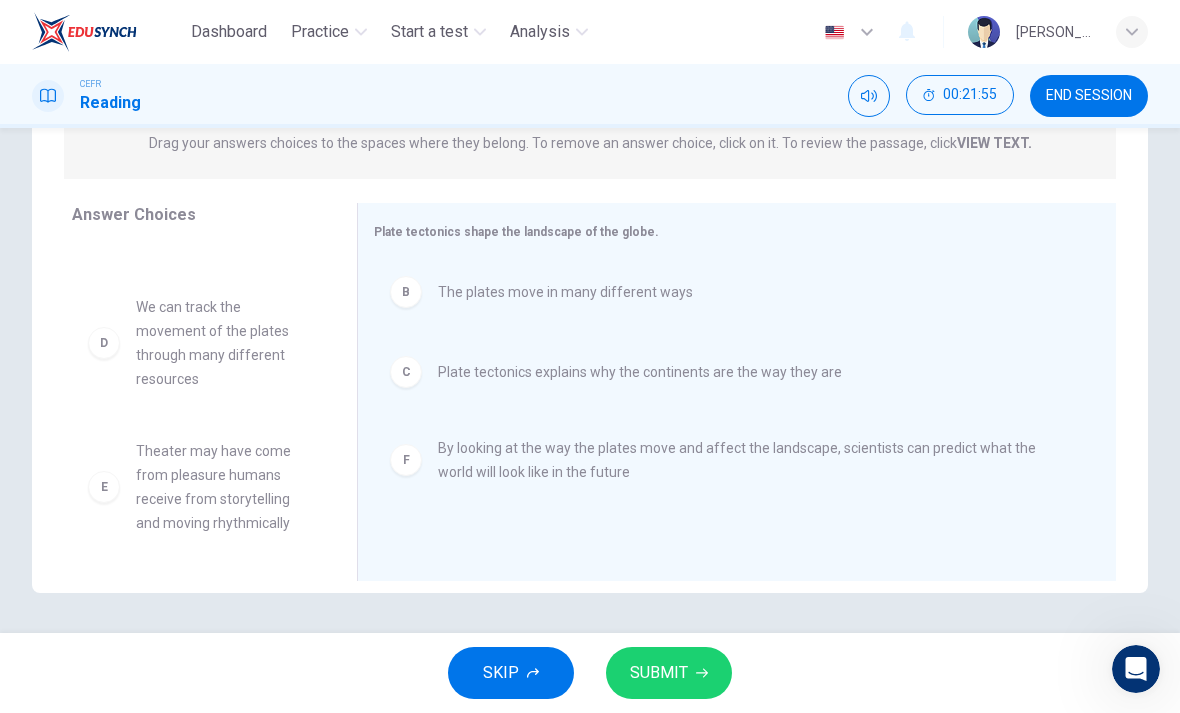 scroll, scrollTop: 108, scrollLeft: 0, axis: vertical 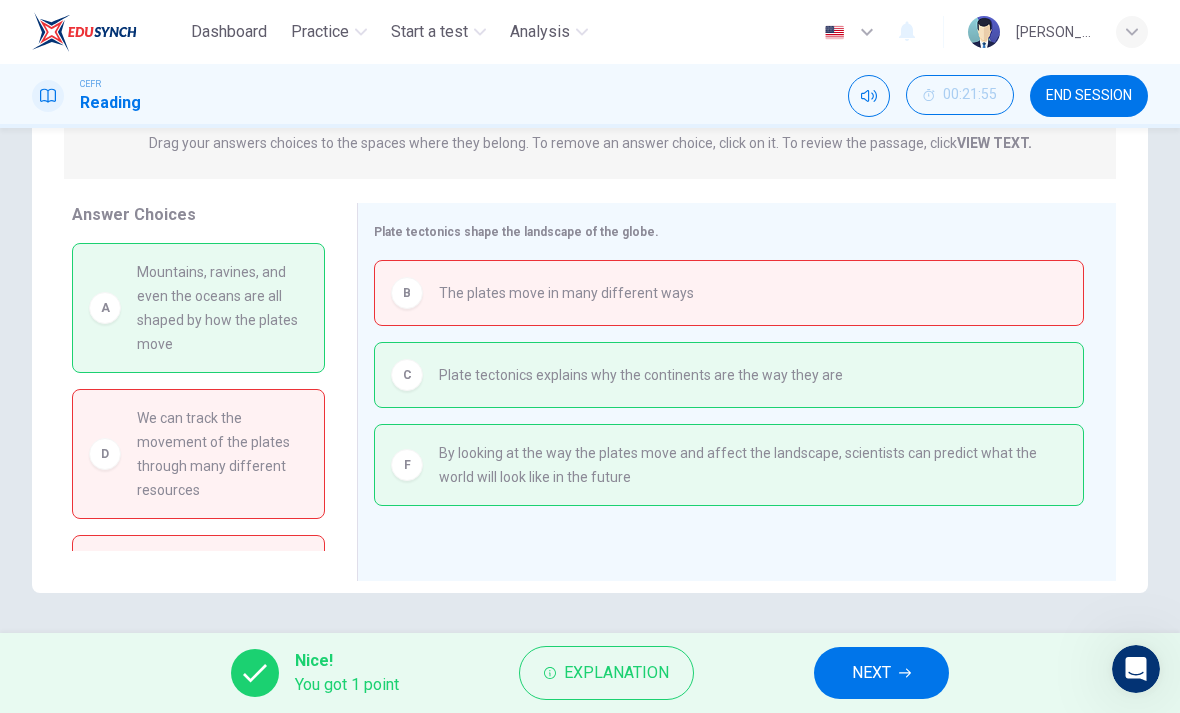 click on "NEXT" at bounding box center (881, 673) 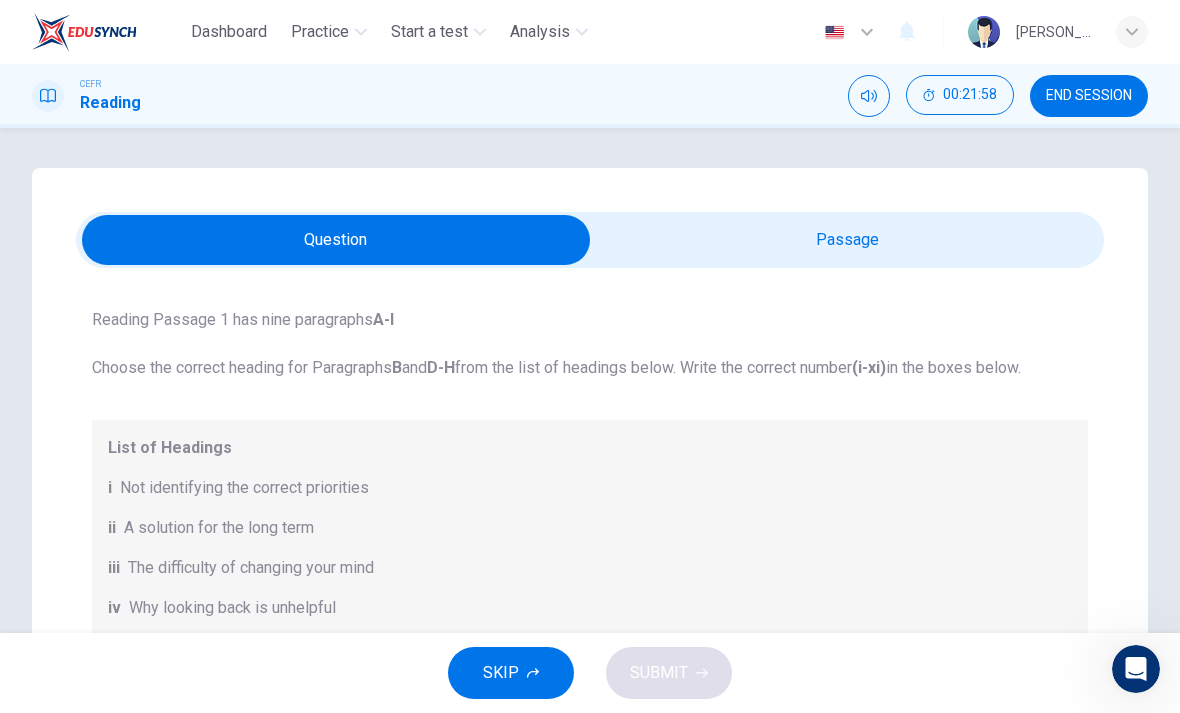 scroll, scrollTop: 40, scrollLeft: 0, axis: vertical 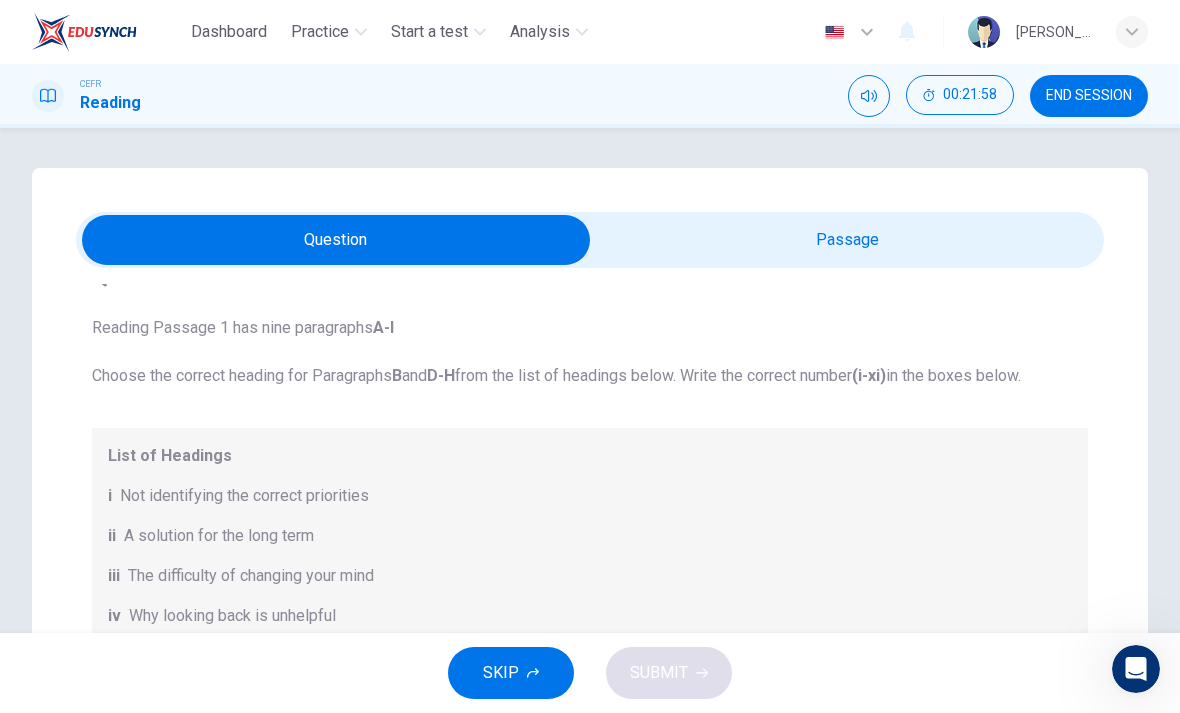 click at bounding box center [336, 240] 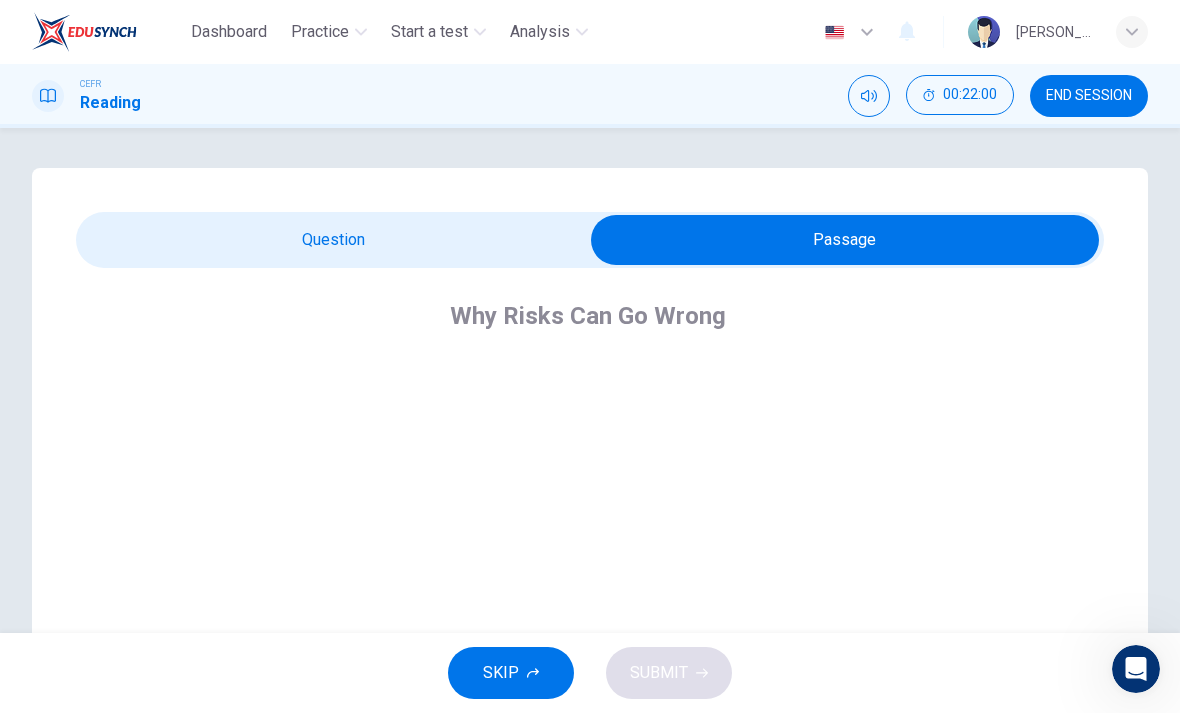 click at bounding box center [845, 240] 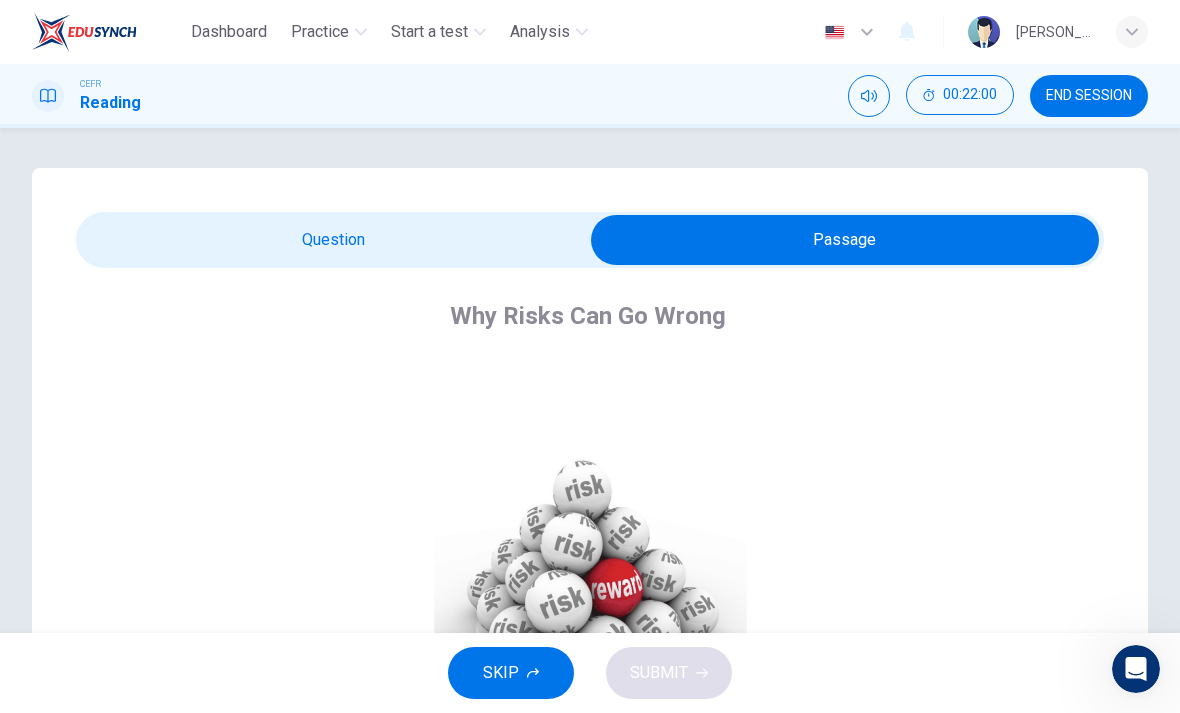 checkbox on "false" 